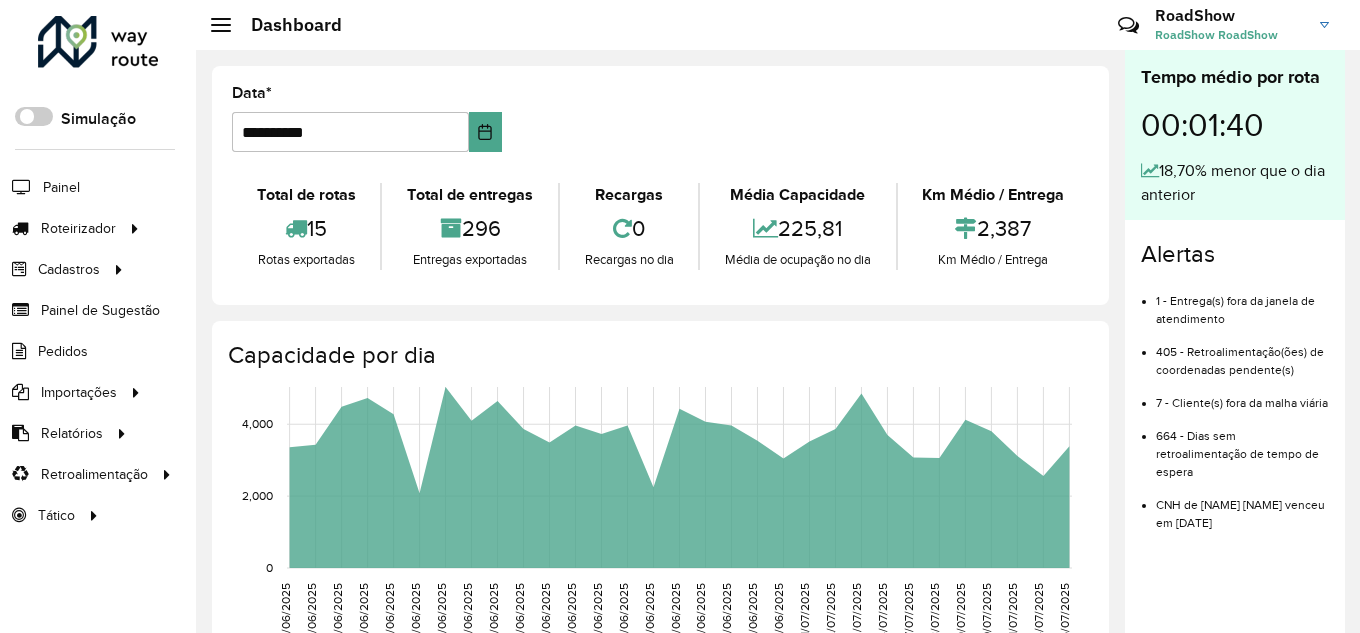 scroll, scrollTop: 0, scrollLeft: 0, axis: both 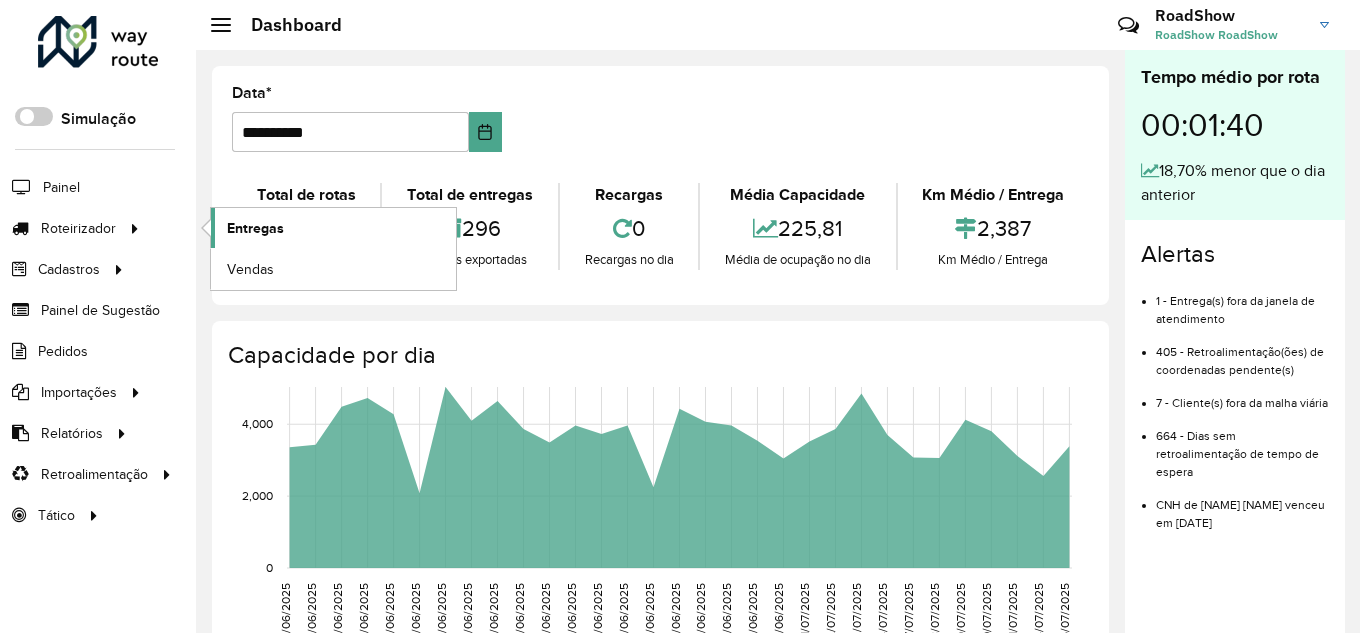 click on "Entregas" 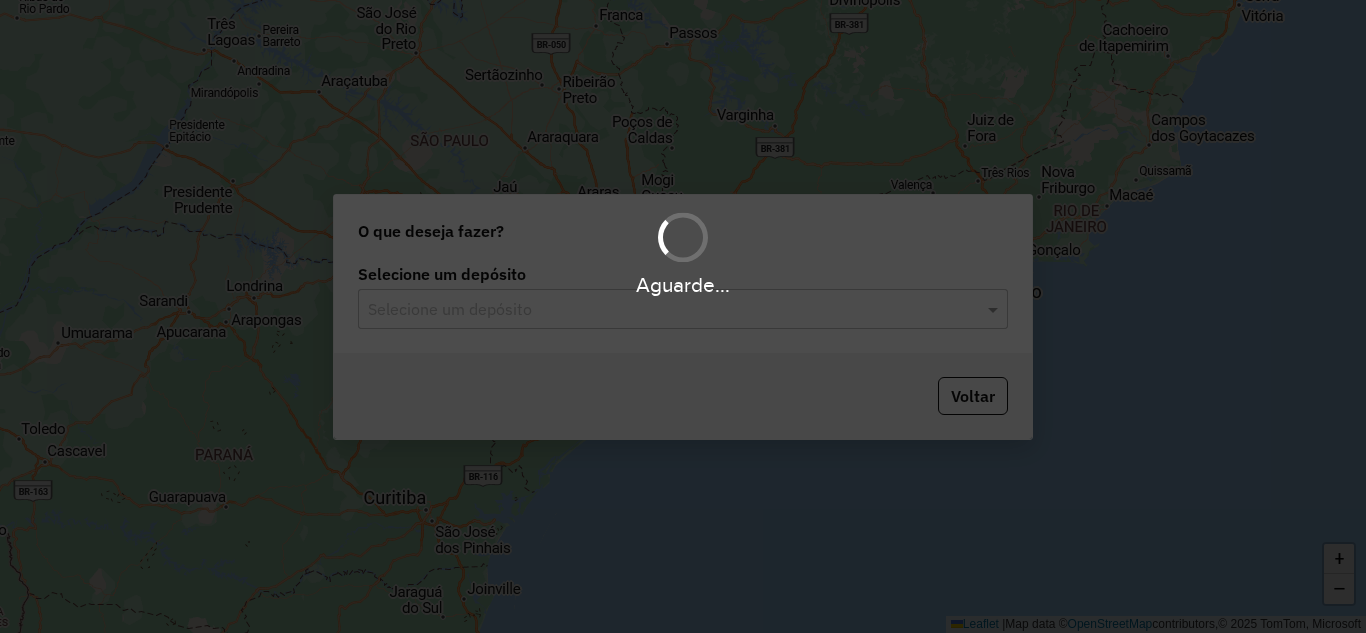 scroll, scrollTop: 0, scrollLeft: 0, axis: both 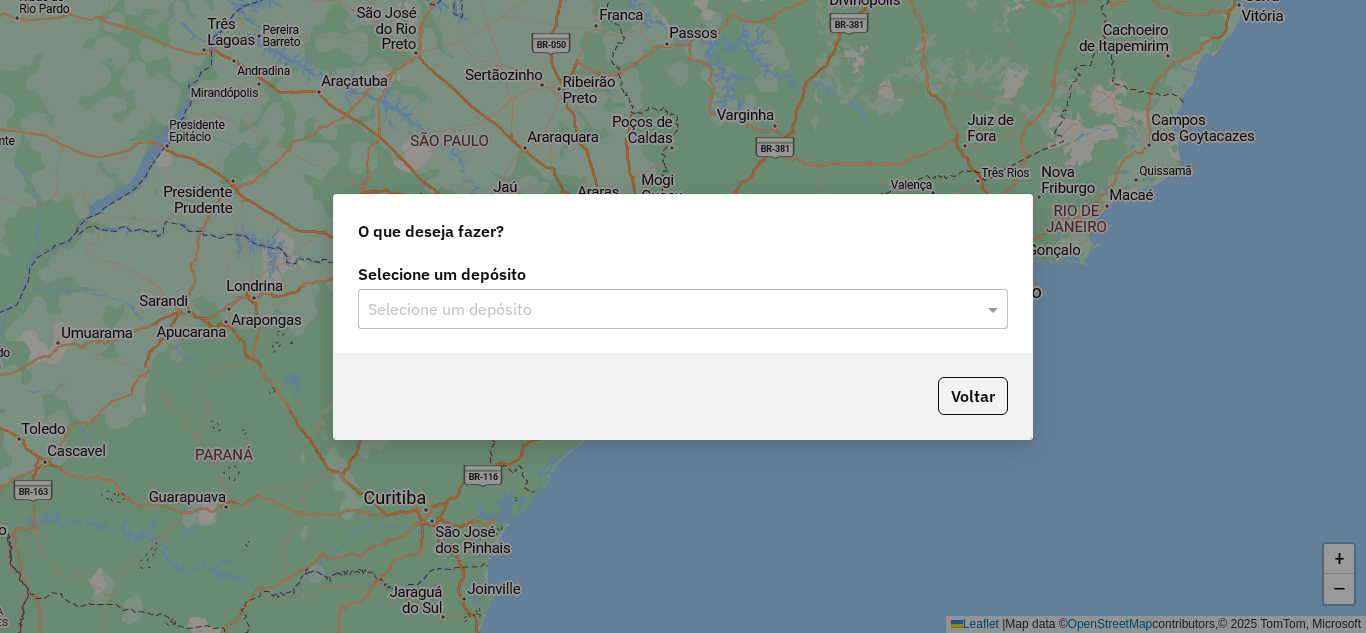 drag, startPoint x: 676, startPoint y: 287, endPoint x: 661, endPoint y: 296, distance: 17.492855 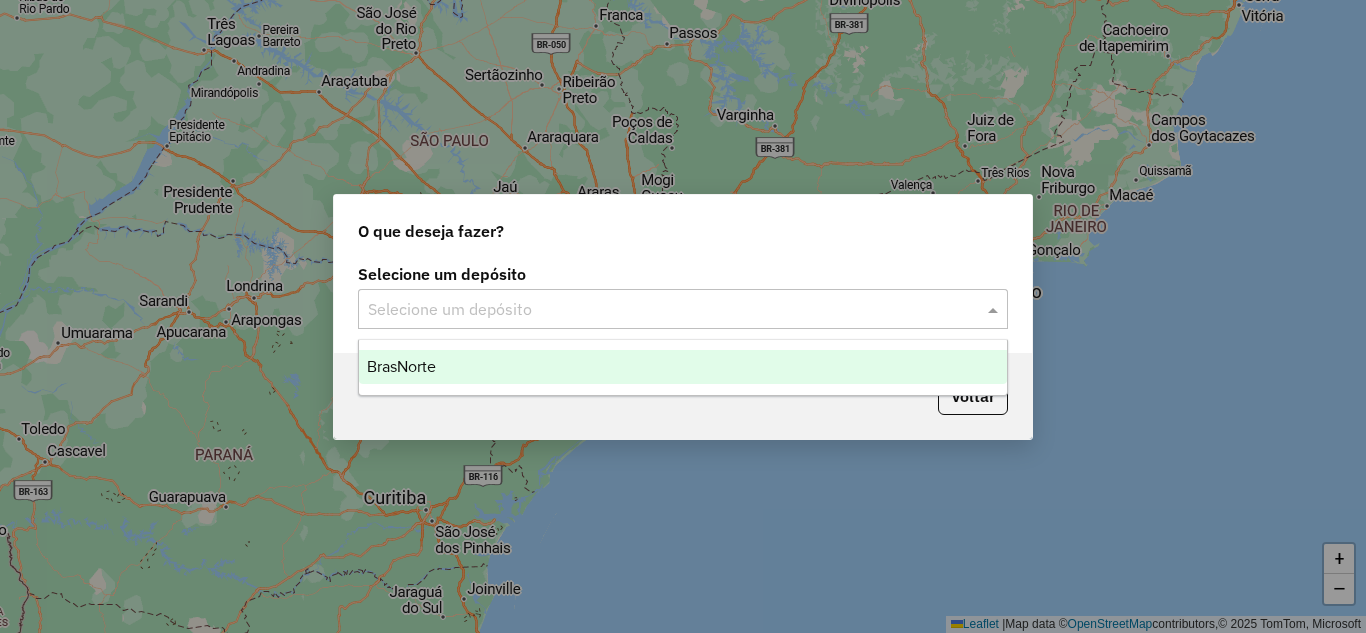 click on "BrasNorte" at bounding box center (683, 367) 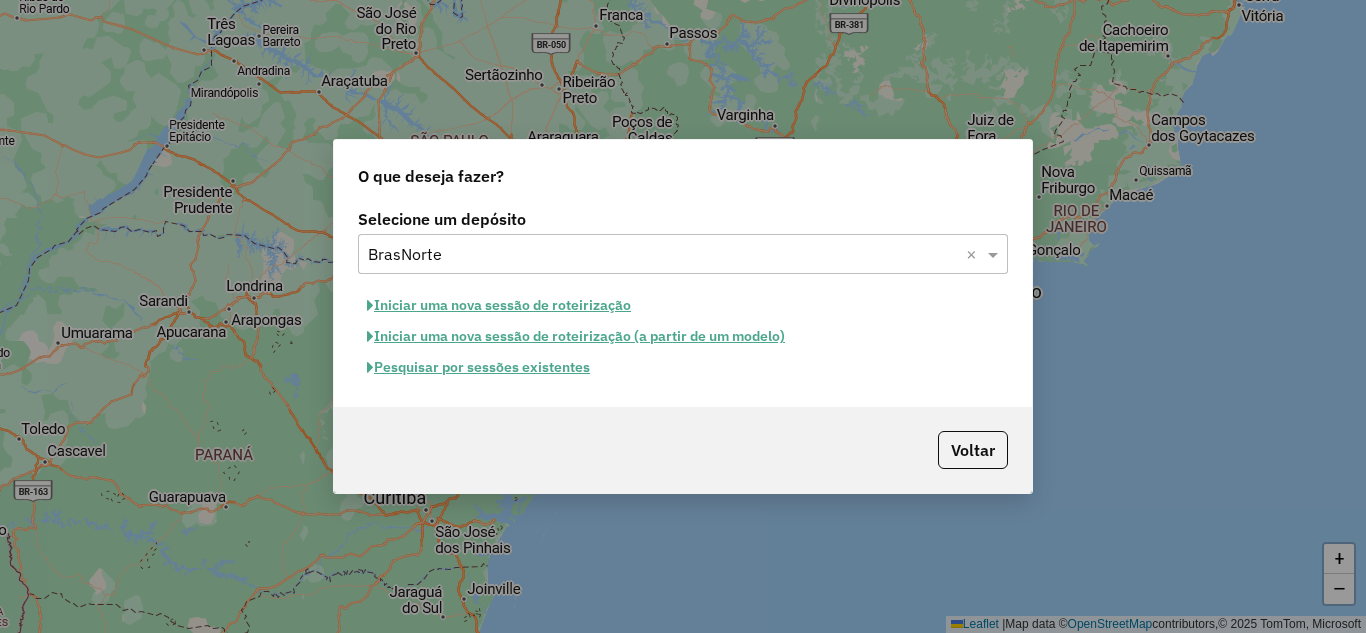 click on "Pesquisar por sessões existentes" 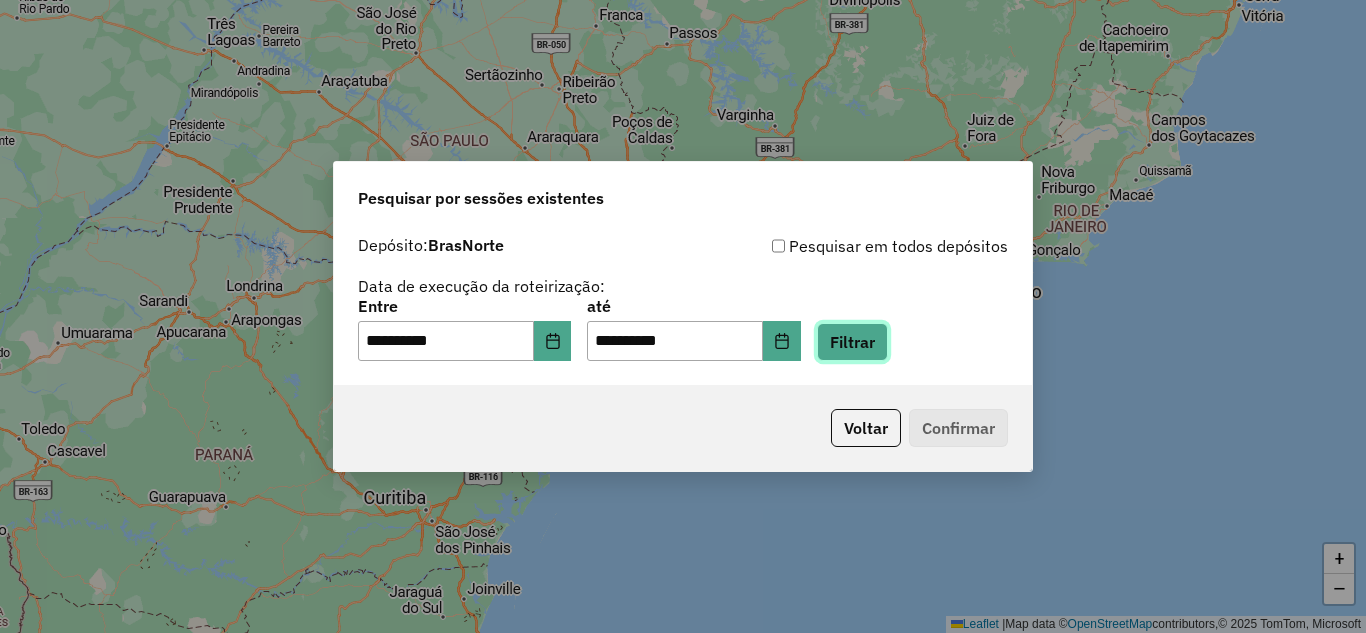 click on "Filtrar" 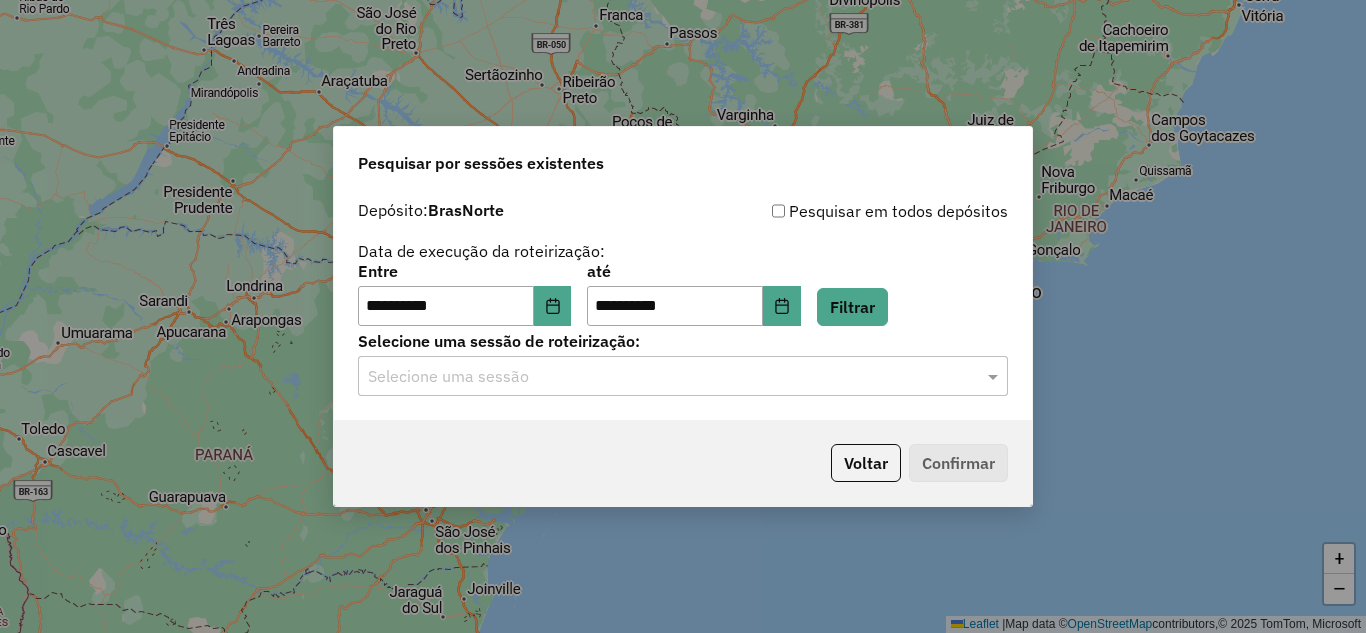 click 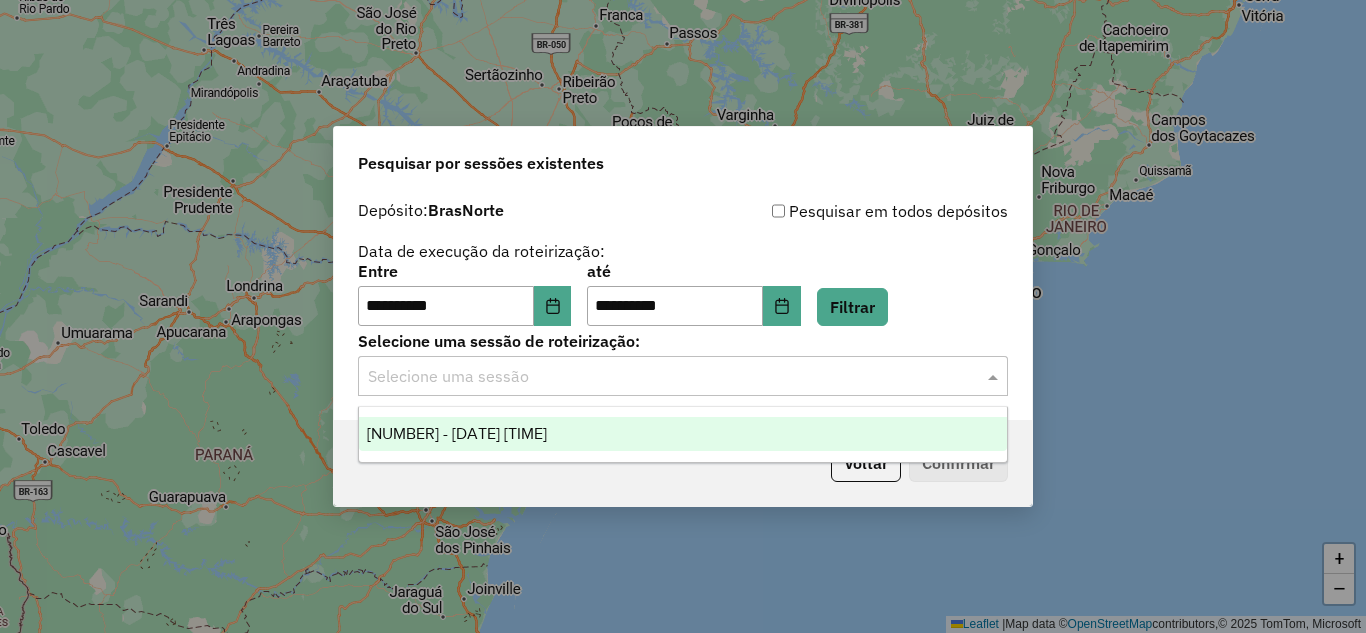 click on "964922 - 15/07/2025 17:19" at bounding box center [457, 433] 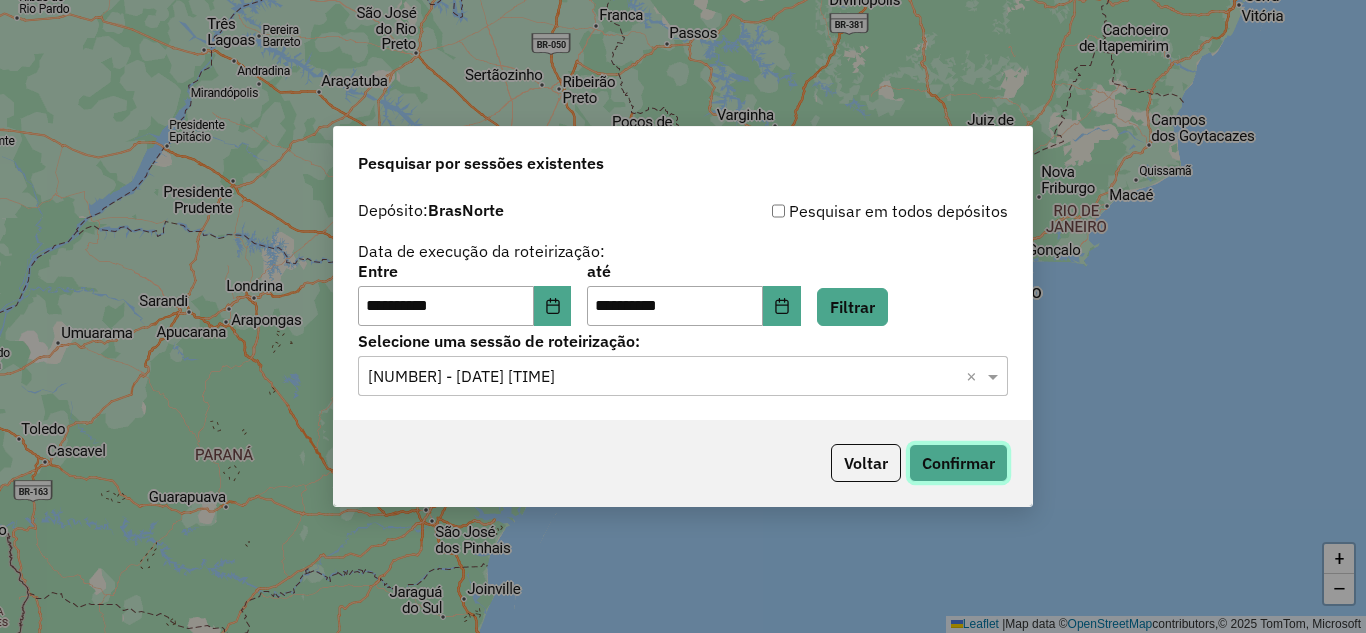 click on "Confirmar" 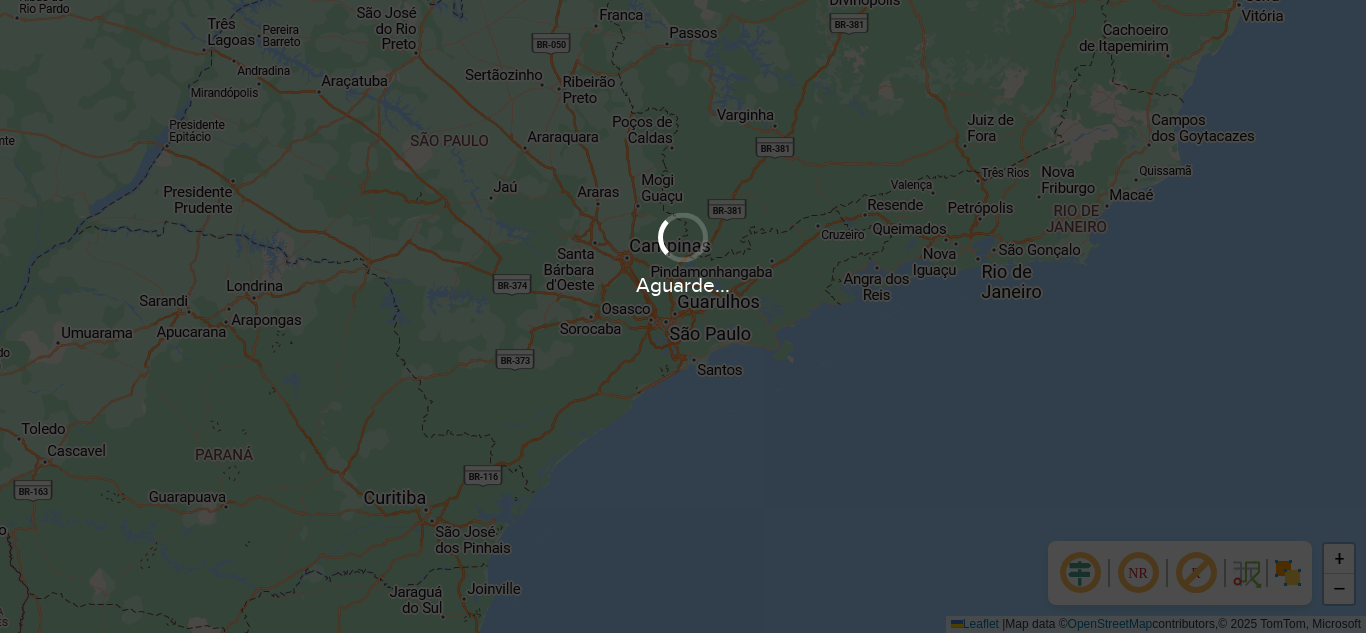 scroll, scrollTop: 0, scrollLeft: 0, axis: both 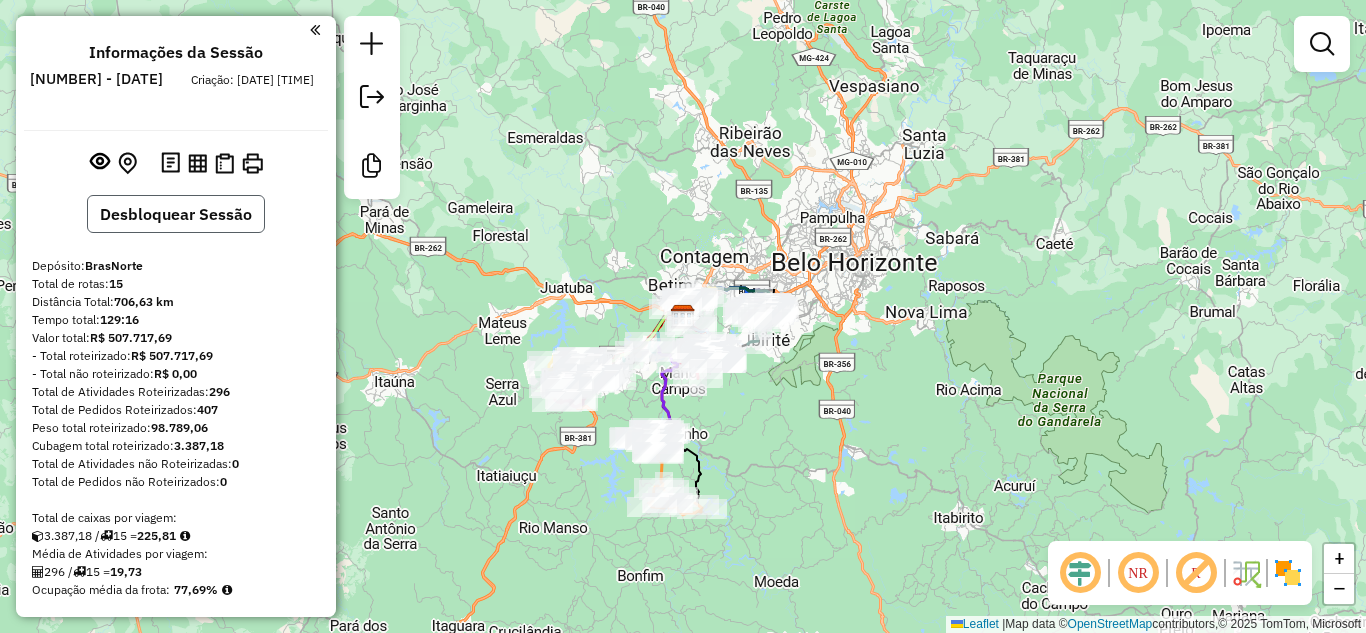 click on "Desbloquear Sessão" at bounding box center [176, 214] 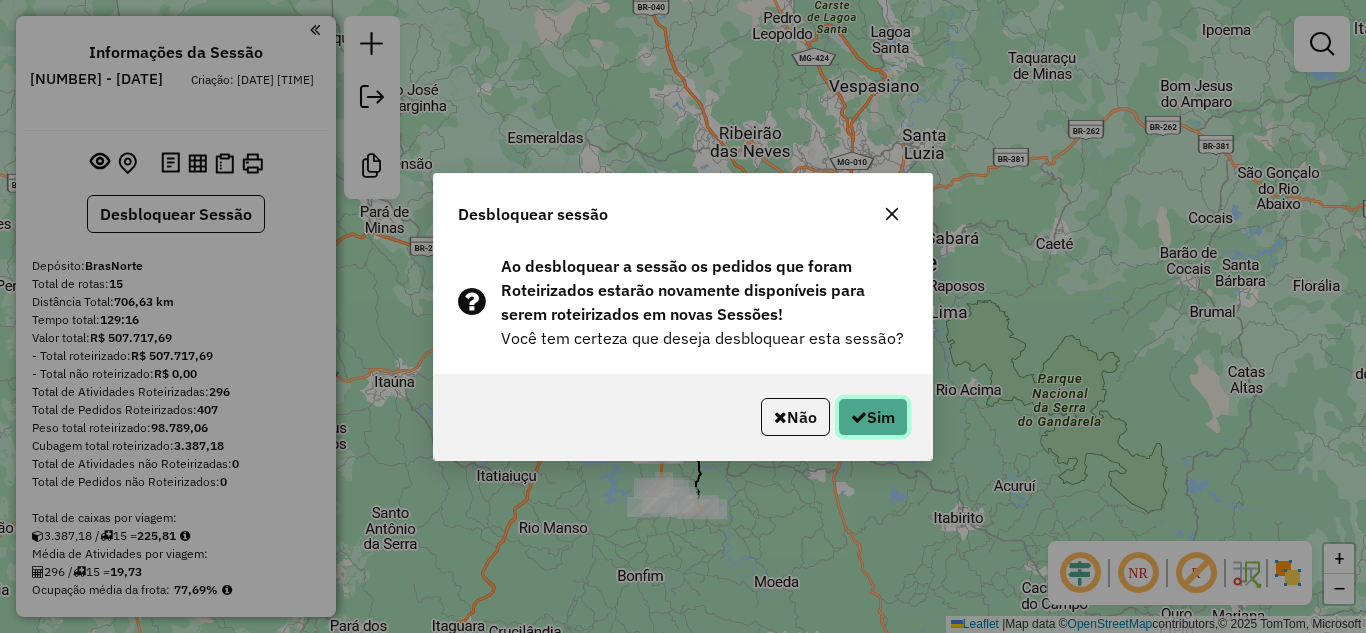click on "Sim" 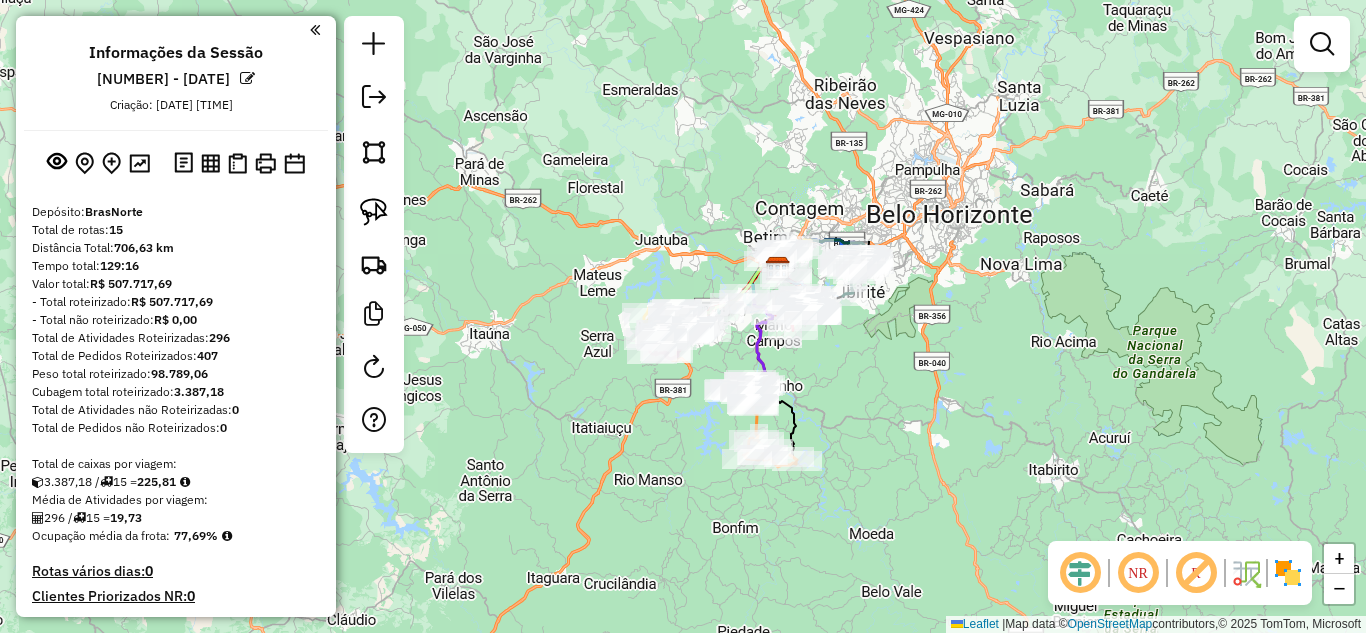 drag, startPoint x: 774, startPoint y: 439, endPoint x: 889, endPoint y: 356, distance: 141.82384 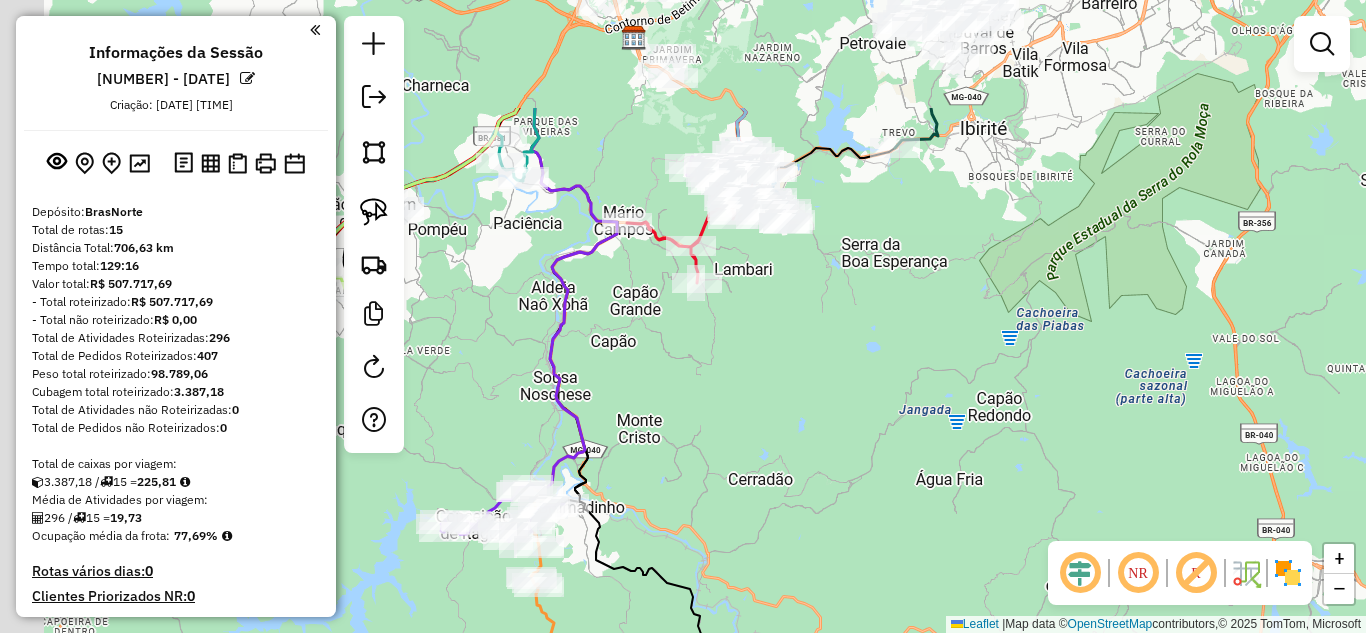drag, startPoint x: 919, startPoint y: 496, endPoint x: 907, endPoint y: 480, distance: 20 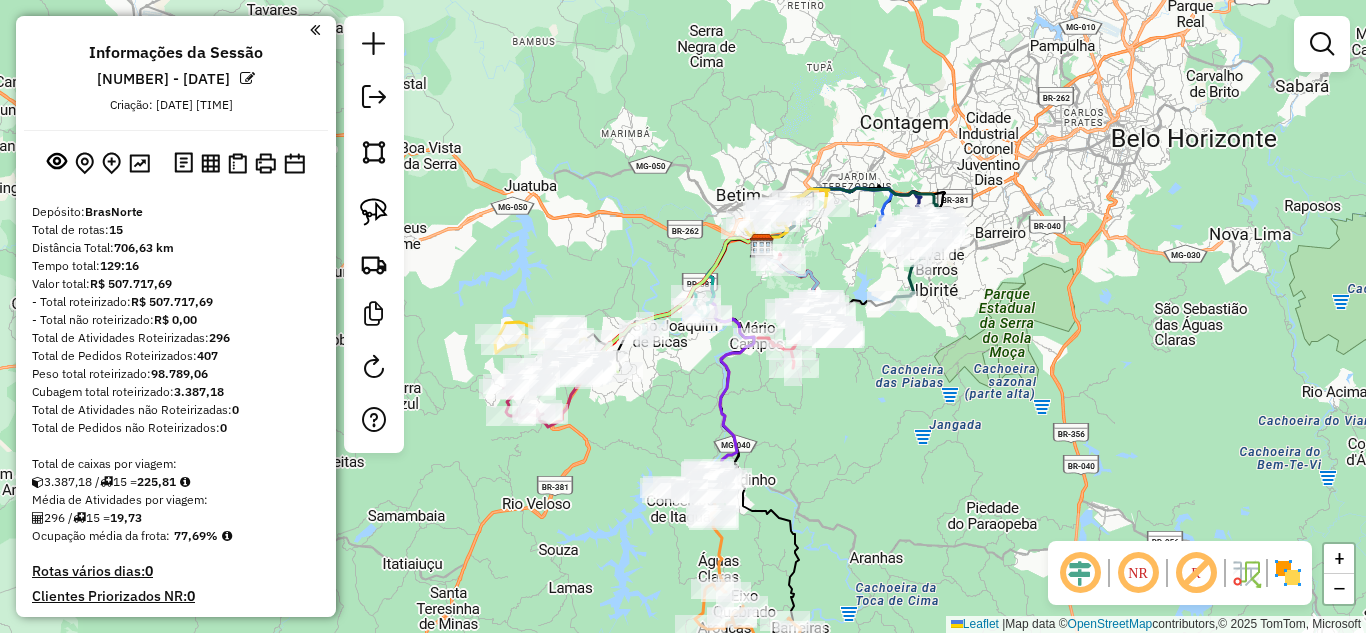 drag, startPoint x: 894, startPoint y: 368, endPoint x: 892, endPoint y: 280, distance: 88.02273 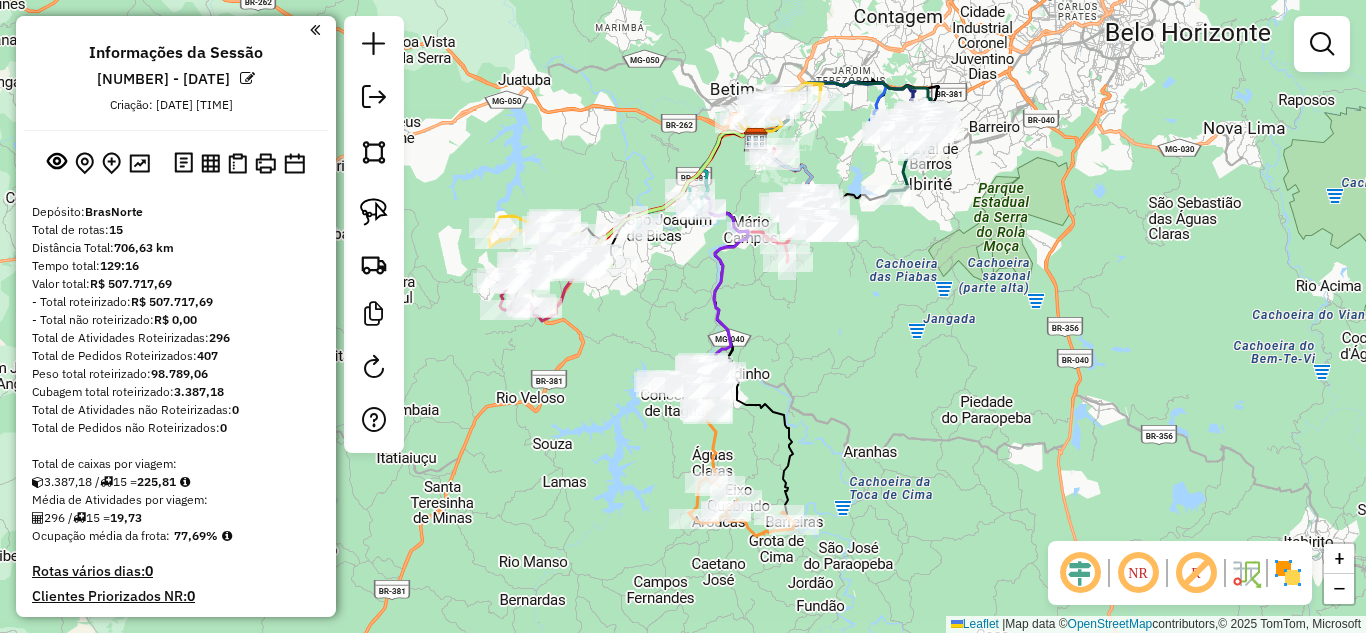 drag, startPoint x: 918, startPoint y: 379, endPoint x: 926, endPoint y: 400, distance: 22.472204 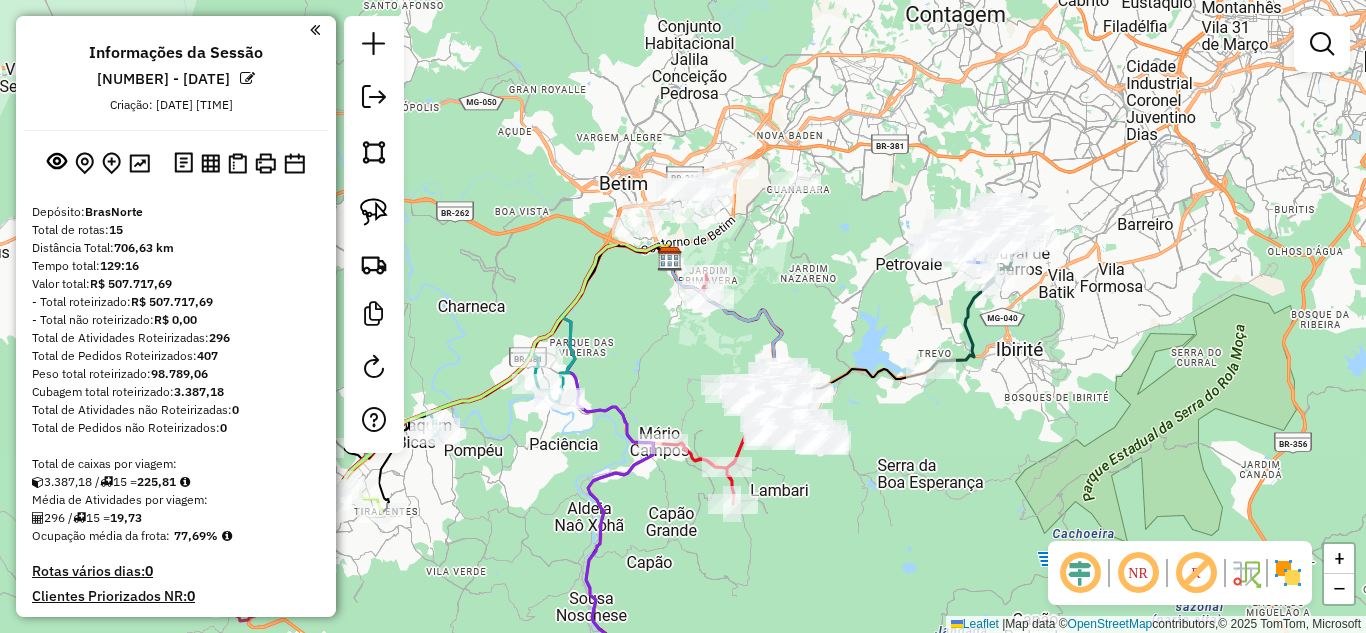 drag, startPoint x: 893, startPoint y: 434, endPoint x: 913, endPoint y: 600, distance: 167.20049 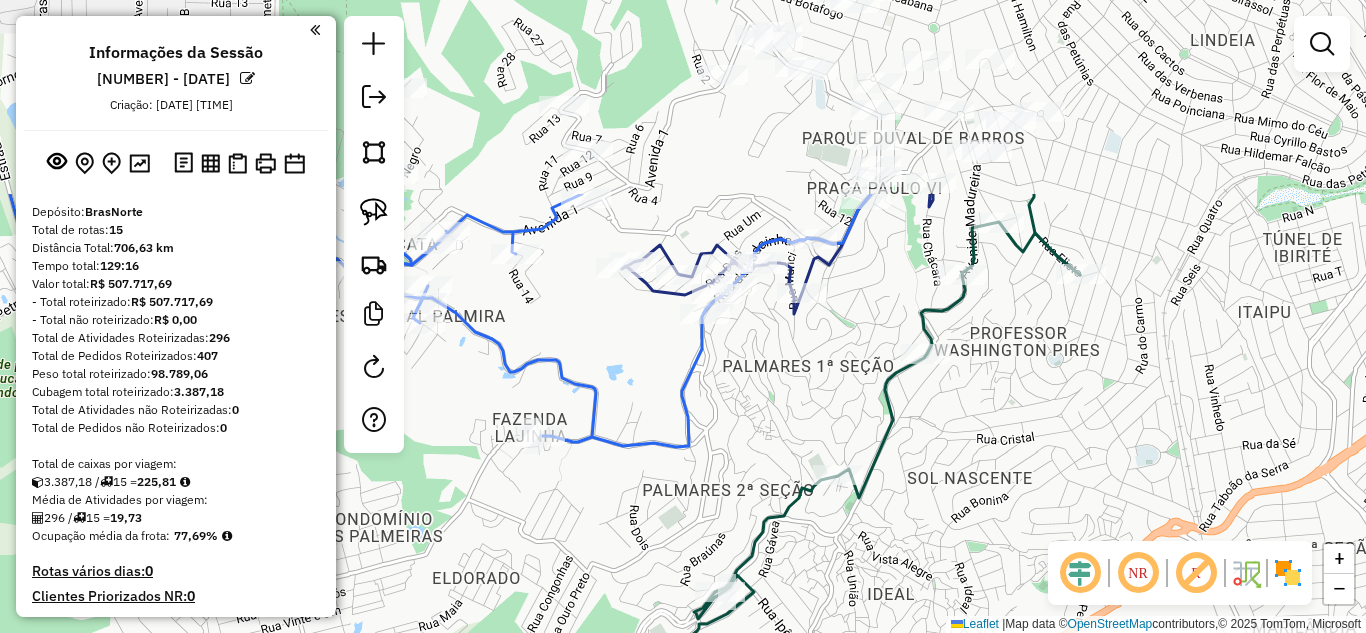 drag, startPoint x: 976, startPoint y: 439, endPoint x: 1049, endPoint y: 331, distance: 130.35721 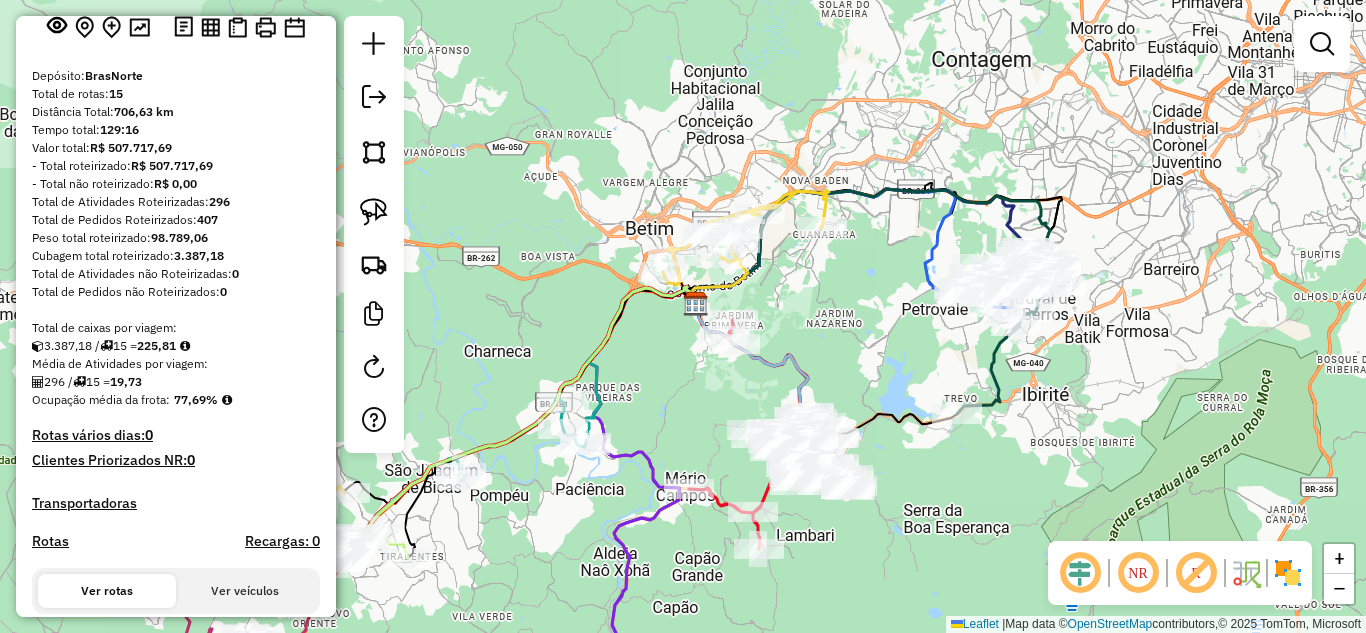 scroll, scrollTop: 200, scrollLeft: 0, axis: vertical 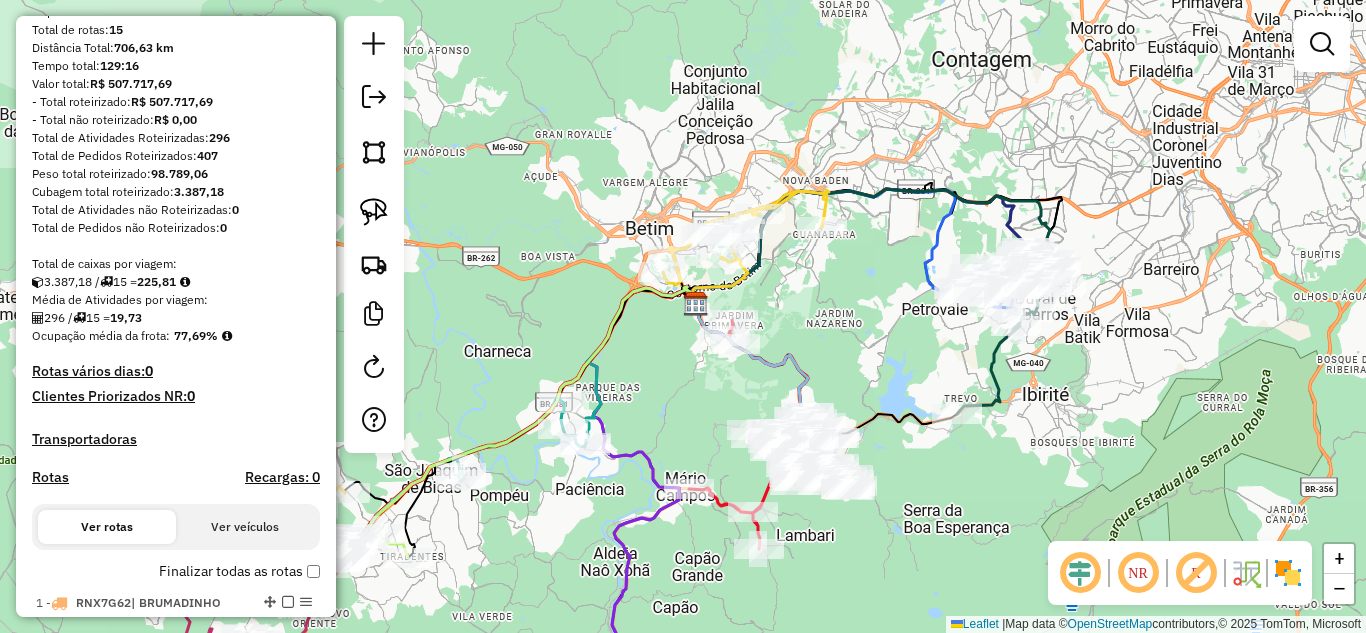 drag, startPoint x: 144, startPoint y: 285, endPoint x: 240, endPoint y: 271, distance: 97.015465 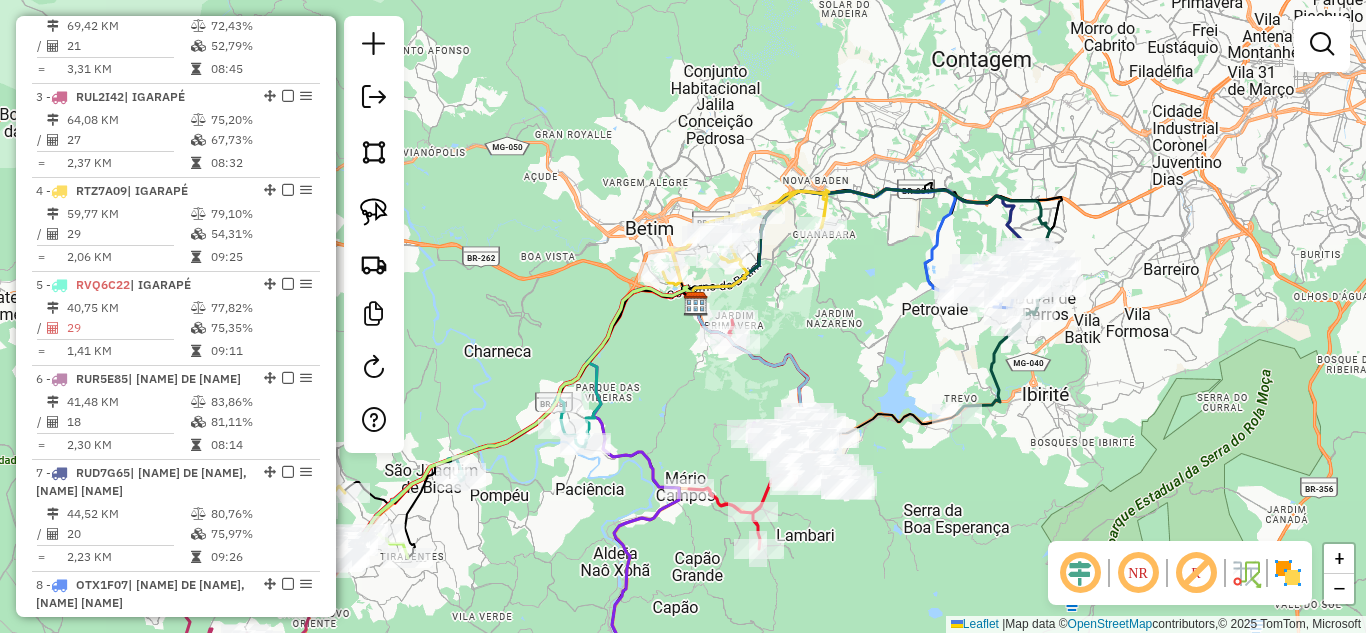 scroll, scrollTop: 900, scrollLeft: 0, axis: vertical 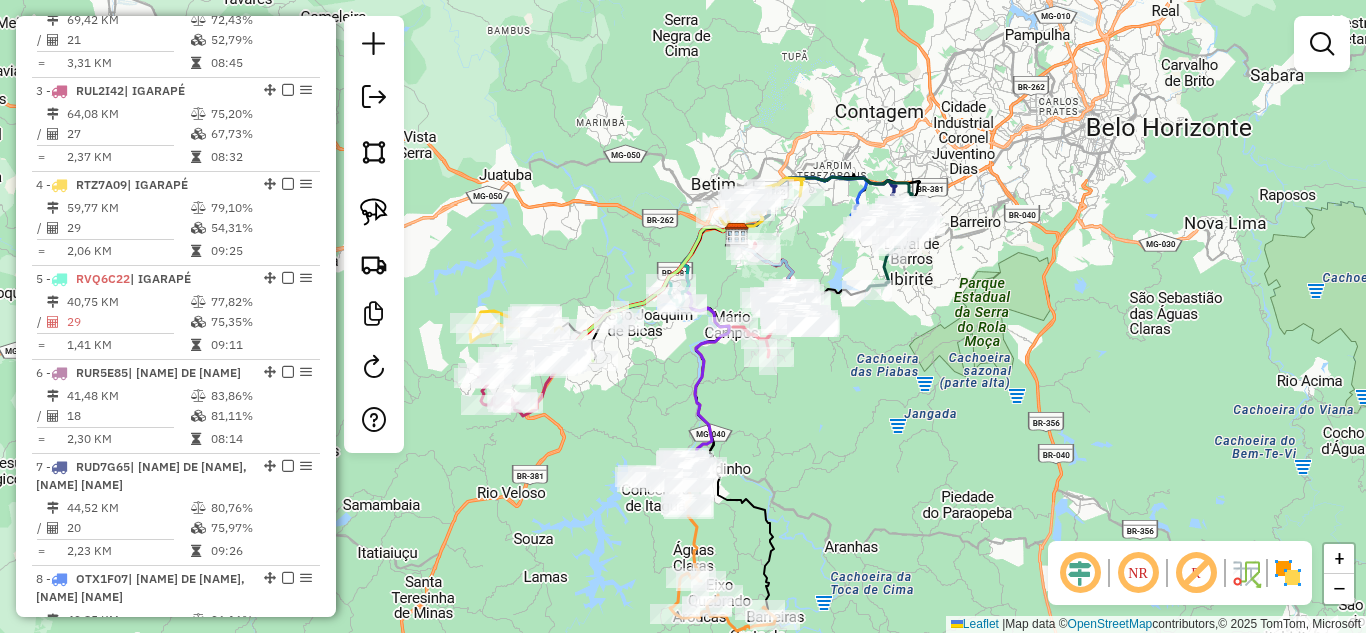 drag, startPoint x: 919, startPoint y: 415, endPoint x: 902, endPoint y: 336, distance: 80.80842 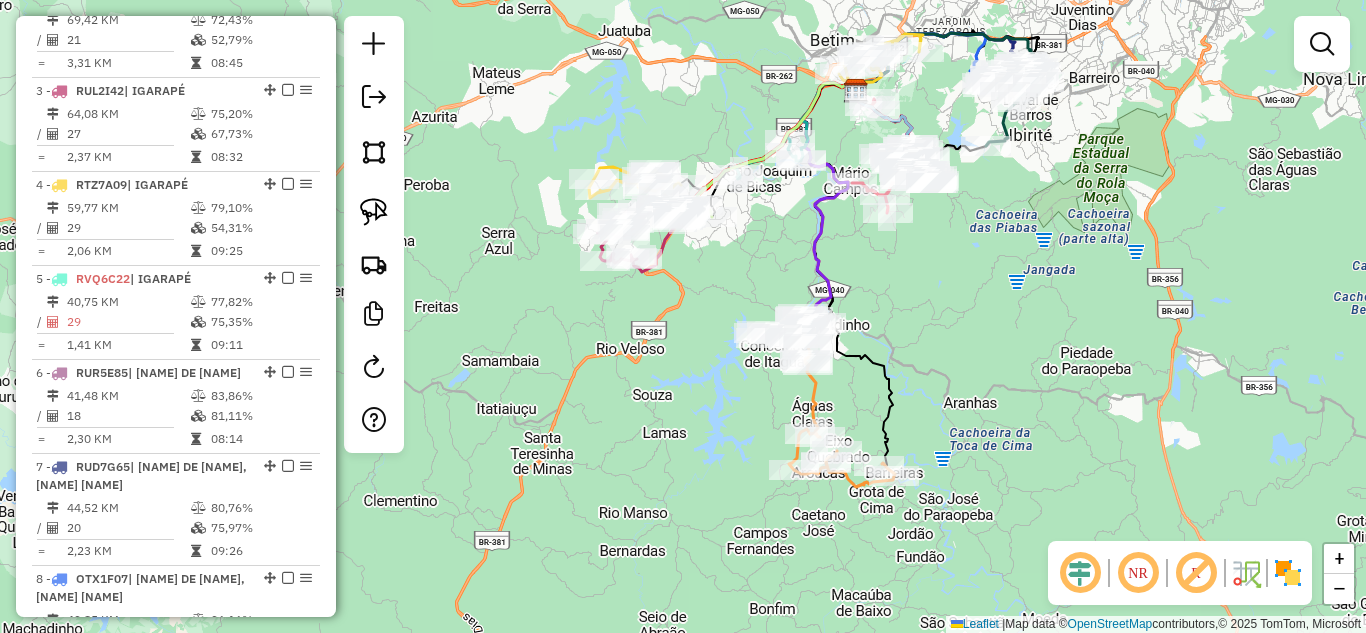 drag, startPoint x: 866, startPoint y: 401, endPoint x: 945, endPoint y: 349, distance: 94.57801 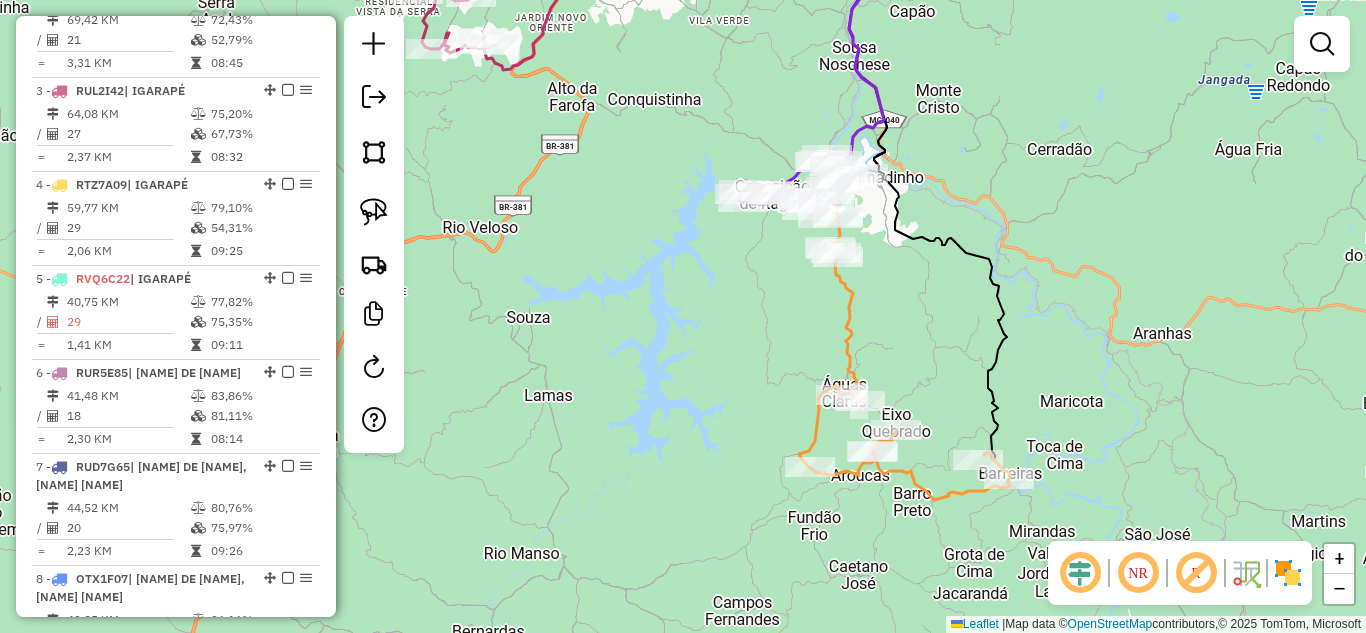 drag, startPoint x: 758, startPoint y: 349, endPoint x: 767, endPoint y: 337, distance: 15 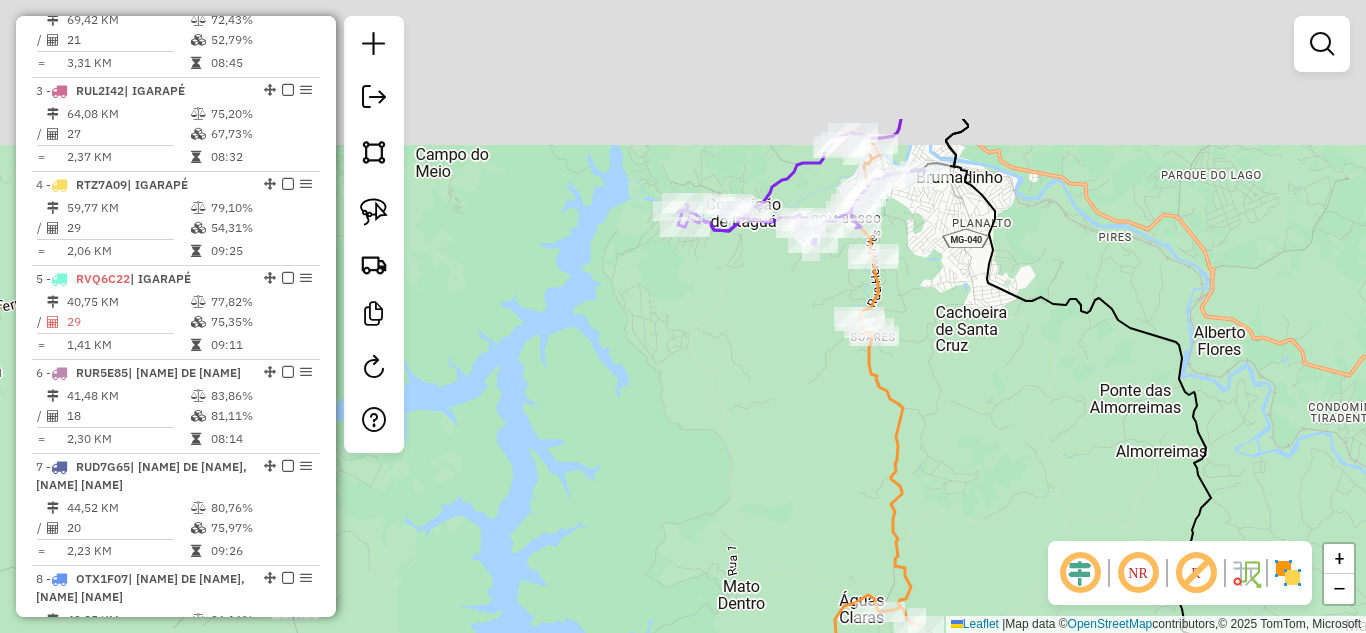drag, startPoint x: 725, startPoint y: 365, endPoint x: 827, endPoint y: 377, distance: 102.70345 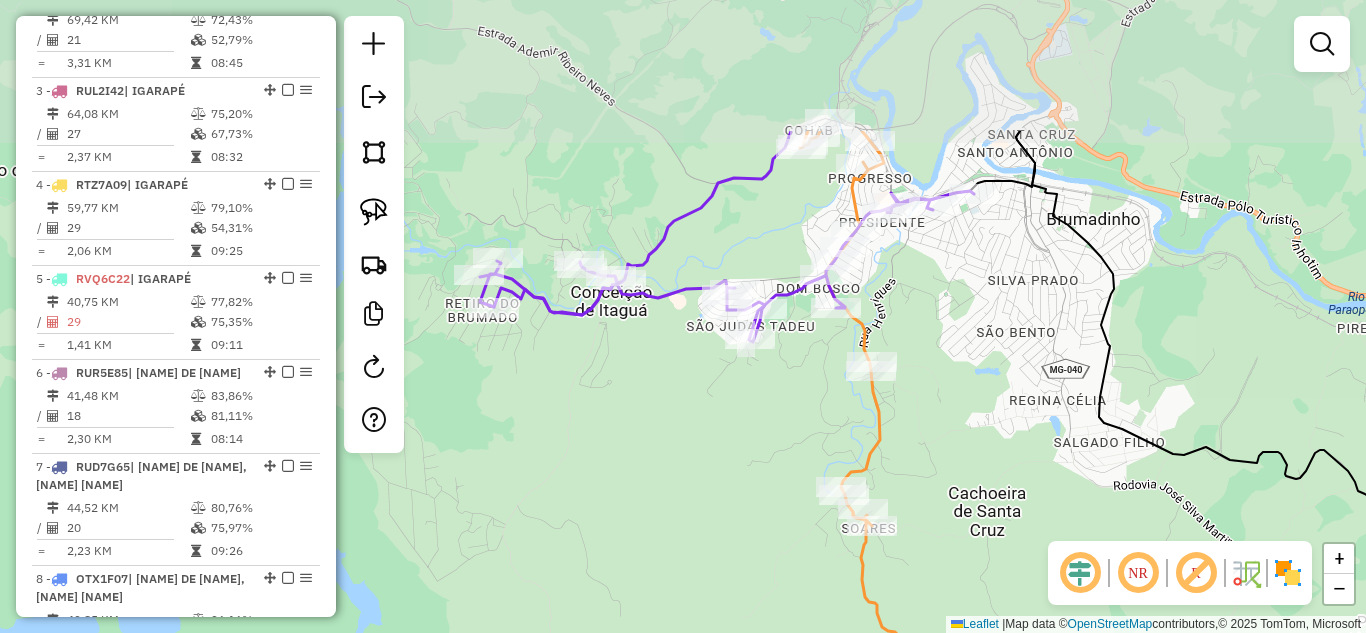 drag, startPoint x: 785, startPoint y: 327, endPoint x: 713, endPoint y: 501, distance: 188.30826 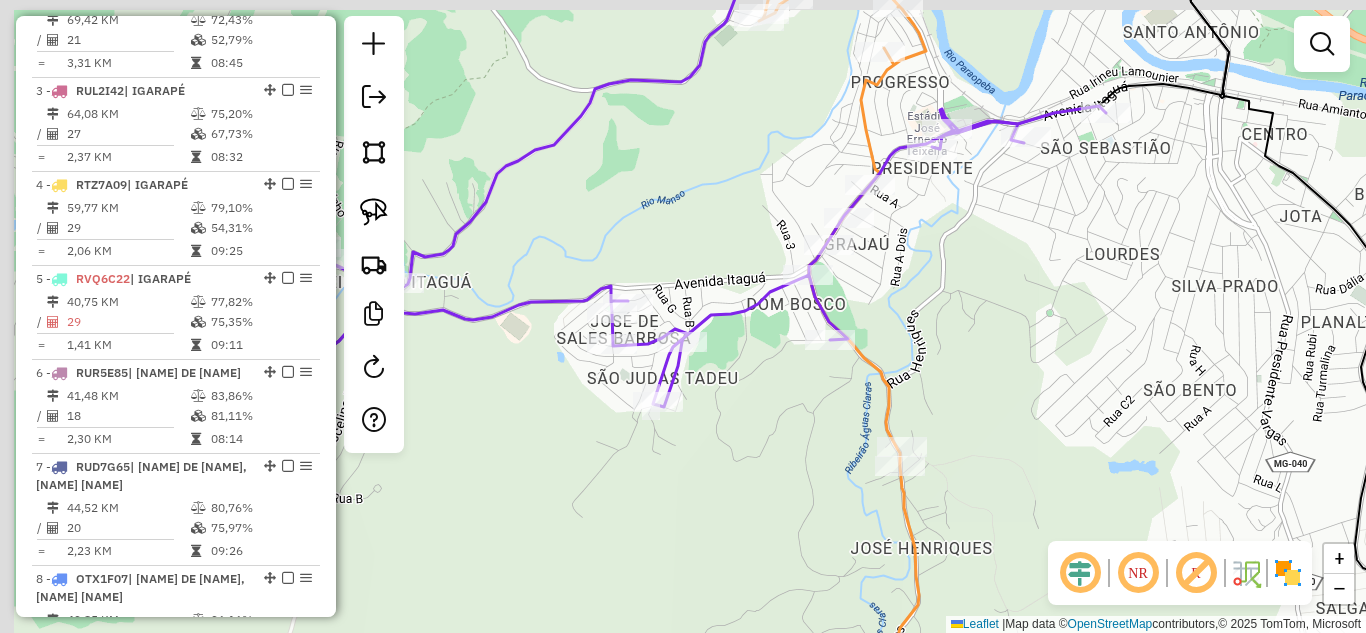drag, startPoint x: 940, startPoint y: 359, endPoint x: 990, endPoint y: 361, distance: 50.039986 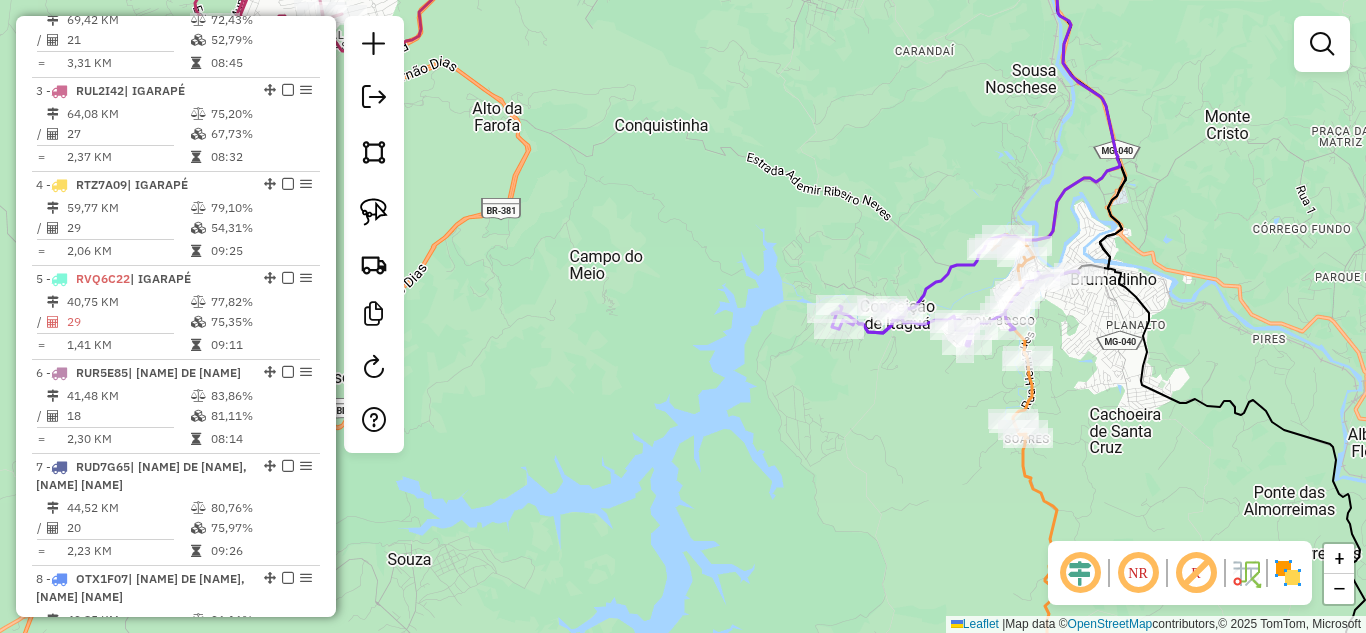 drag, startPoint x: 1119, startPoint y: 402, endPoint x: 907, endPoint y: 253, distance: 259.12354 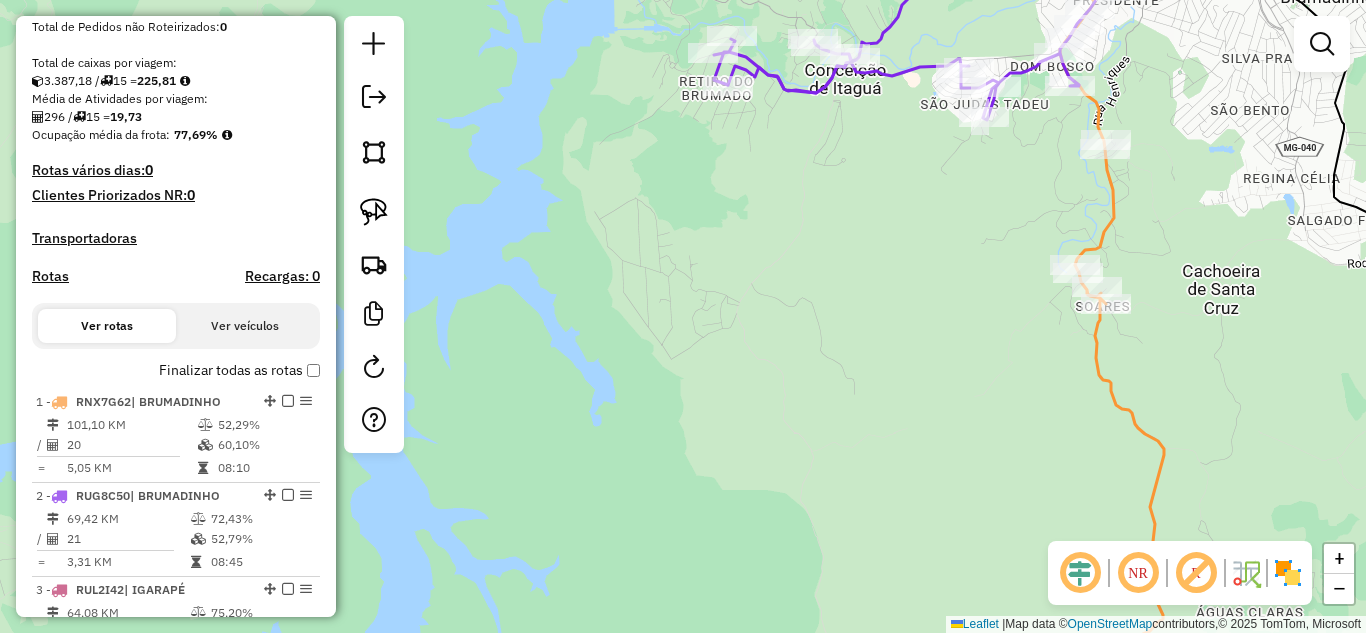 scroll, scrollTop: 400, scrollLeft: 0, axis: vertical 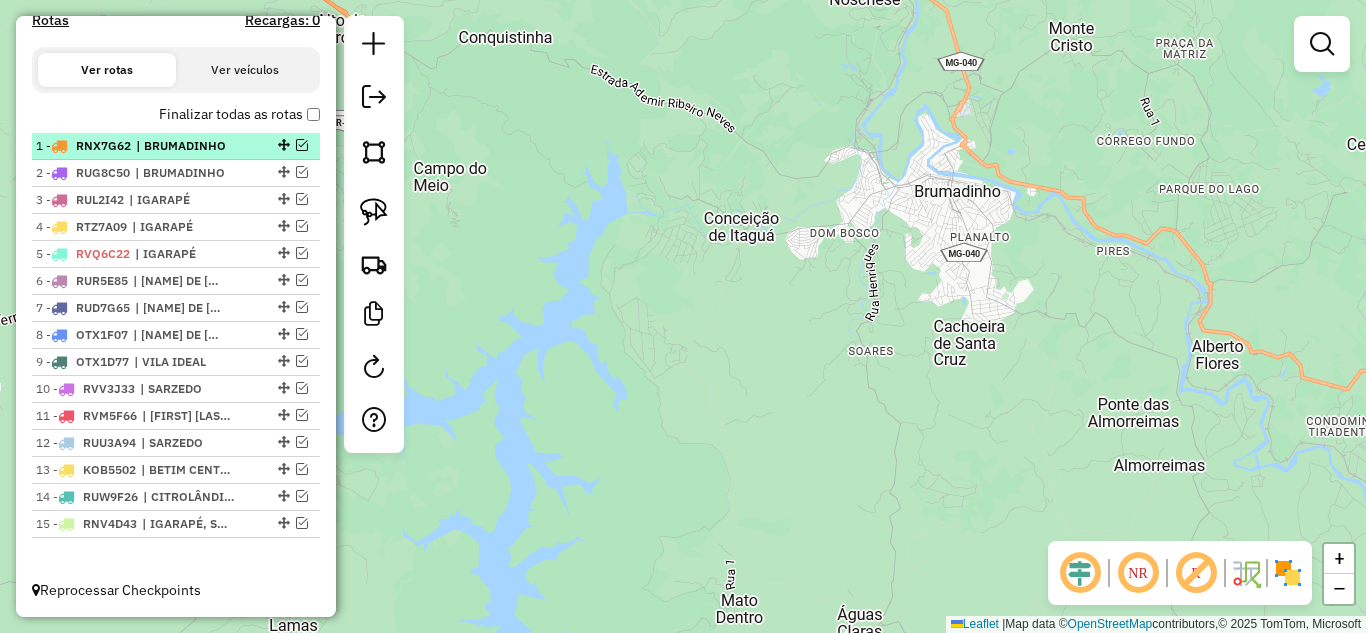 click at bounding box center (302, 145) 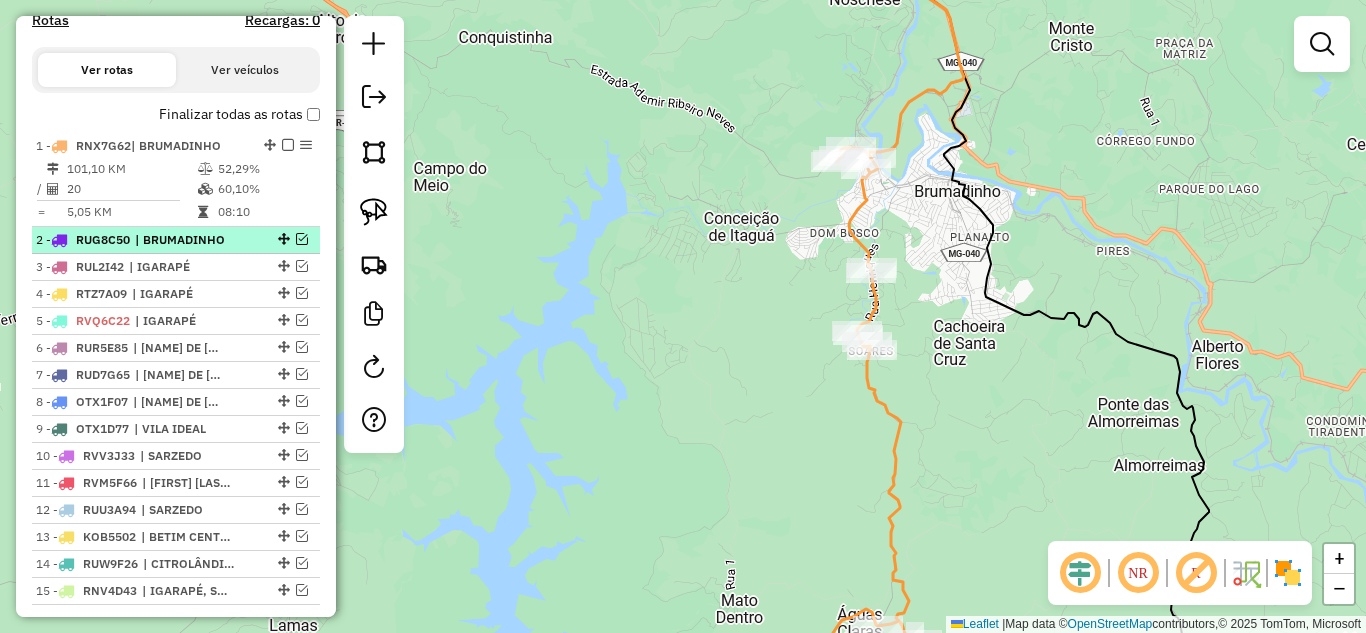 click at bounding box center [302, 239] 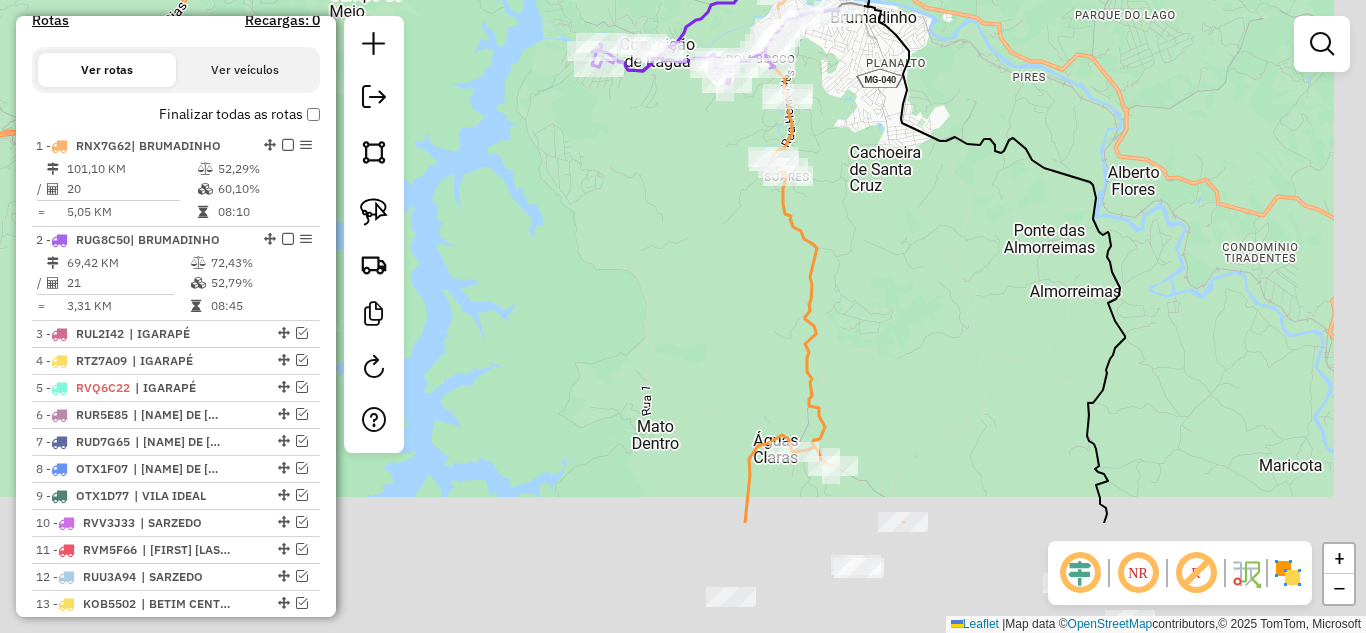 drag, startPoint x: 635, startPoint y: 183, endPoint x: 721, endPoint y: 208, distance: 89.560036 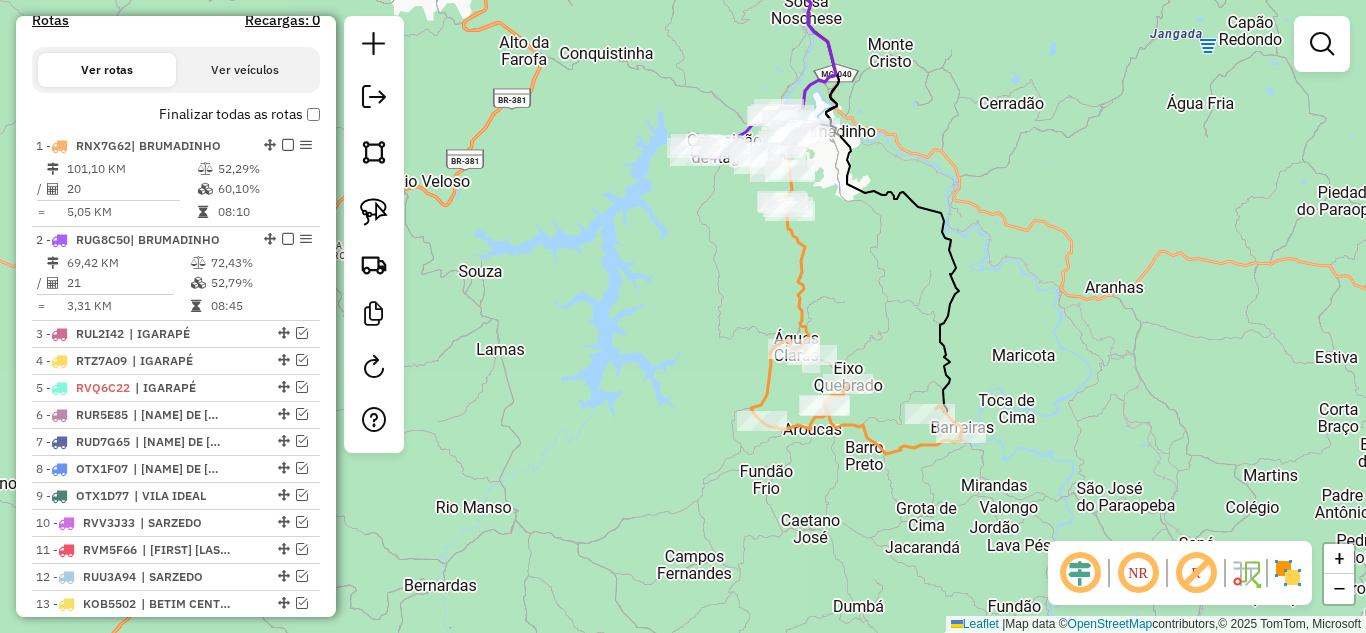click 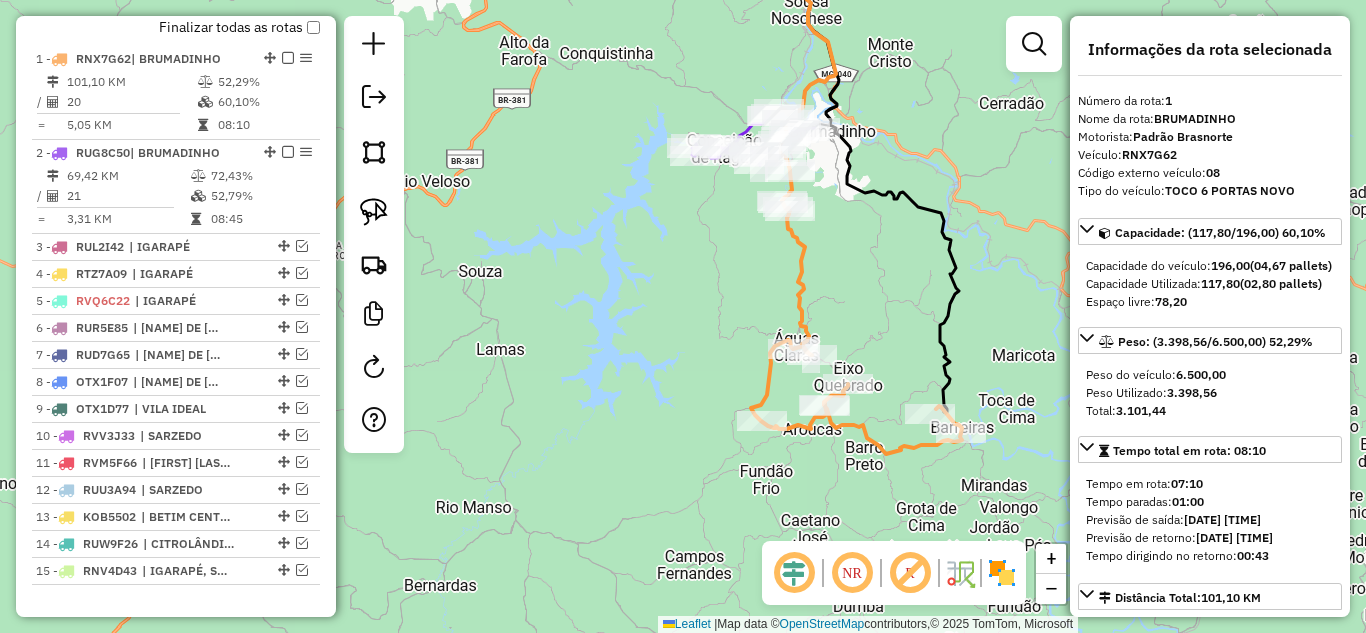 scroll, scrollTop: 774, scrollLeft: 0, axis: vertical 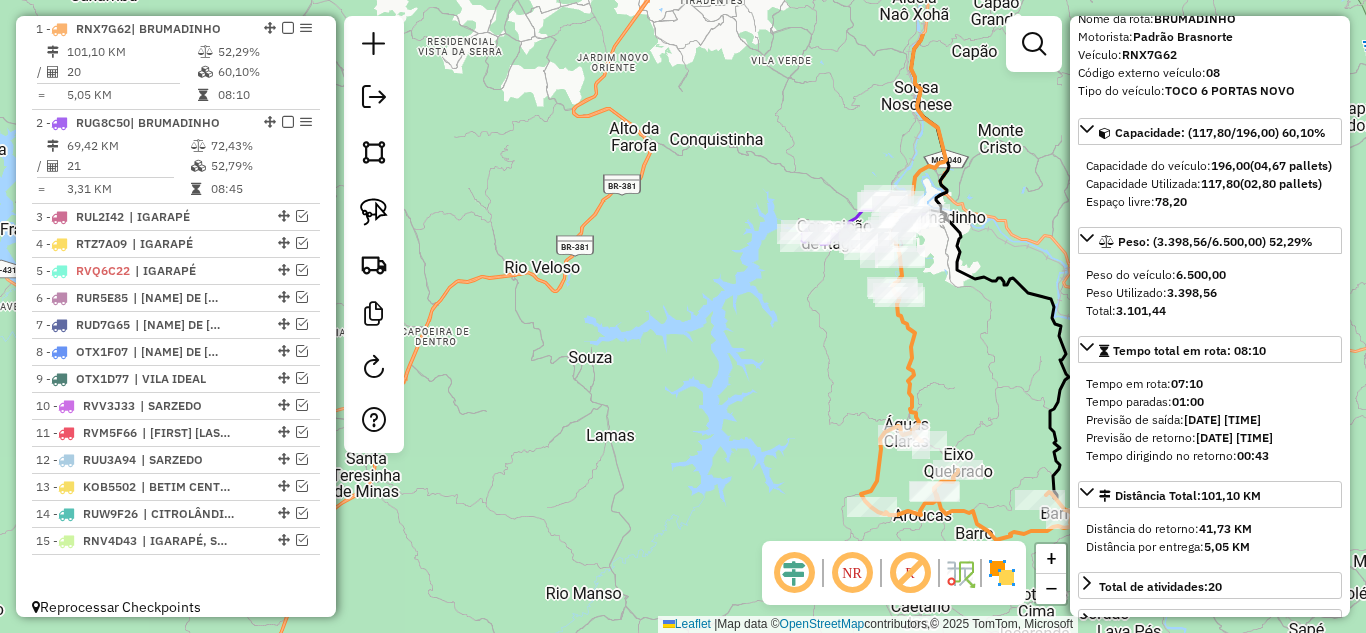 drag, startPoint x: 782, startPoint y: 310, endPoint x: 804, endPoint y: 371, distance: 64.84597 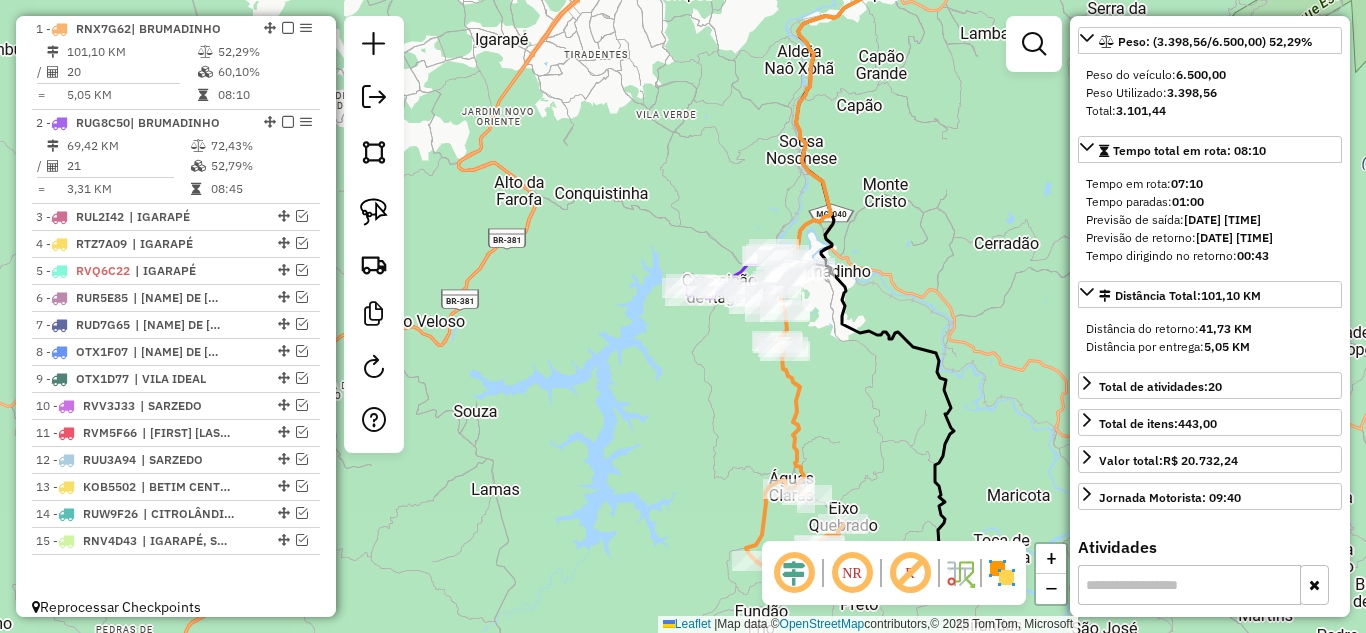scroll, scrollTop: 200, scrollLeft: 0, axis: vertical 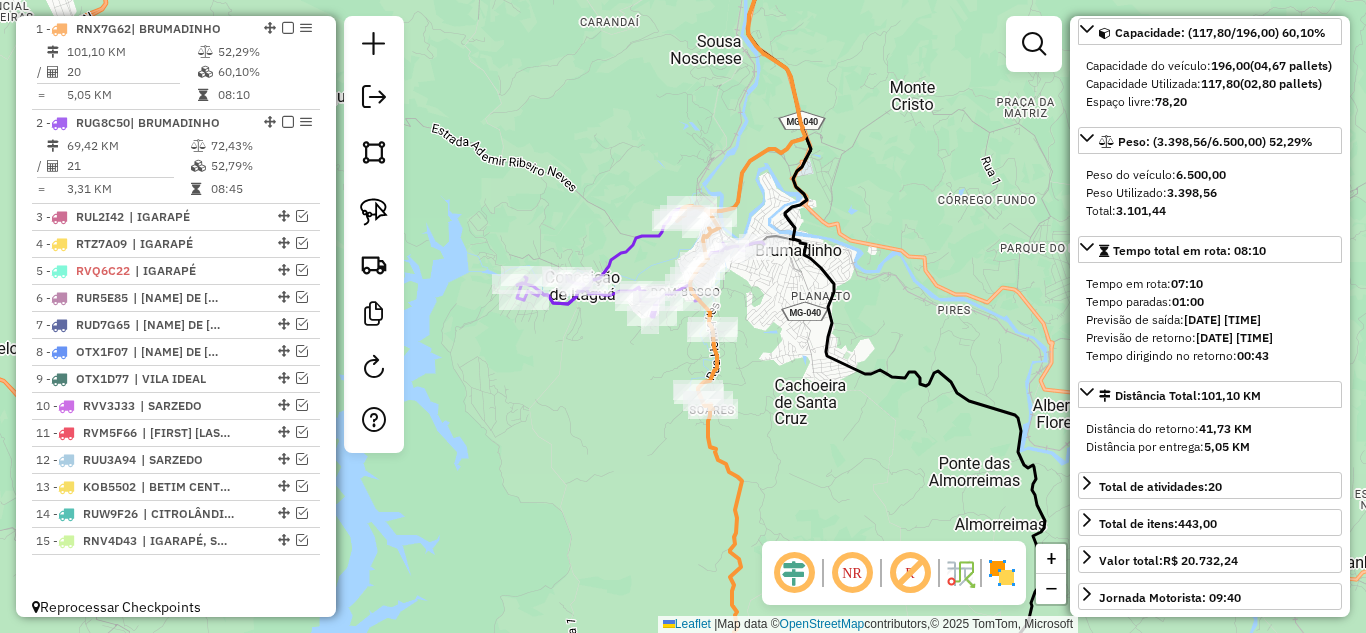 drag, startPoint x: 823, startPoint y: 265, endPoint x: 833, endPoint y: 249, distance: 18.867962 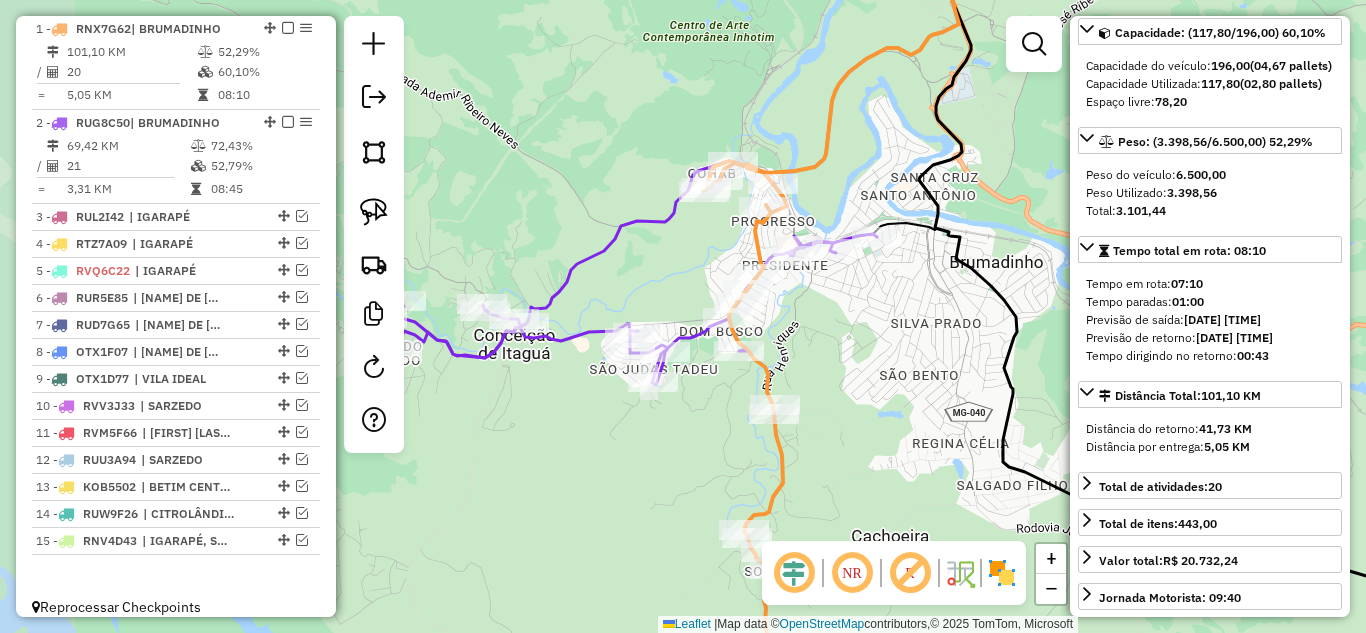 drag, startPoint x: 723, startPoint y: 308, endPoint x: 845, endPoint y: 317, distance: 122.33152 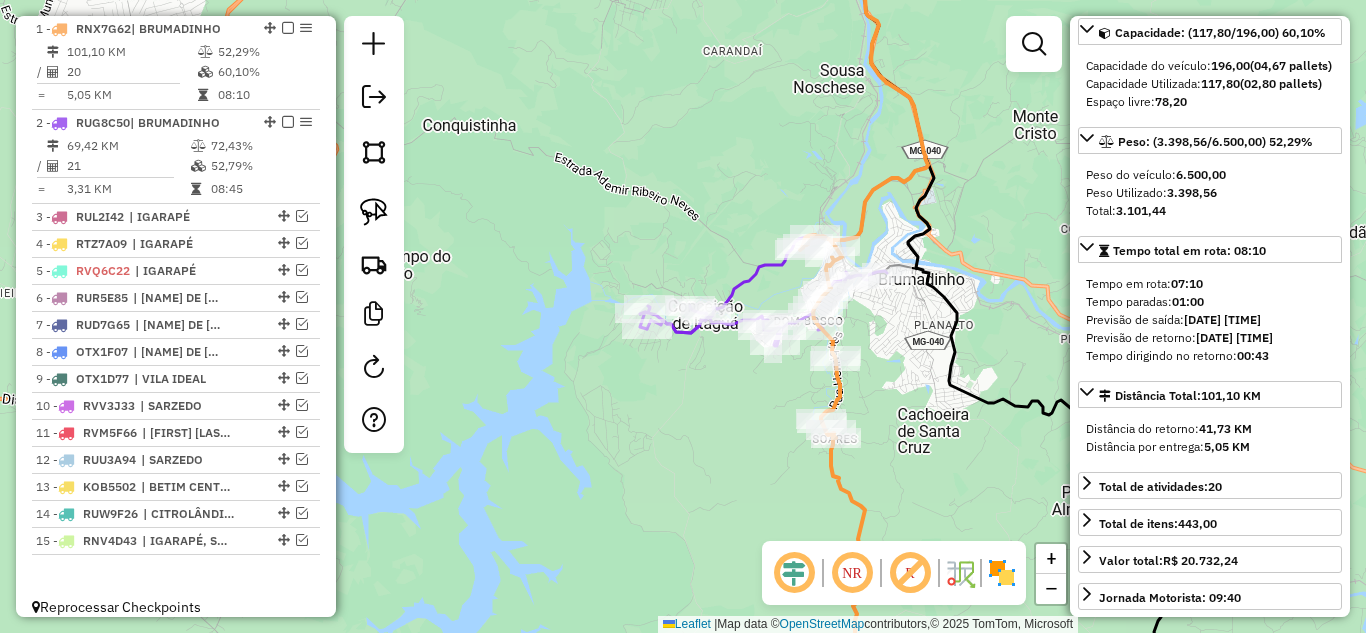 drag, startPoint x: 866, startPoint y: 338, endPoint x: 894, endPoint y: 330, distance: 29.12044 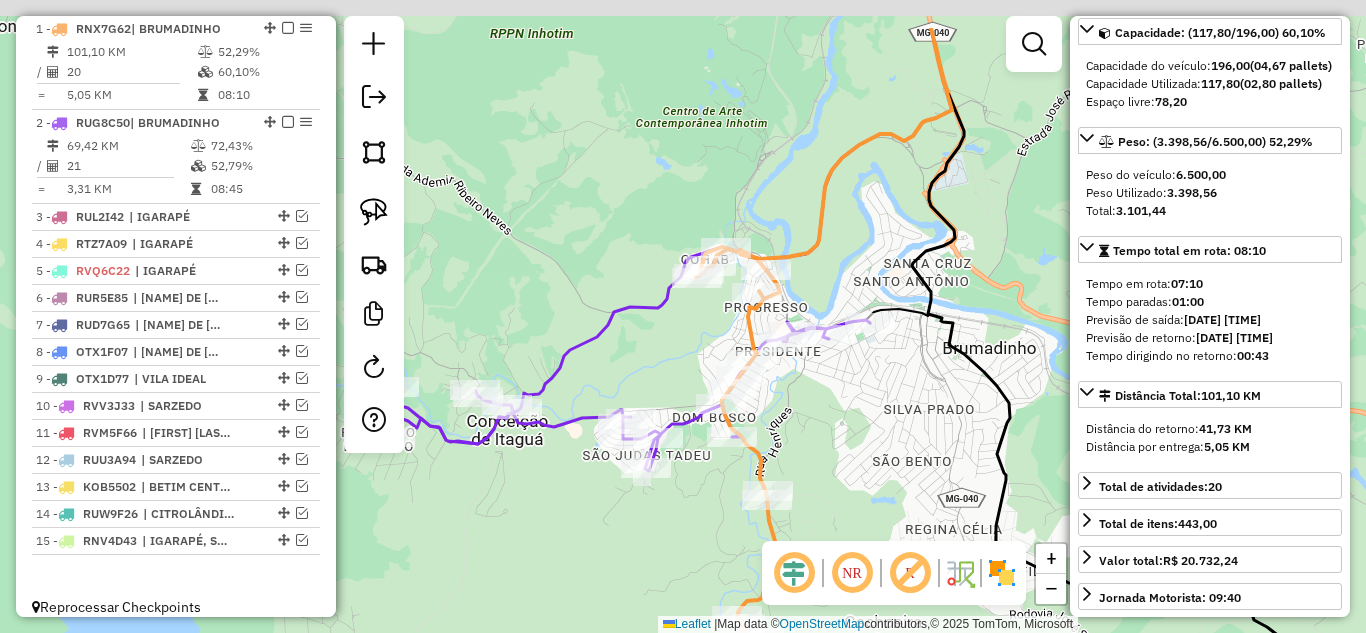 drag, startPoint x: 845, startPoint y: 382, endPoint x: 882, endPoint y: 399, distance: 40.718548 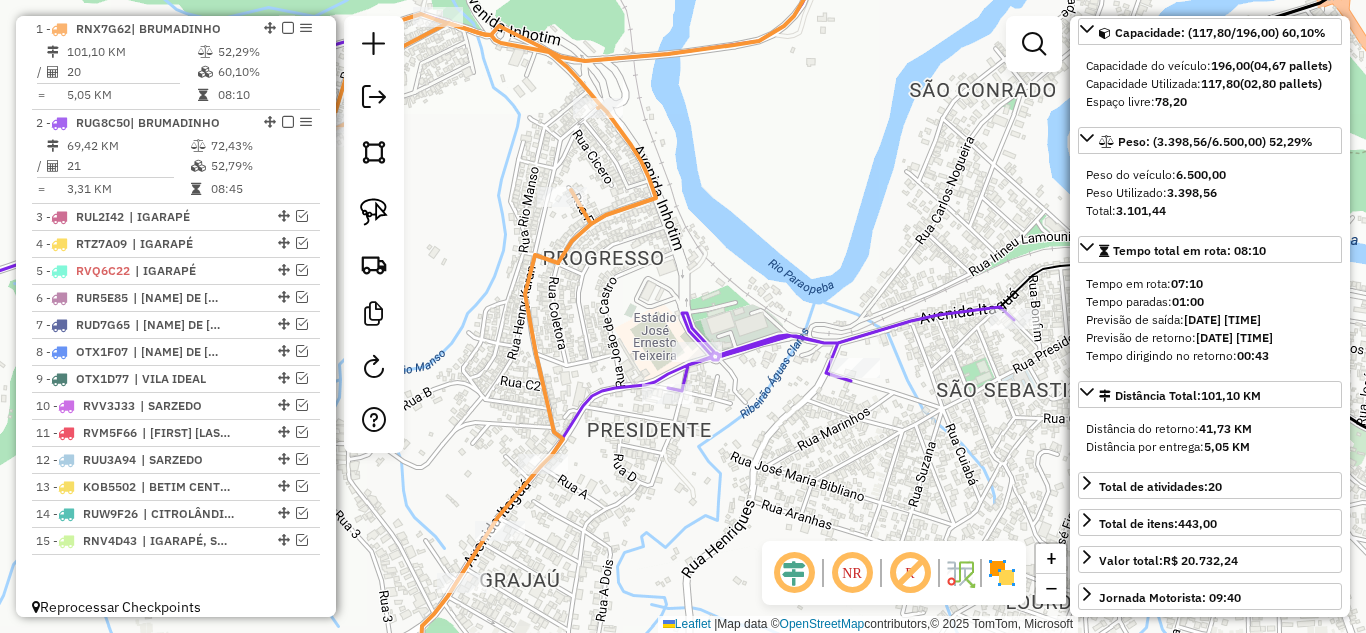 drag, startPoint x: 720, startPoint y: 230, endPoint x: 765, endPoint y: 241, distance: 46.32494 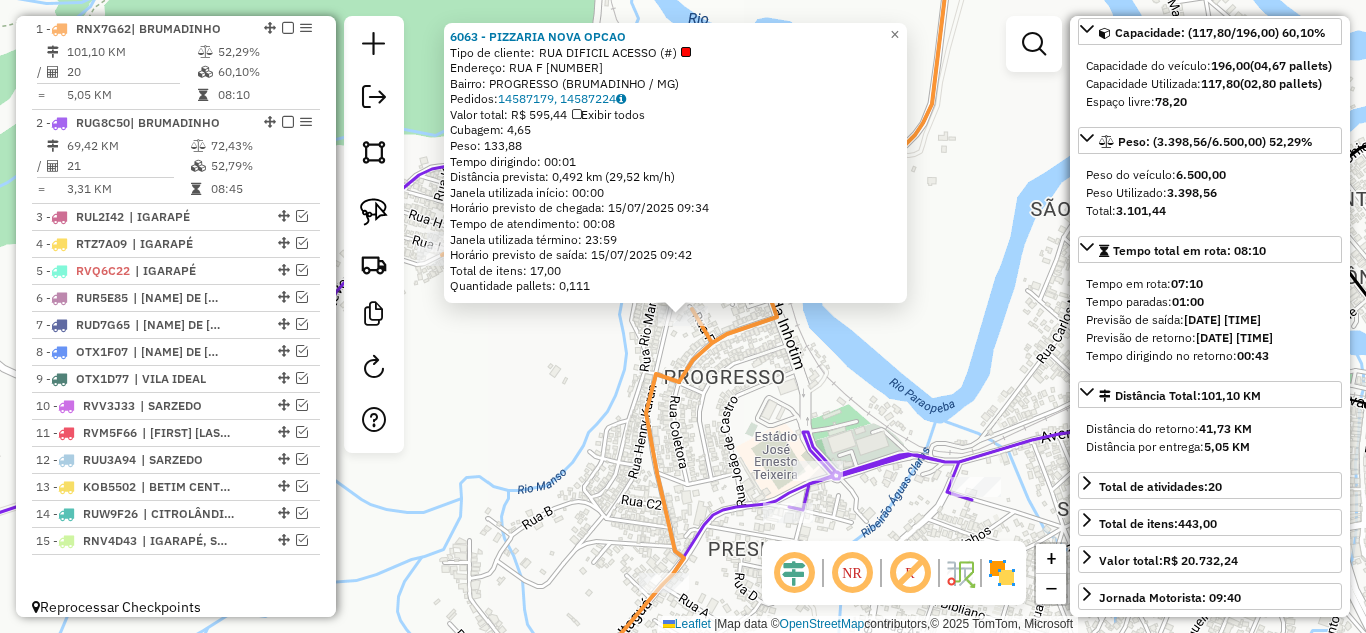 drag, startPoint x: 537, startPoint y: 57, endPoint x: 789, endPoint y: 46, distance: 252.23996 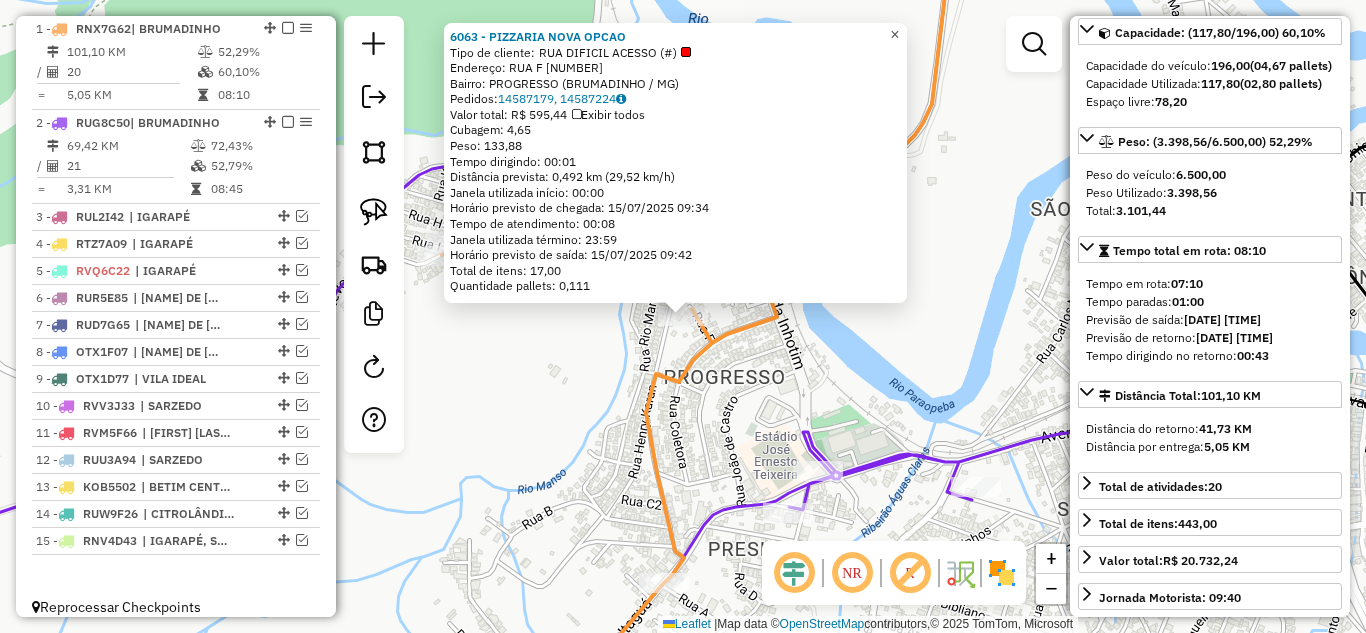 click on "×" 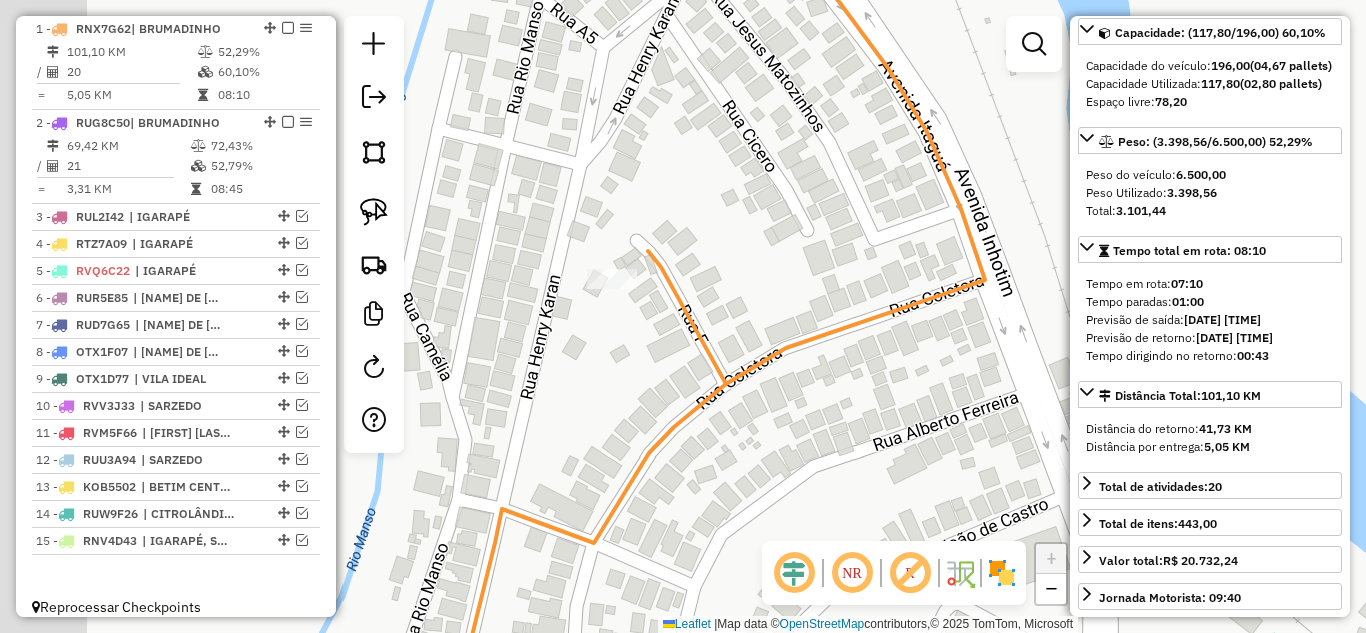 drag, startPoint x: 673, startPoint y: 383, endPoint x: 819, endPoint y: 381, distance: 146.0137 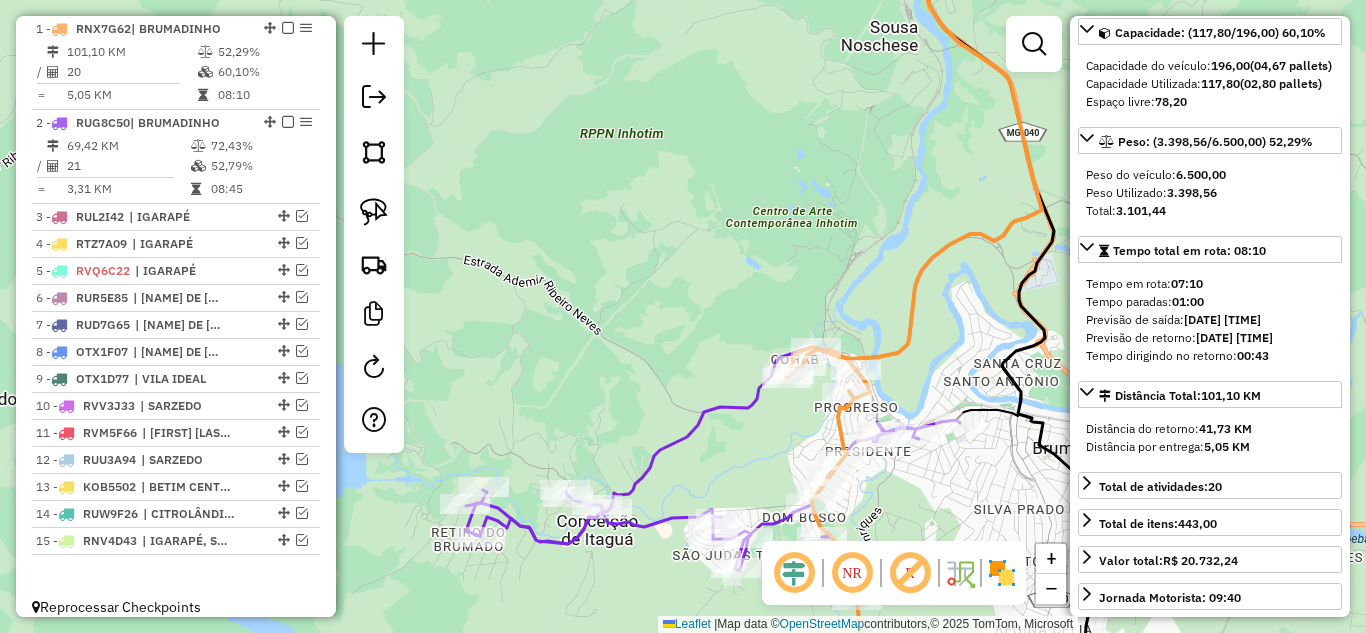 drag, startPoint x: 956, startPoint y: 446, endPoint x: 957, endPoint y: 411, distance: 35.014282 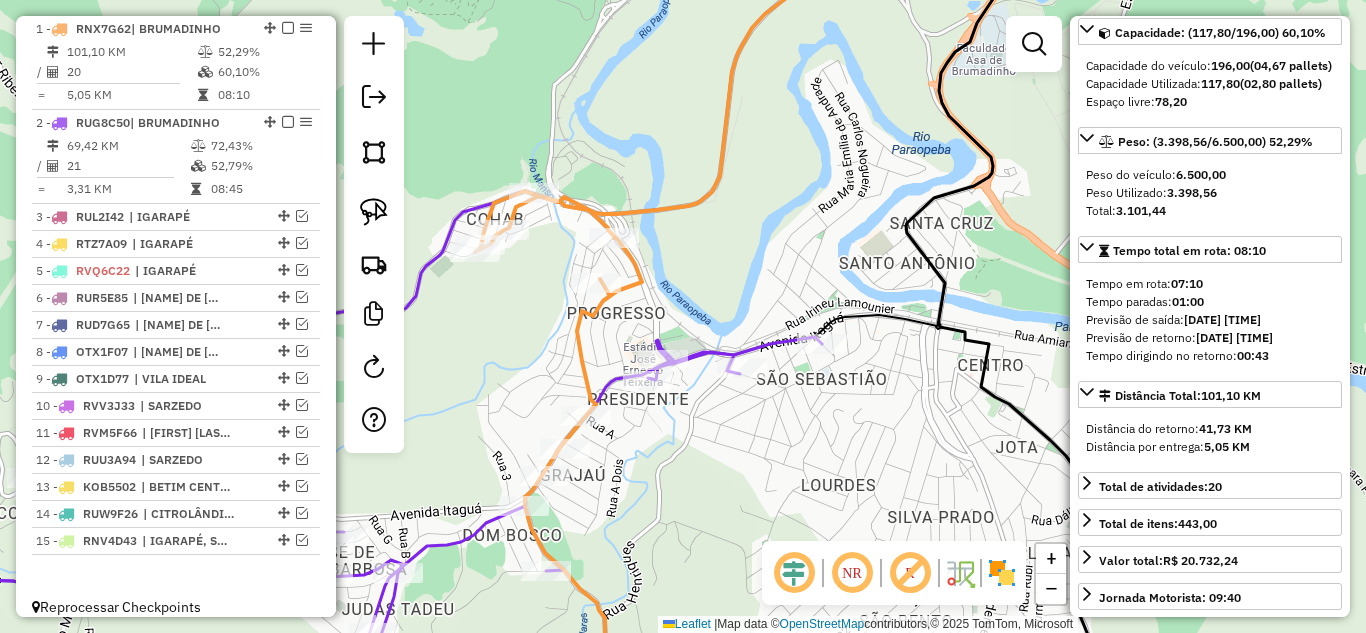 drag, startPoint x: 622, startPoint y: 310, endPoint x: 679, endPoint y: 294, distance: 59.20304 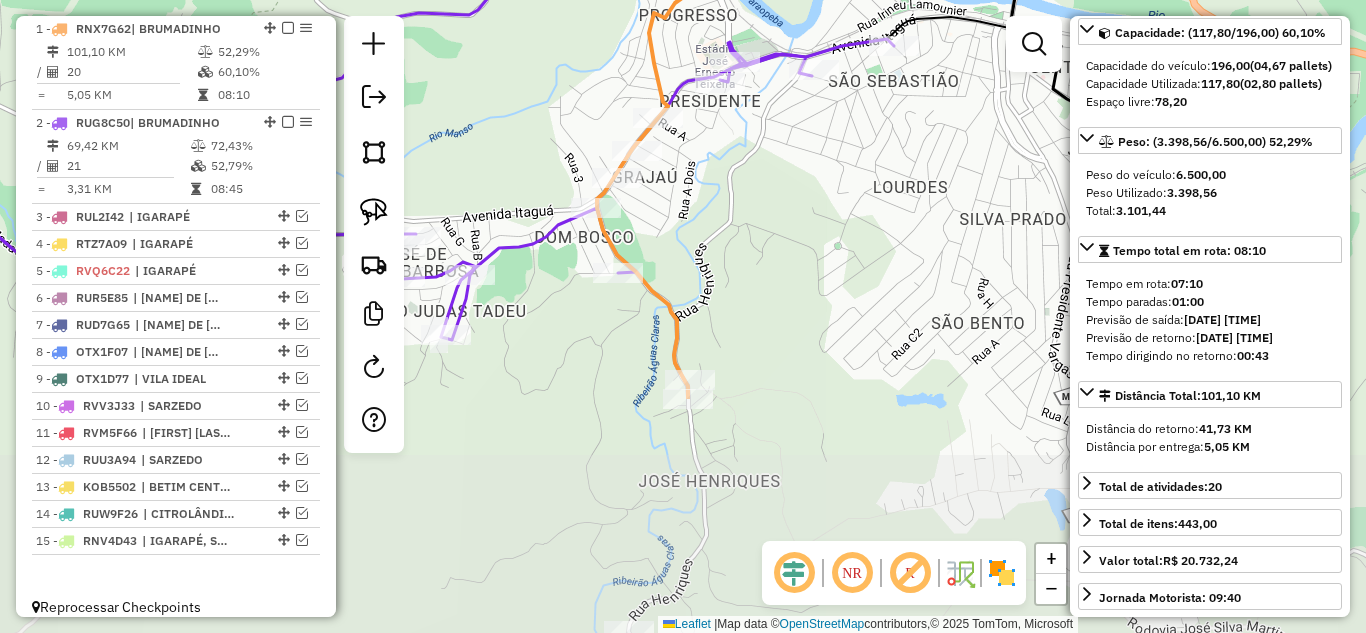 drag, startPoint x: 679, startPoint y: 481, endPoint x: 756, endPoint y: 192, distance: 299.08194 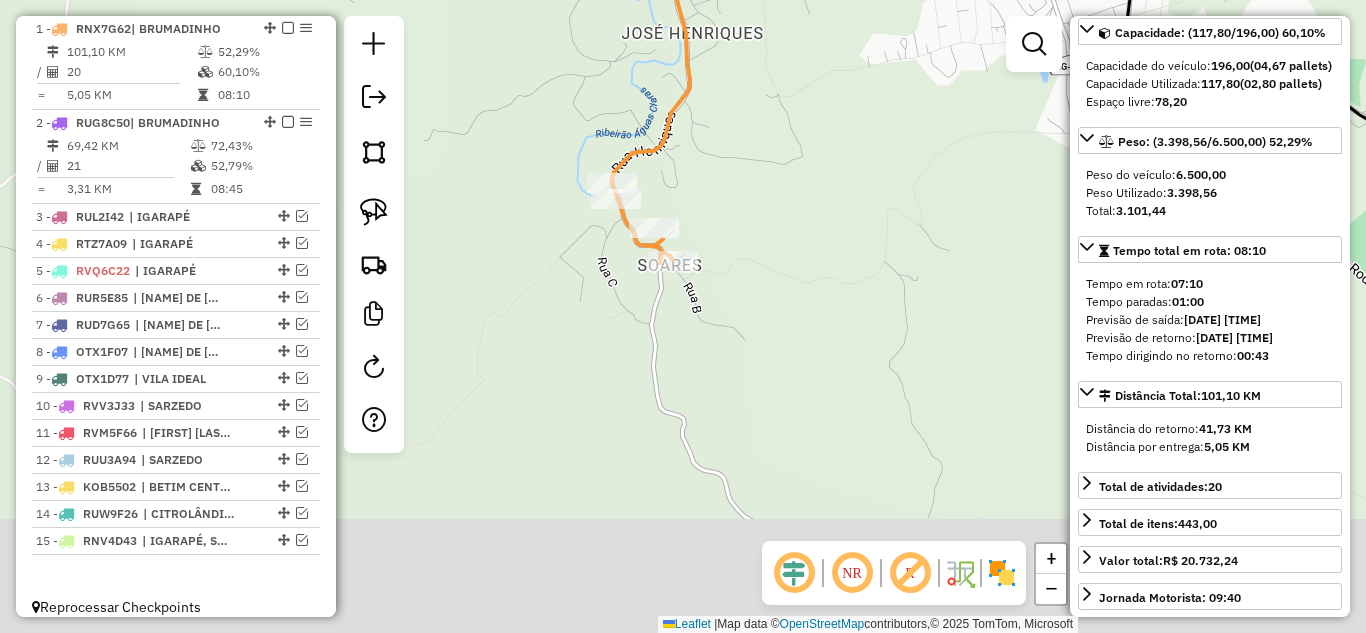 drag, startPoint x: 793, startPoint y: 515, endPoint x: 781, endPoint y: 80, distance: 435.1655 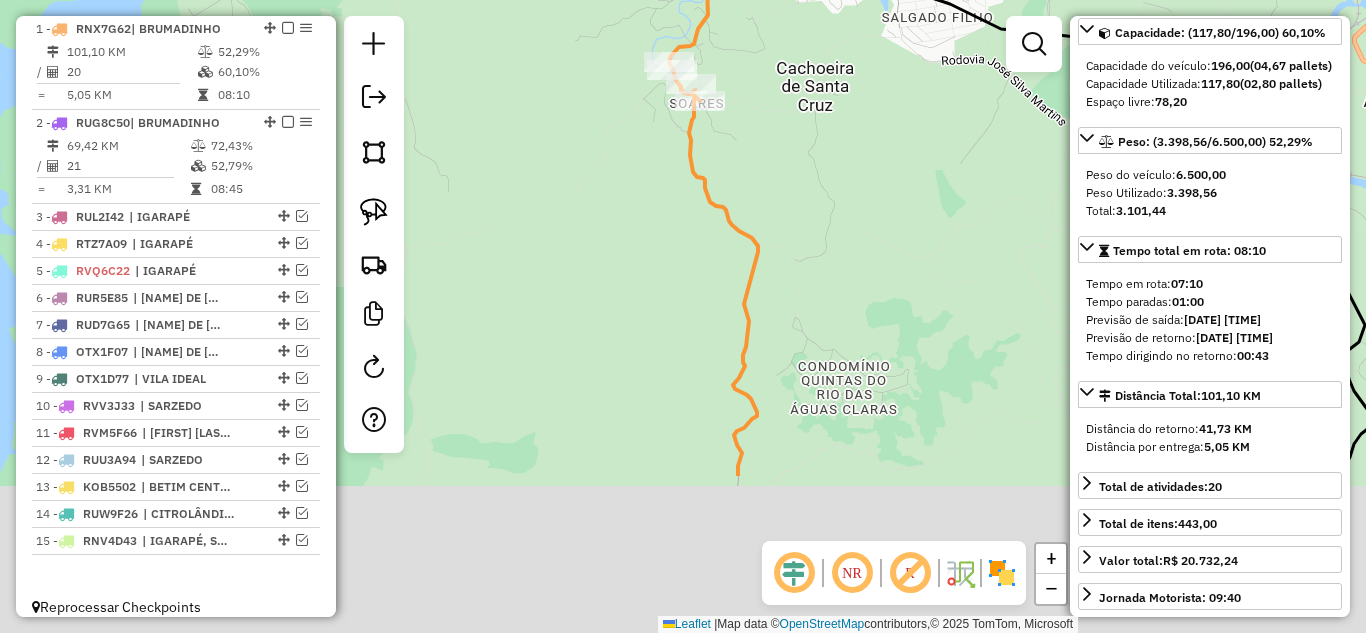 drag, startPoint x: 877, startPoint y: 463, endPoint x: 801, endPoint y: 168, distance: 304.63257 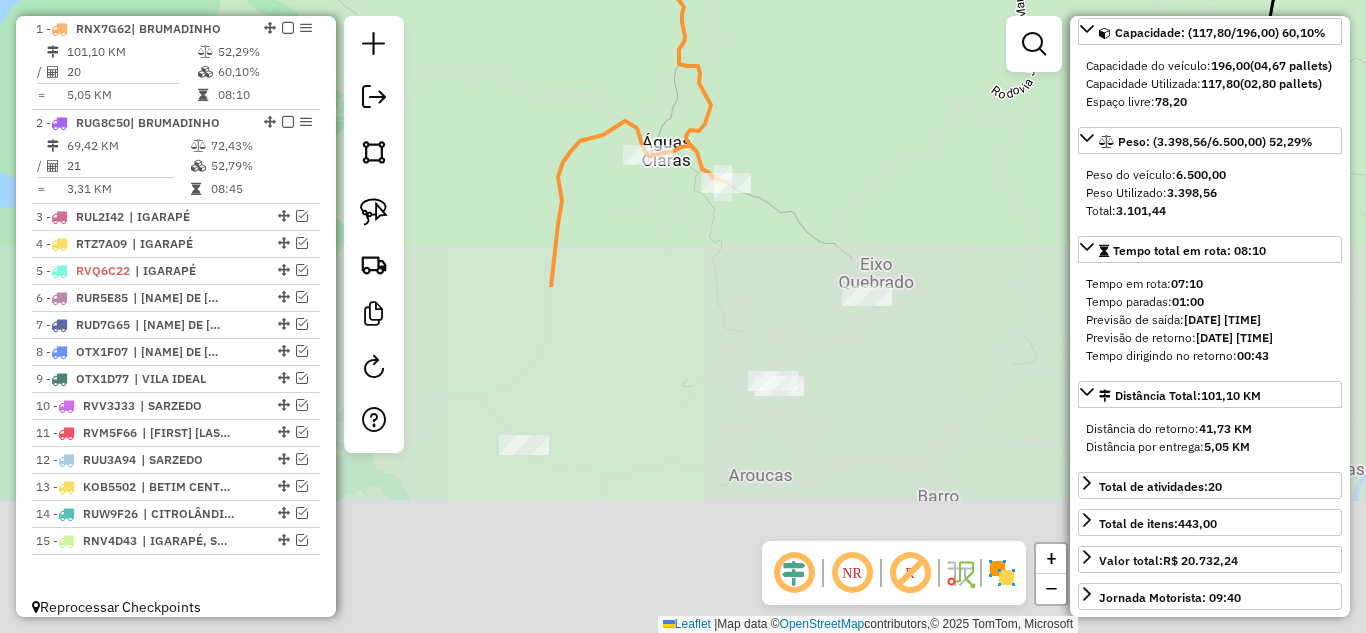 drag, startPoint x: 858, startPoint y: 517, endPoint x: 813, endPoint y: 105, distance: 414.45023 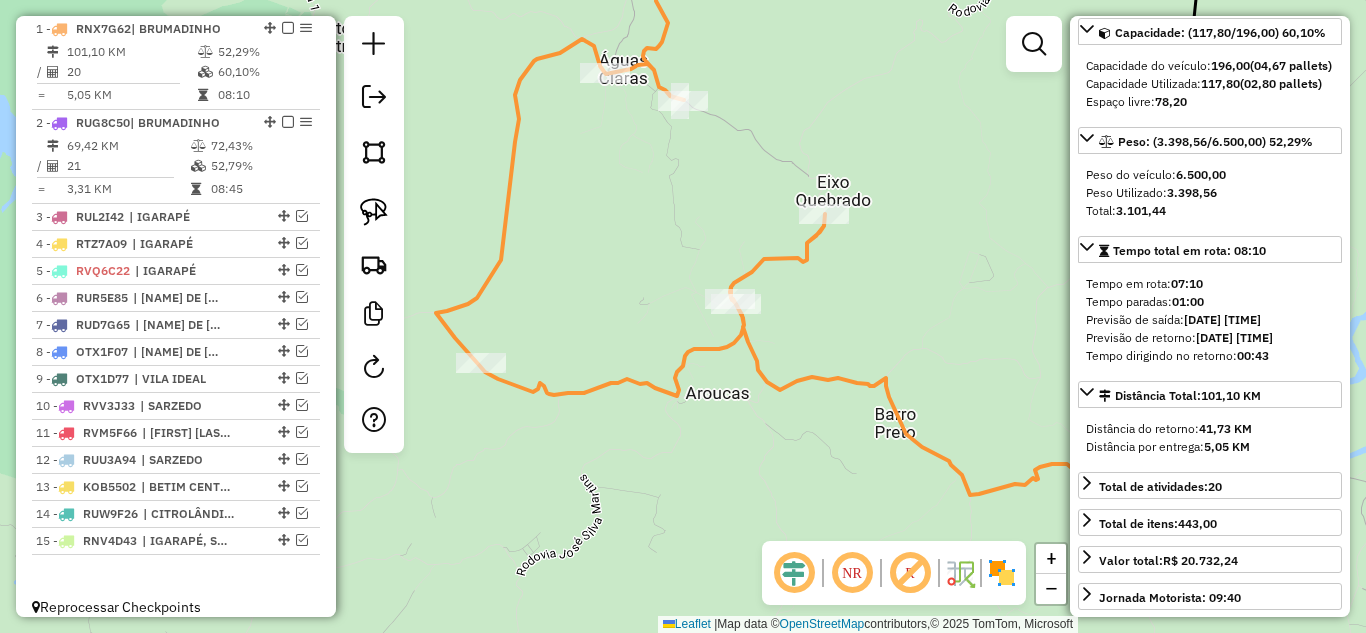 drag, startPoint x: 867, startPoint y: 313, endPoint x: 855, endPoint y: 286, distance: 29.546574 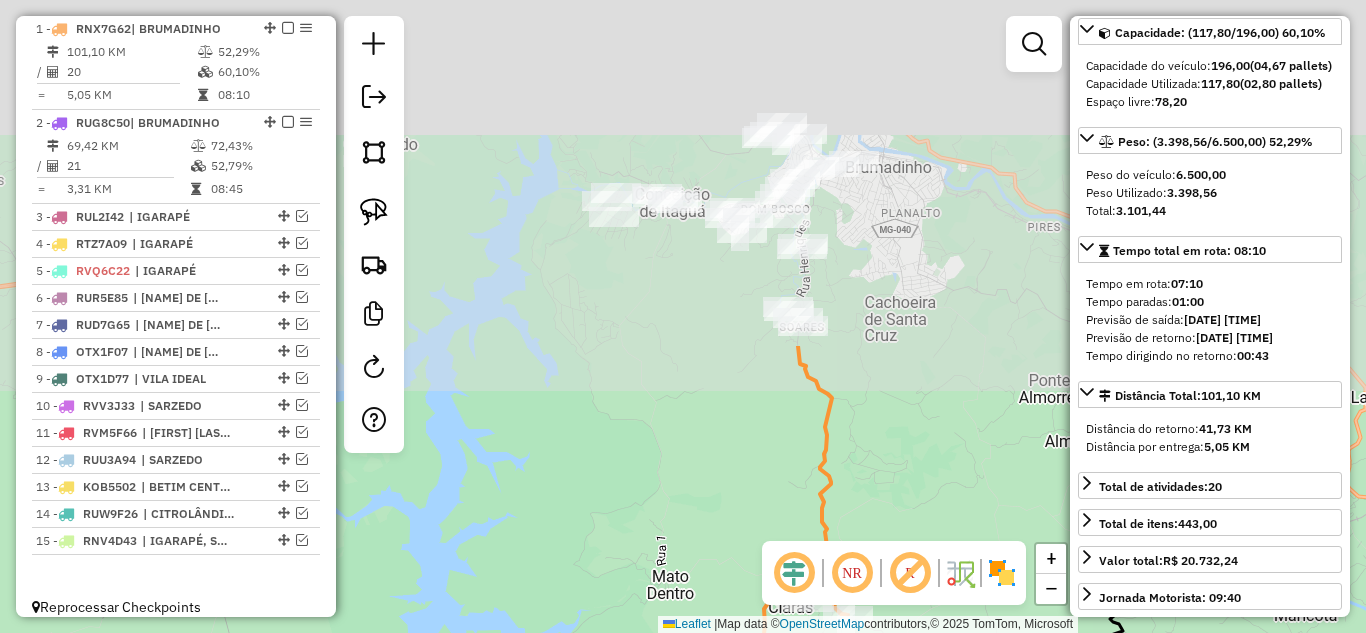 drag, startPoint x: 946, startPoint y: 229, endPoint x: 934, endPoint y: 463, distance: 234.3075 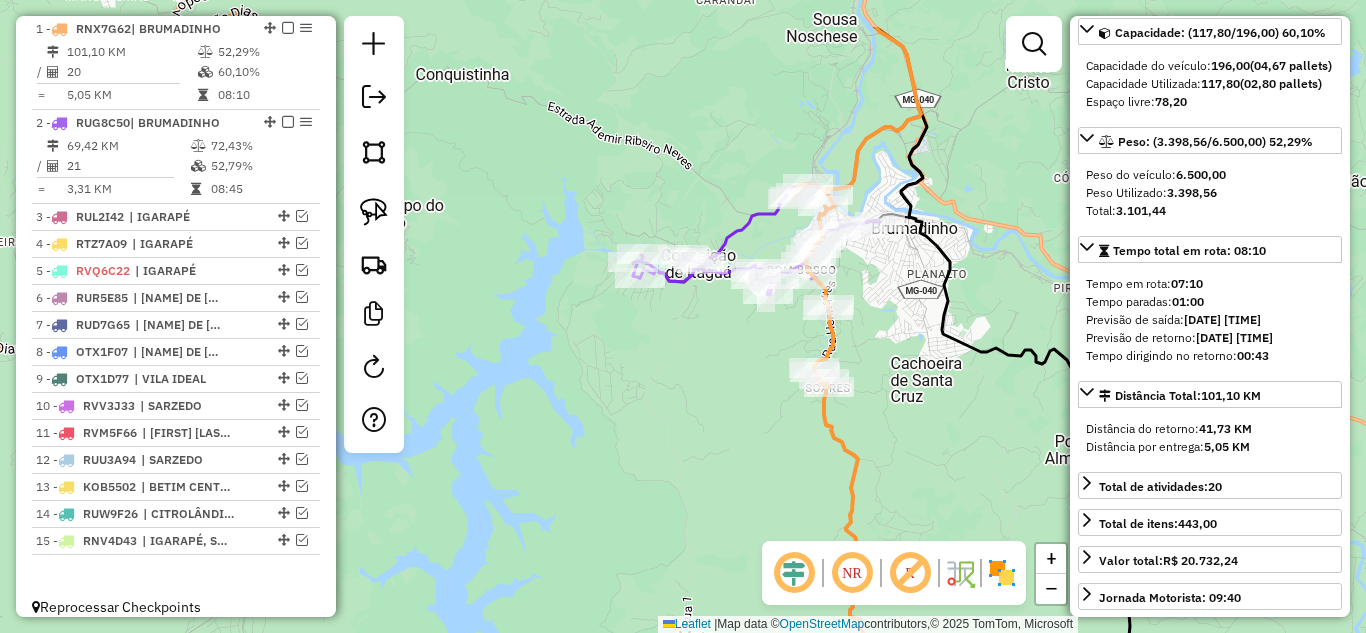 click on "Janela de atendimento Grade de atendimento Capacidade Transportadoras Veículos Cliente Pedidos  Rotas Selecione os dias de semana para filtrar as janelas de atendimento  Seg   Ter   Qua   Qui   Sex   Sáb   Dom  Informe o período da janela de atendimento: De: Até:  Filtrar exatamente a janela do cliente  Considerar janela de atendimento padrão  Selecione os dias de semana para filtrar as grades de atendimento  Seg   Ter   Qua   Qui   Sex   Sáb   Dom   Considerar clientes sem dia de atendimento cadastrado  Clientes fora do dia de atendimento selecionado Filtrar as atividades entre os valores definidos abaixo:  Peso mínimo:   Peso máximo:   Cubagem mínima:   Cubagem máxima:   De:   Até:  Filtrar as atividades entre o tempo de atendimento definido abaixo:  De:   Até:   Considerar capacidade total dos clientes não roteirizados Transportadora: Selecione um ou mais itens Tipo de veículo: Selecione um ou mais itens Veículo: Selecione um ou mais itens Motorista: Selecione um ou mais itens Nome: Rótulo:" 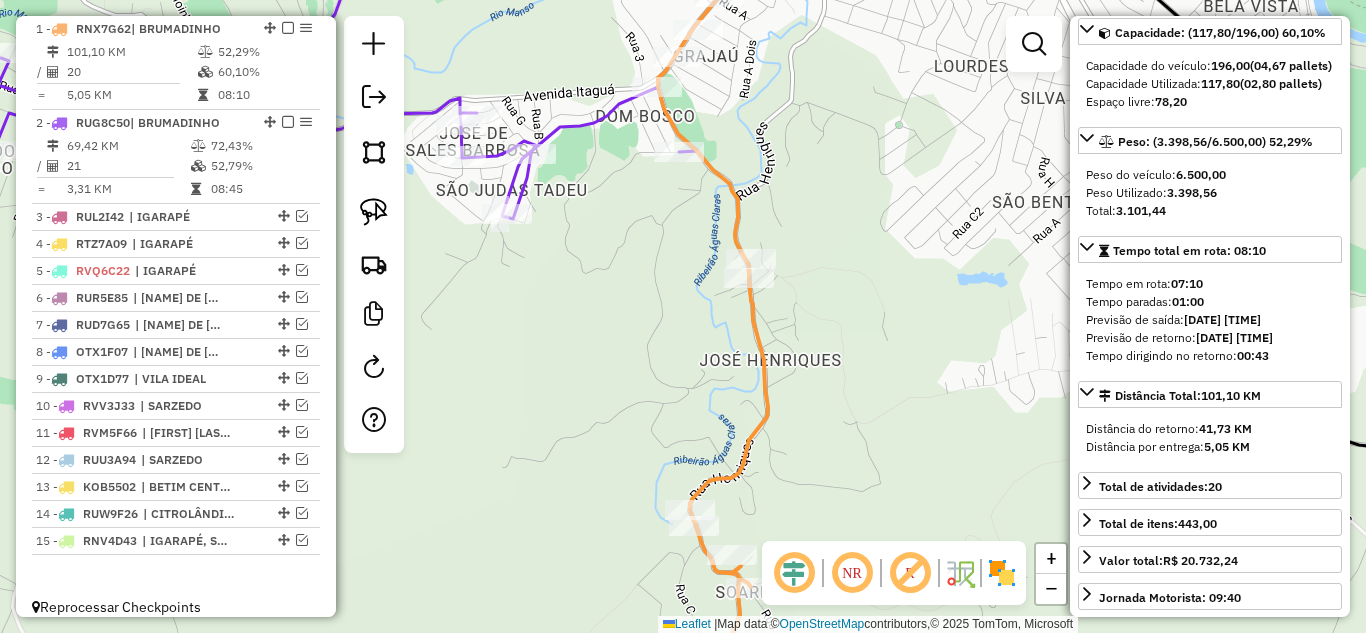 drag, startPoint x: 596, startPoint y: 301, endPoint x: 596, endPoint y: 338, distance: 37 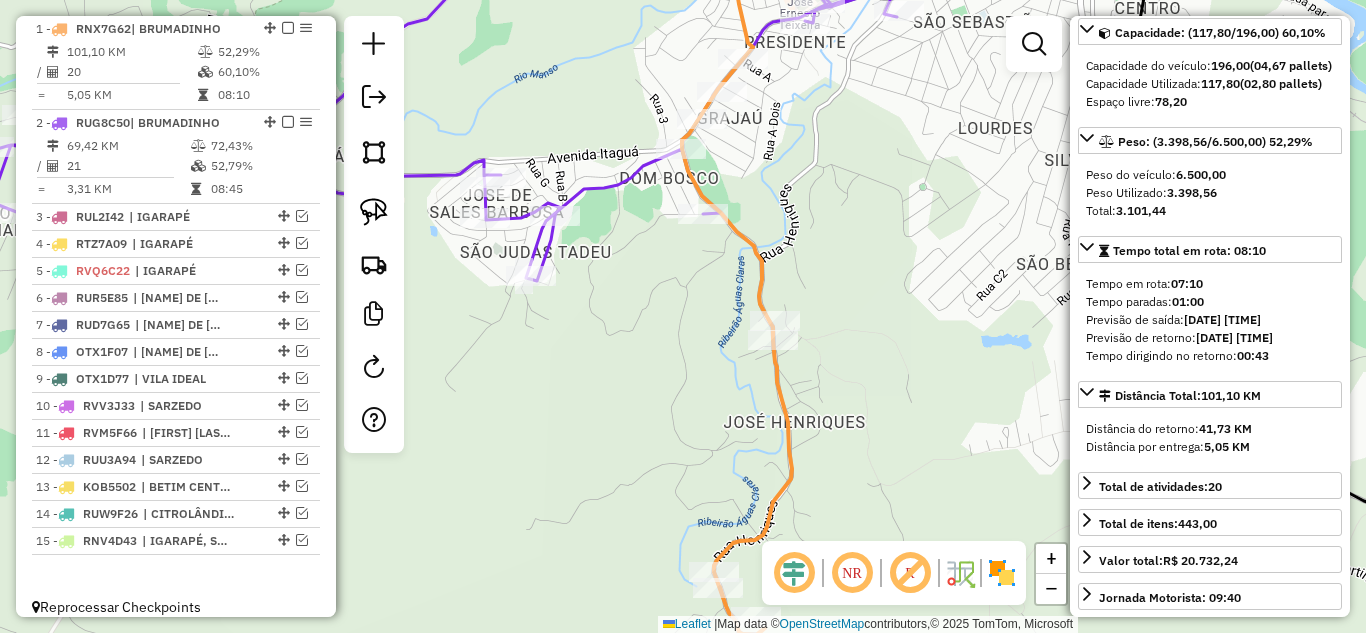 click 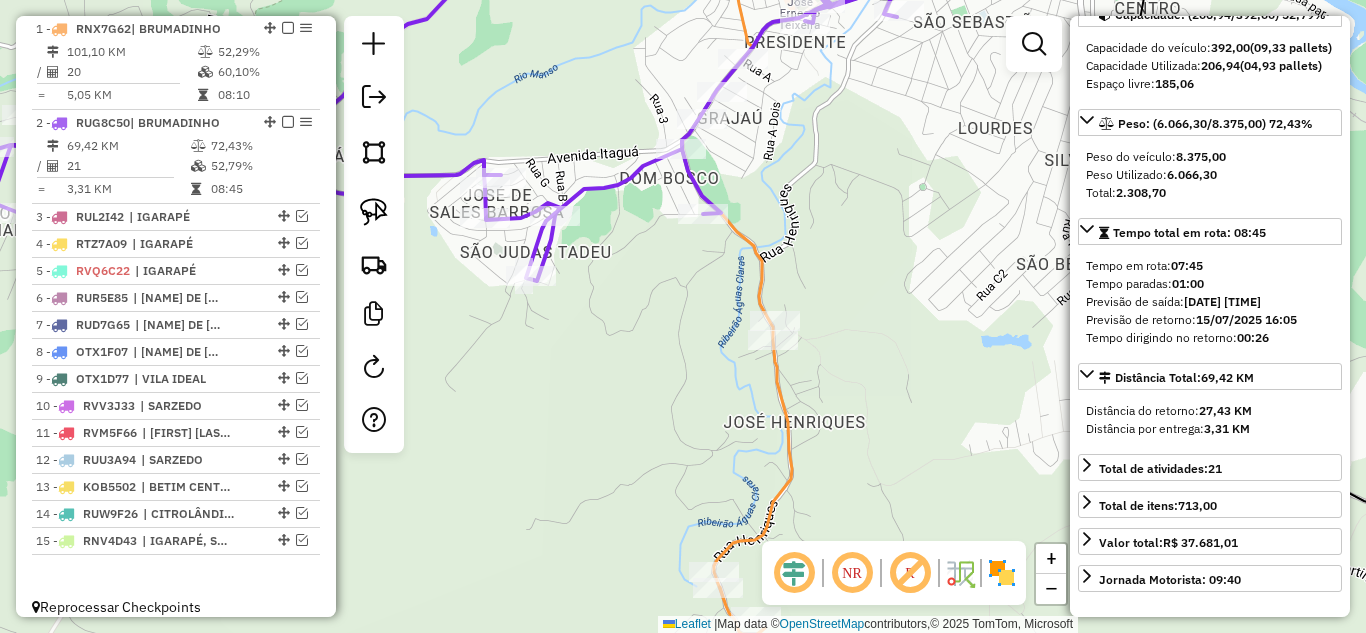 scroll, scrollTop: 182, scrollLeft: 0, axis: vertical 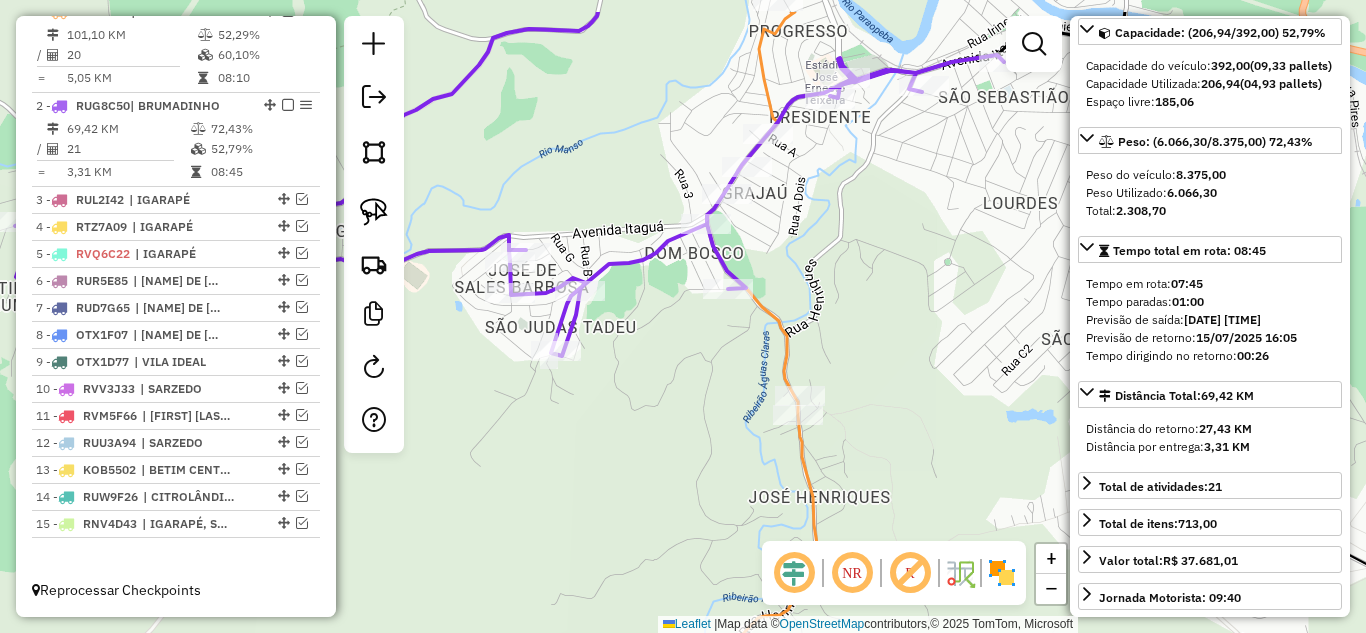 drag, startPoint x: 936, startPoint y: 295, endPoint x: 954, endPoint y: 320, distance: 30.805843 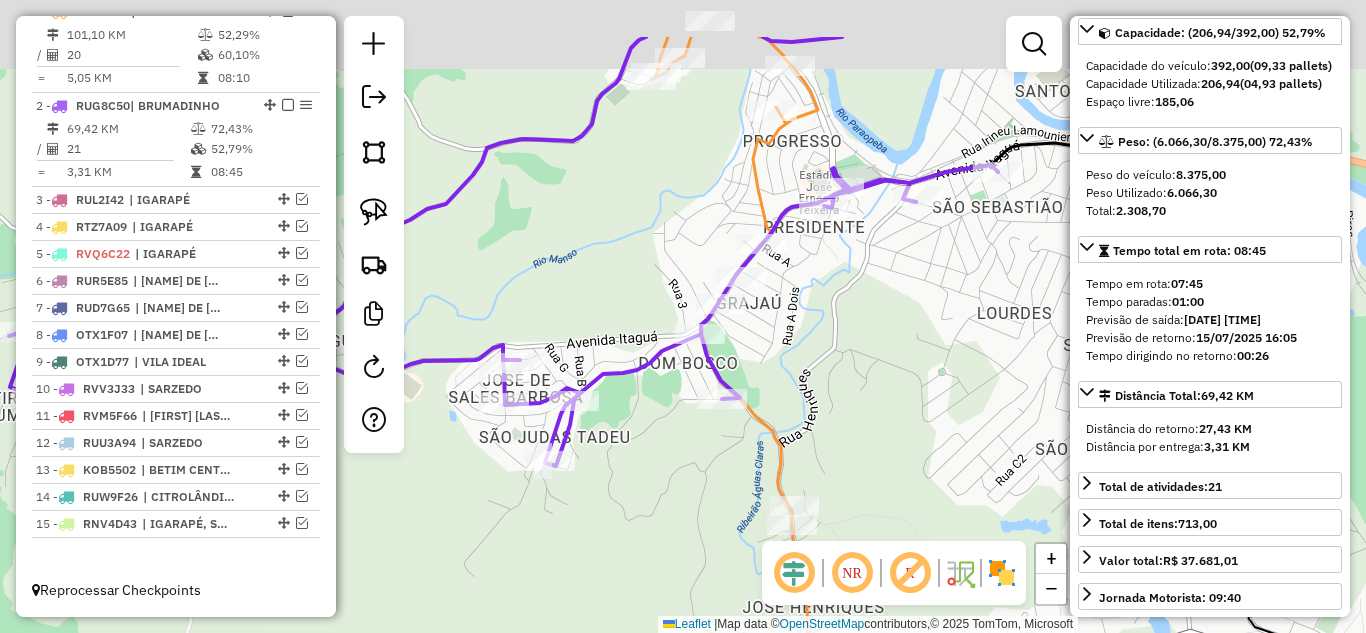 drag, startPoint x: 948, startPoint y: 225, endPoint x: 933, endPoint y: 318, distance: 94.20191 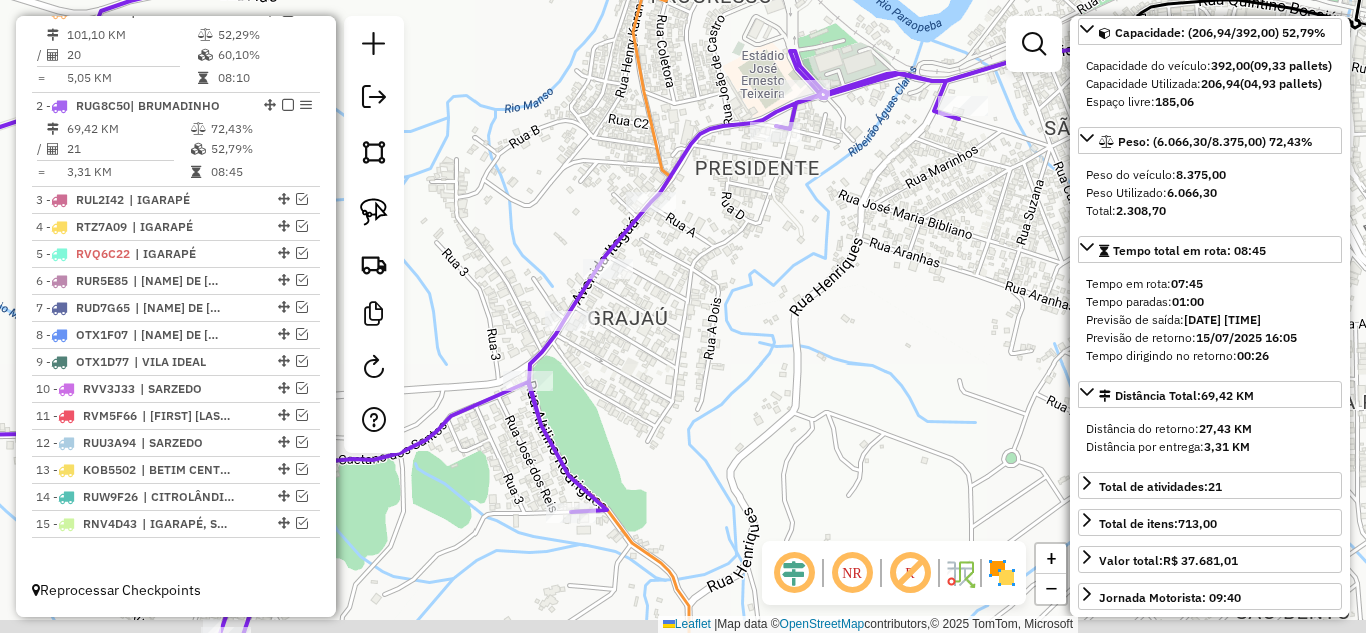drag, startPoint x: 874, startPoint y: 261, endPoint x: 988, endPoint y: 143, distance: 164.07315 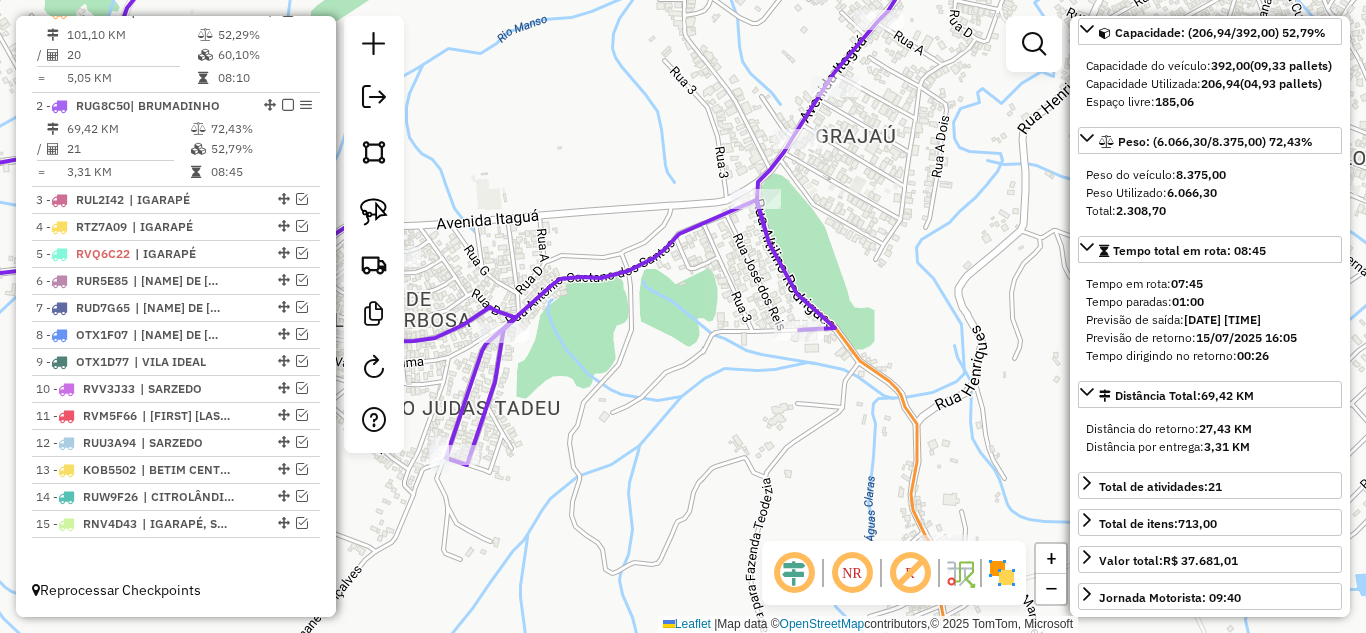 drag, startPoint x: 812, startPoint y: 291, endPoint x: 925, endPoint y: 209, distance: 139.61734 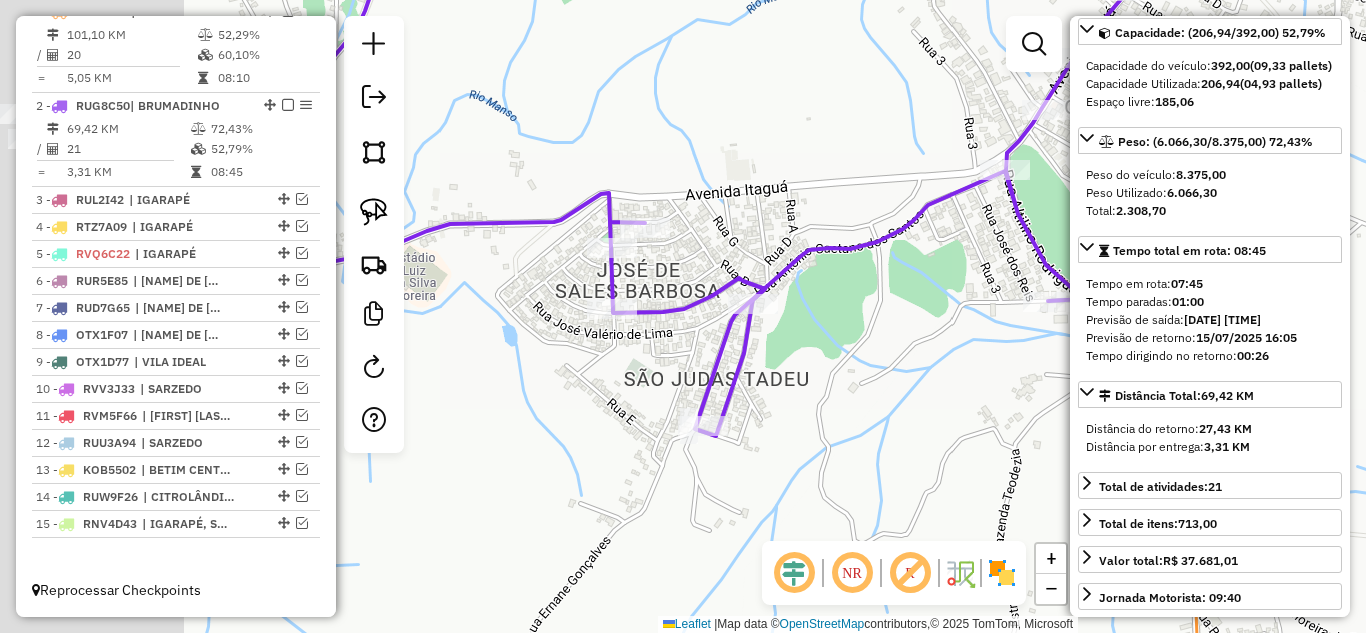 drag, startPoint x: 638, startPoint y: 369, endPoint x: 867, endPoint y: 356, distance: 229.3687 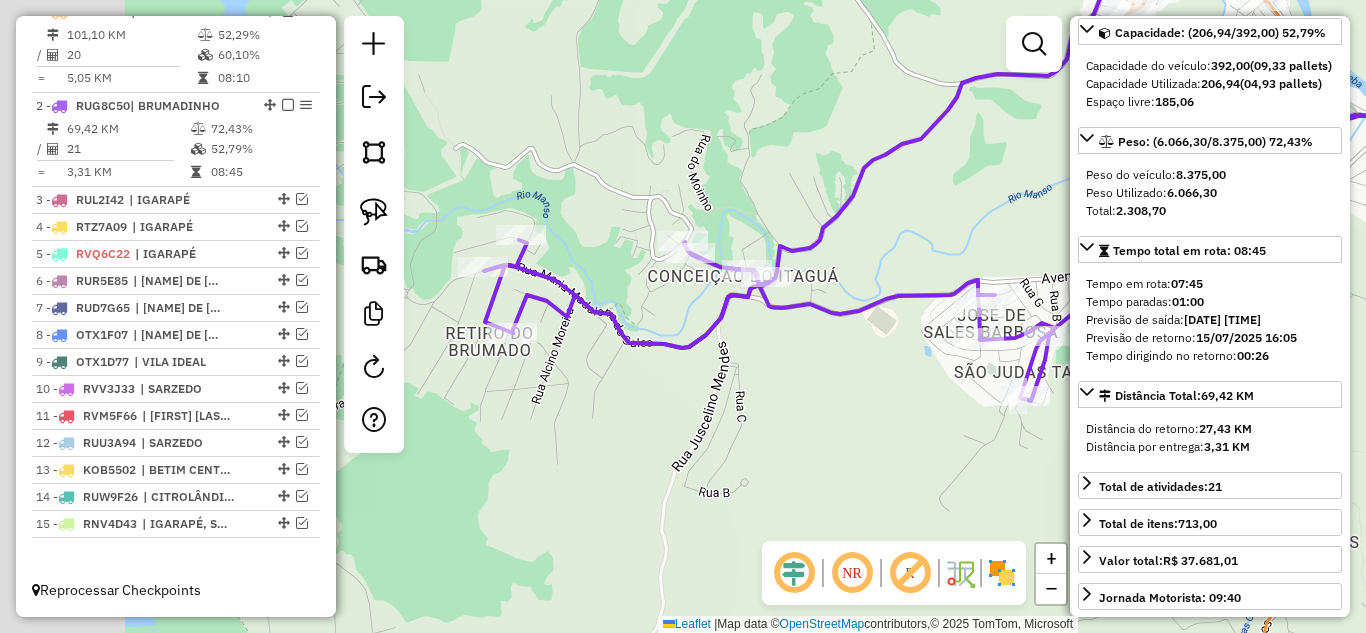 drag, startPoint x: 852, startPoint y: 413, endPoint x: 749, endPoint y: 384, distance: 107.00467 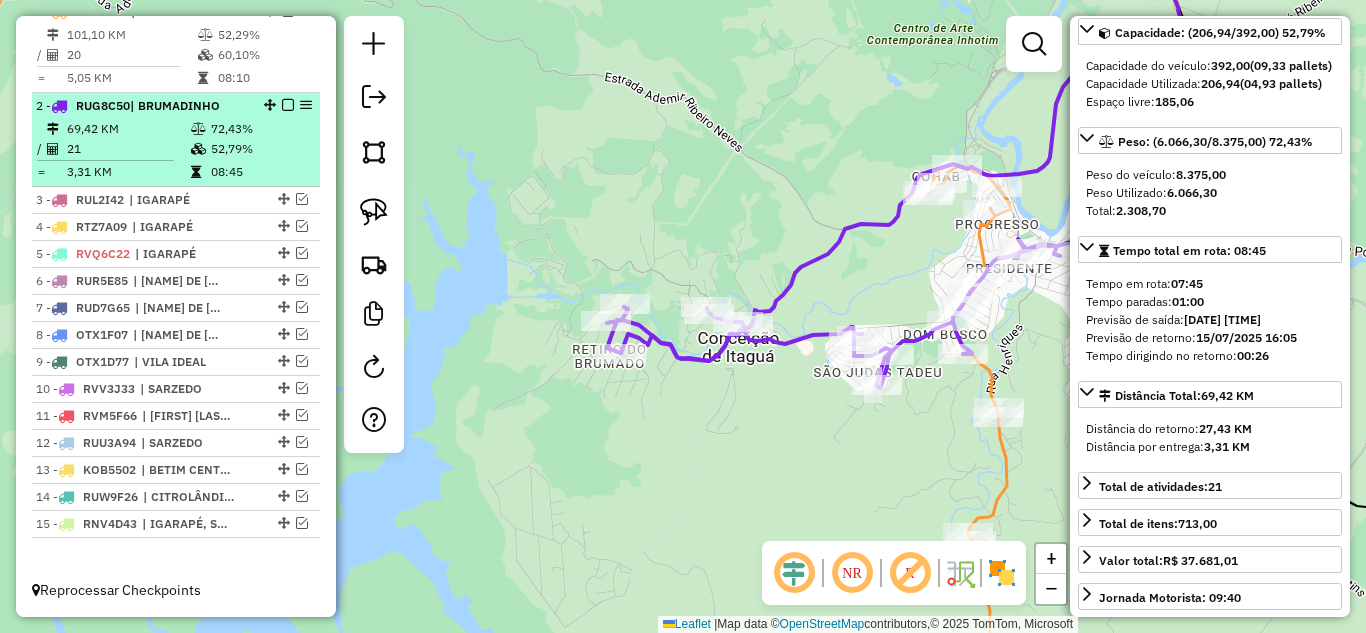scroll, scrollTop: 691, scrollLeft: 0, axis: vertical 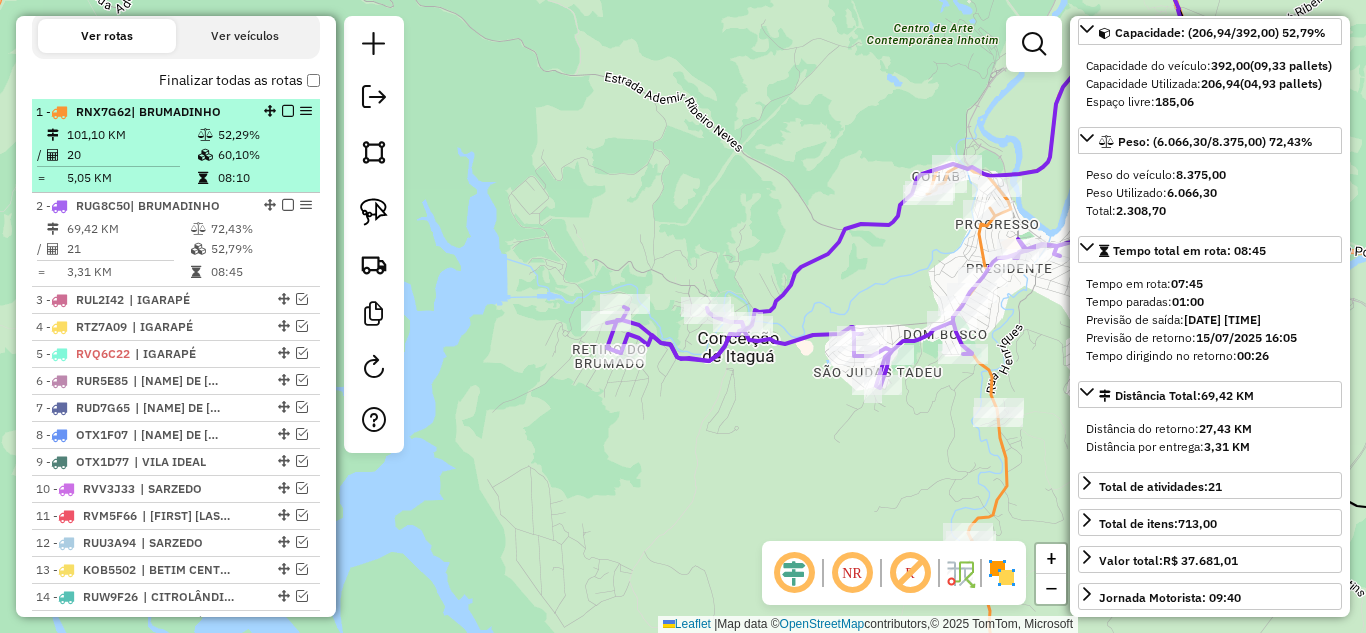click at bounding box center [288, 111] 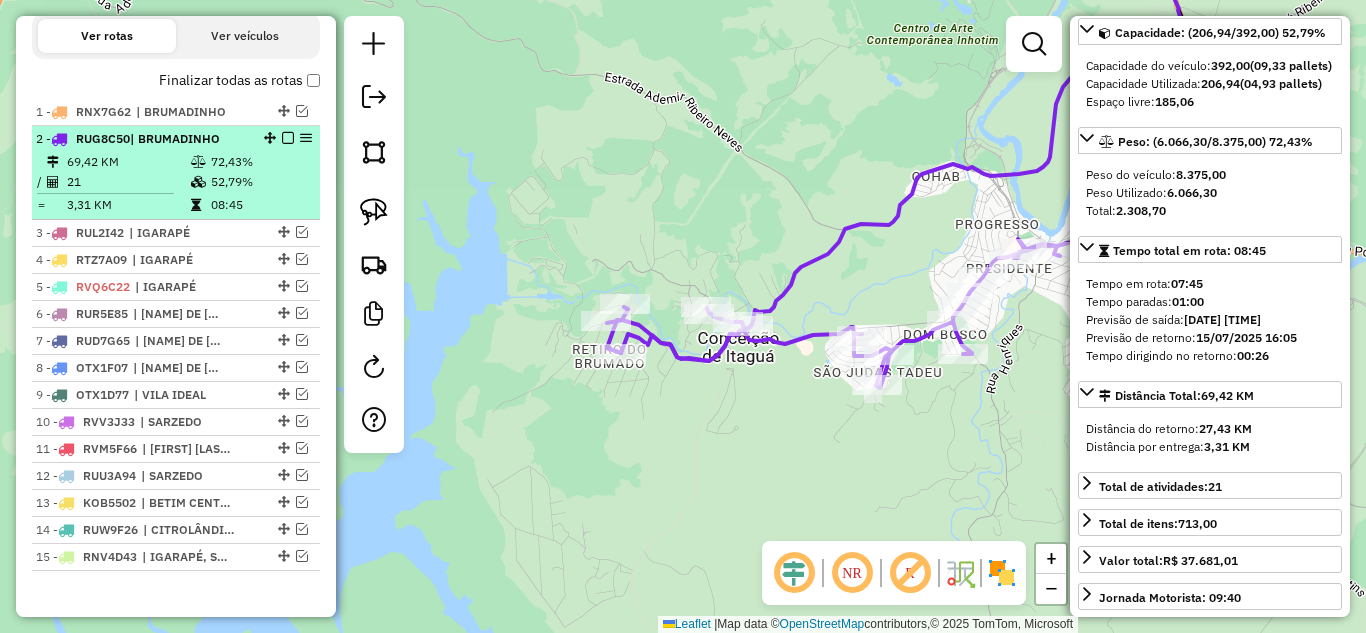 click at bounding box center (288, 138) 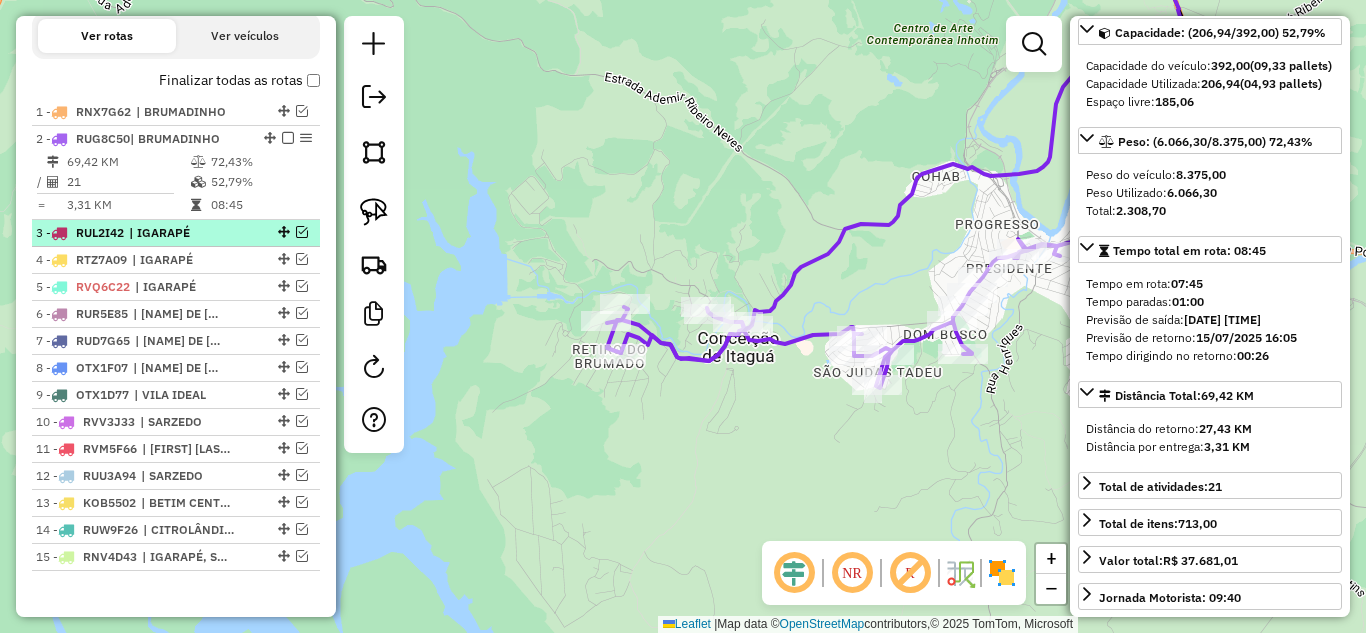 scroll, scrollTop: 657, scrollLeft: 0, axis: vertical 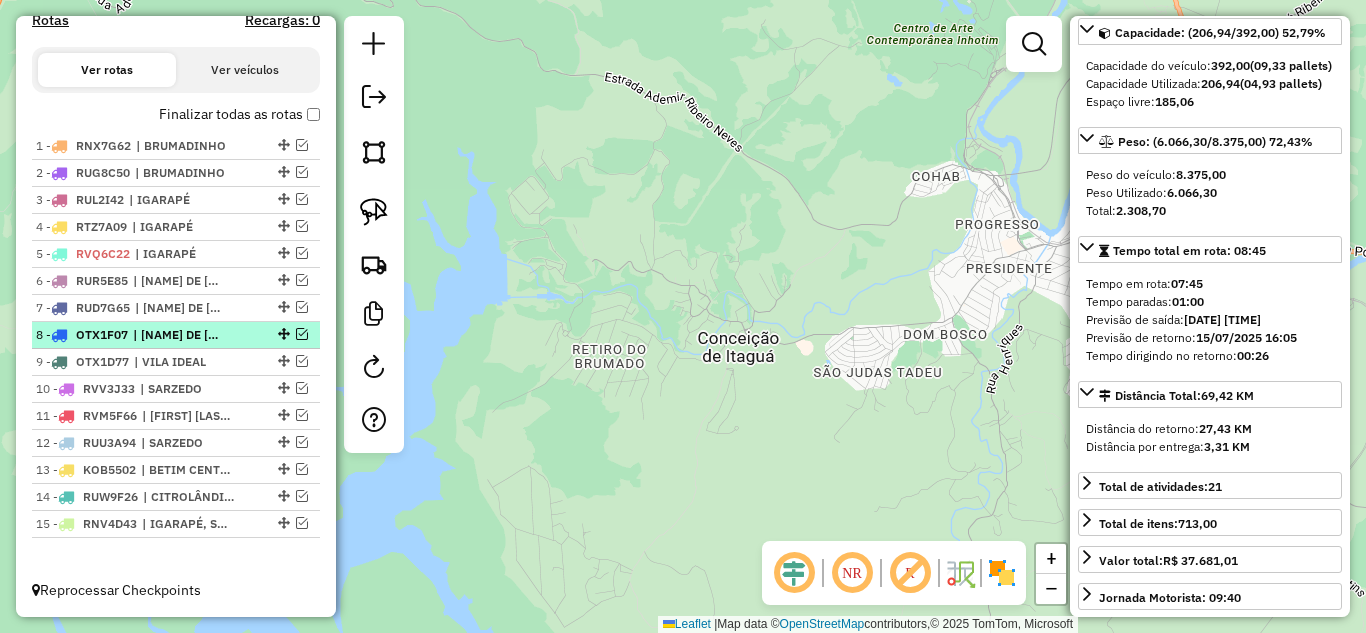 click at bounding box center [302, 334] 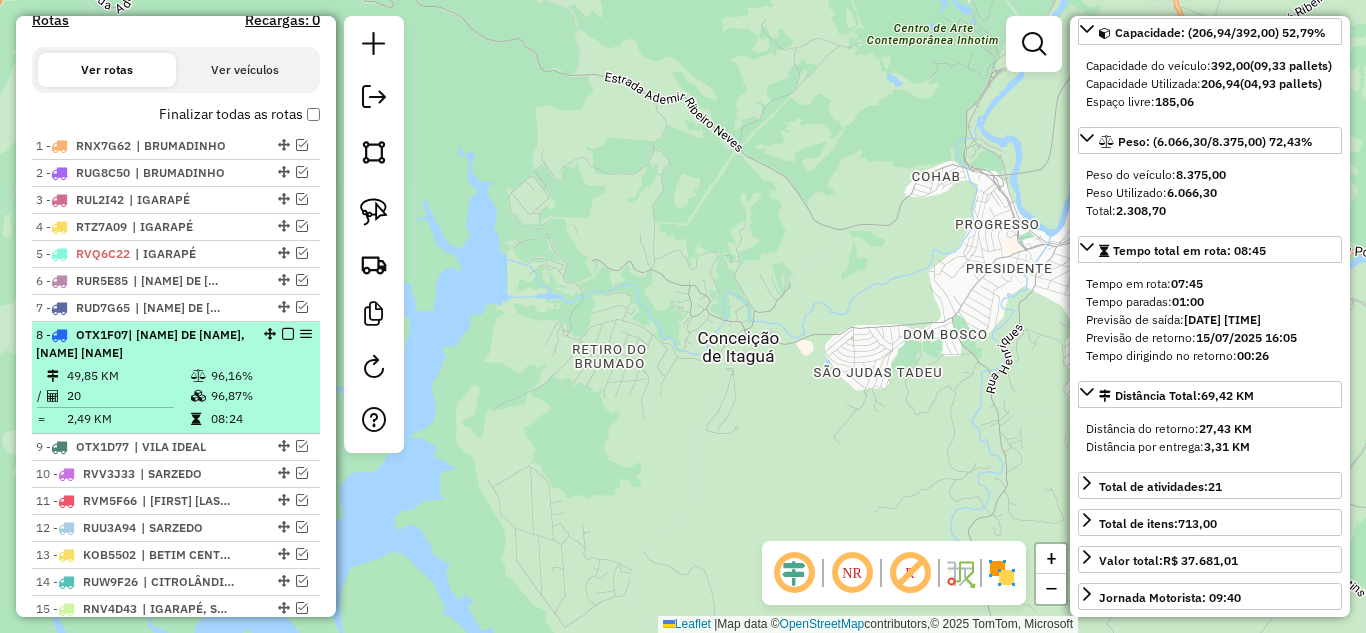 scroll, scrollTop: 691, scrollLeft: 0, axis: vertical 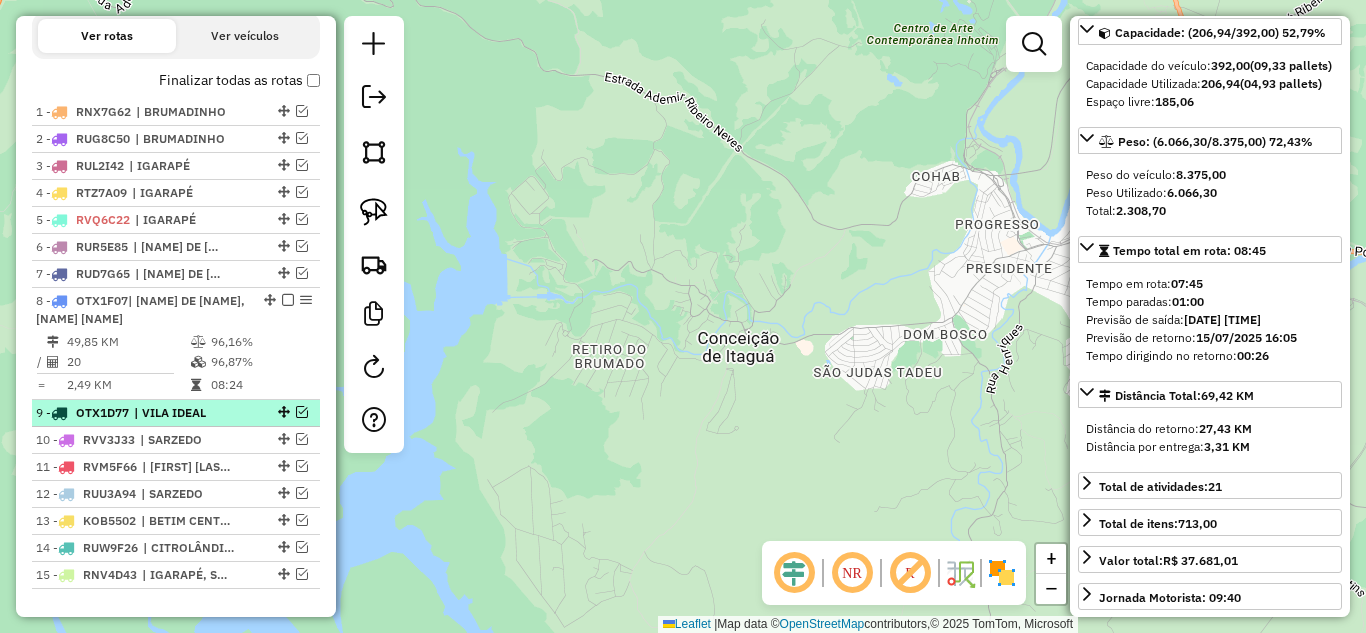 click at bounding box center [302, 412] 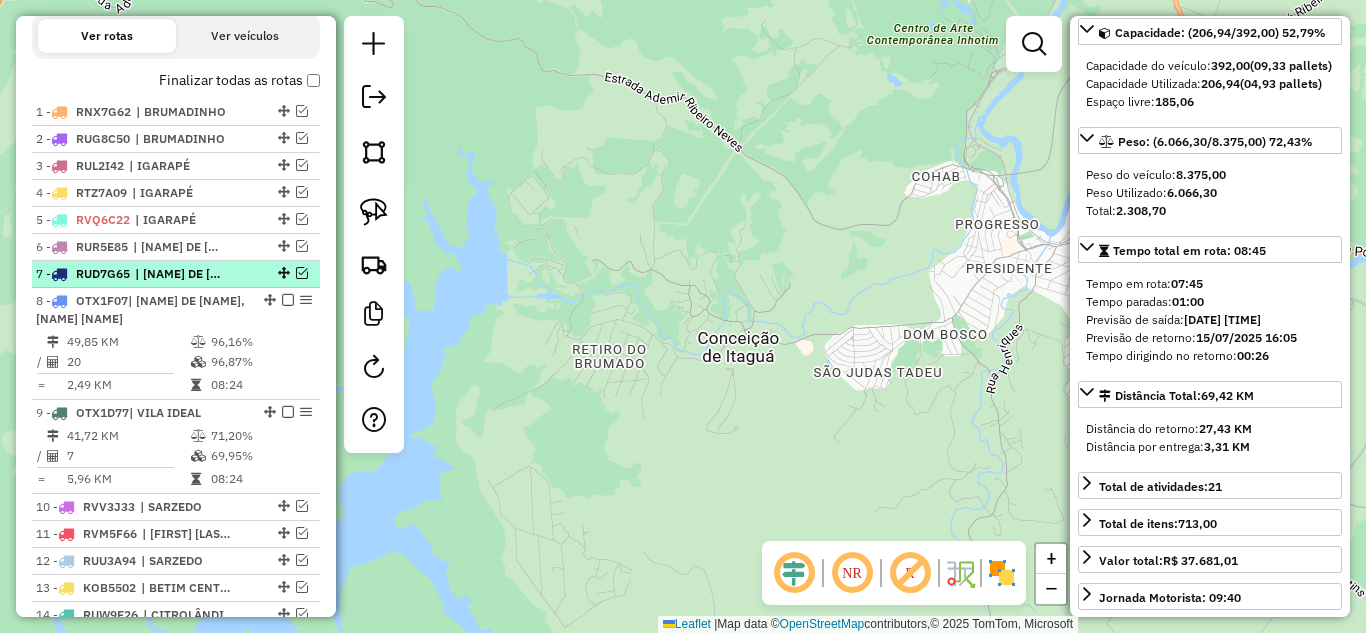click at bounding box center [302, 273] 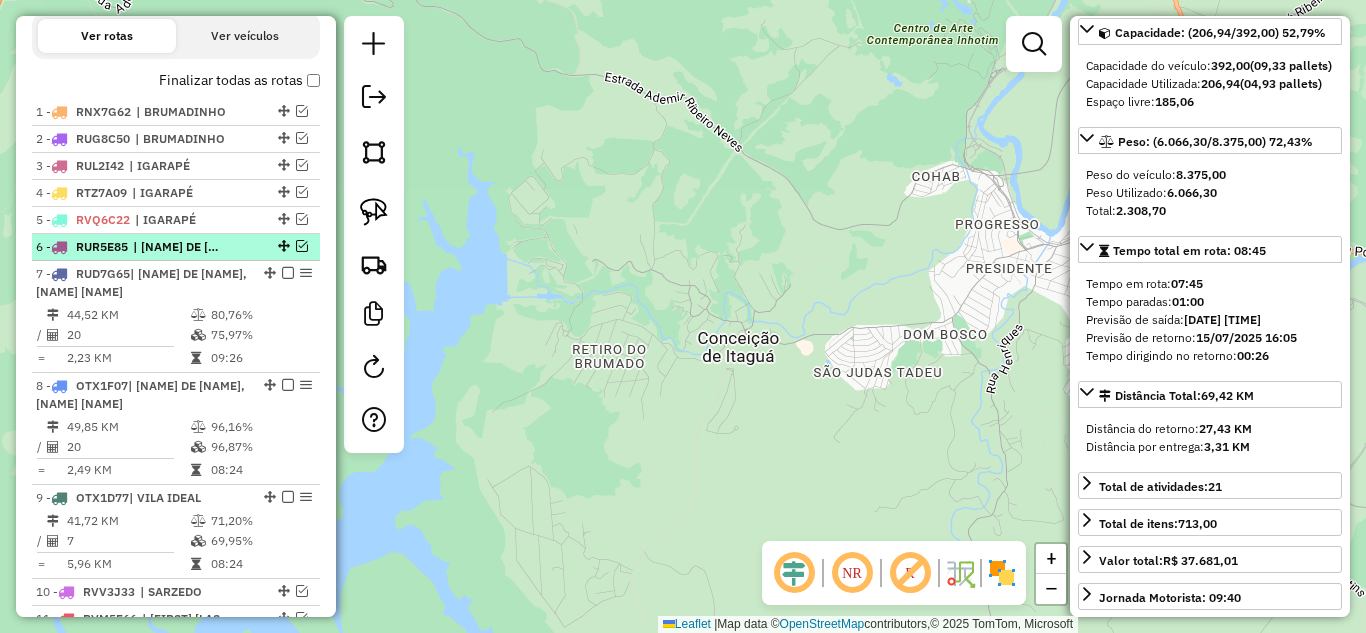 click at bounding box center [302, 246] 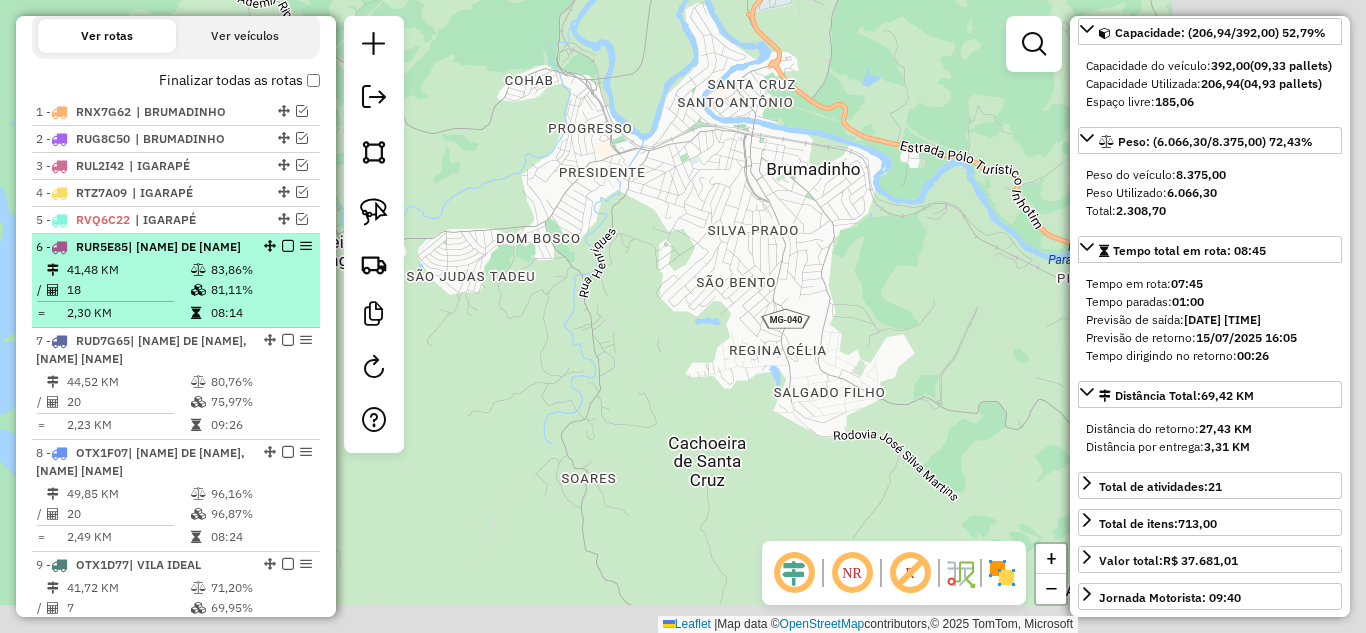 drag, startPoint x: 724, startPoint y: 386, endPoint x: 207, endPoint y: 300, distance: 524.104 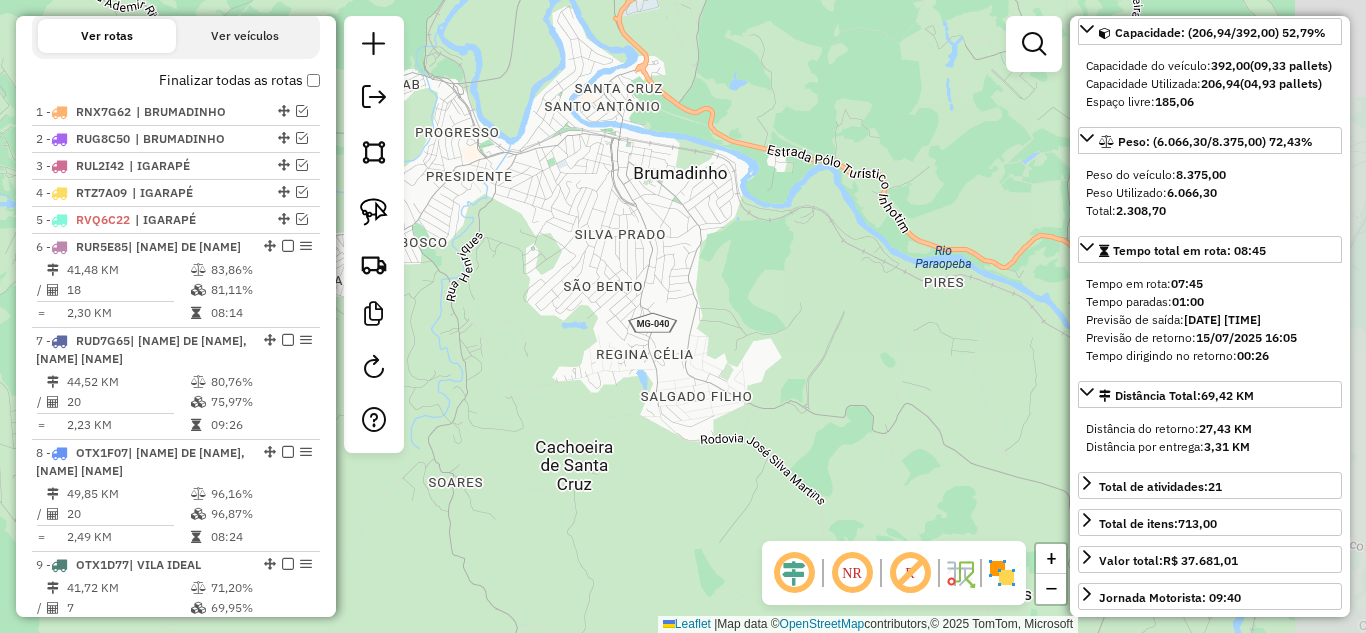 drag, startPoint x: 752, startPoint y: 369, endPoint x: 459, endPoint y: 316, distance: 297.75494 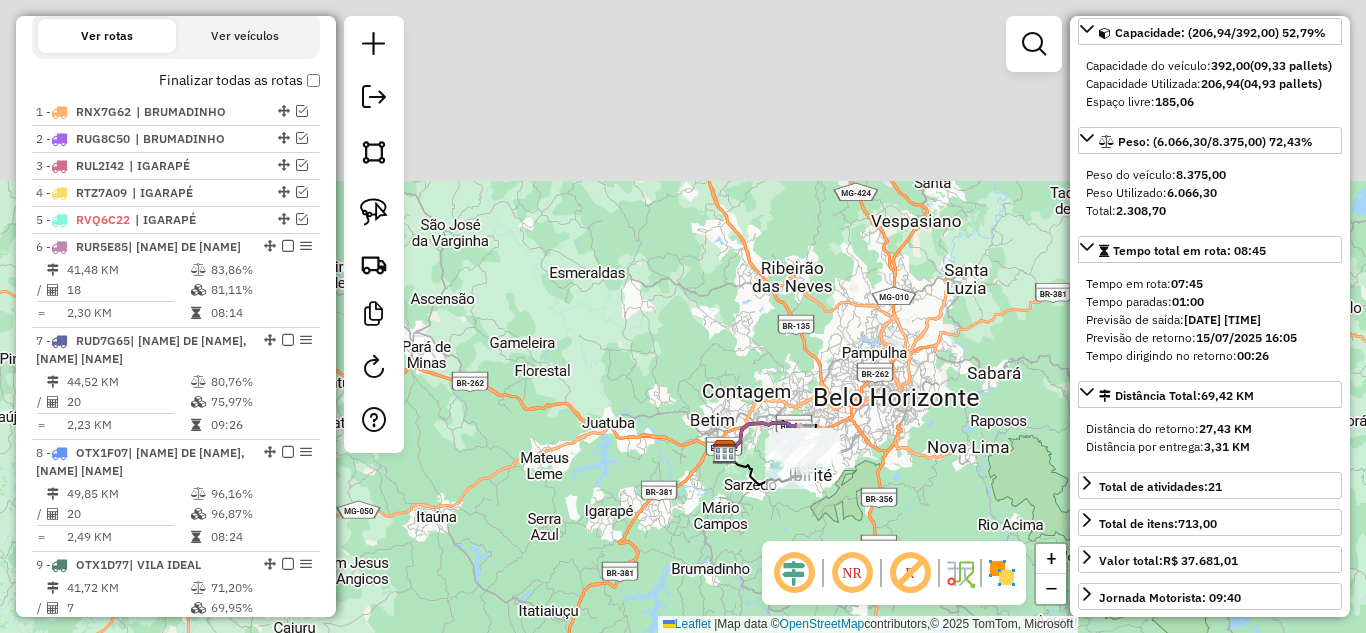 drag, startPoint x: 850, startPoint y: 536, endPoint x: 811, endPoint y: 533, distance: 39.115215 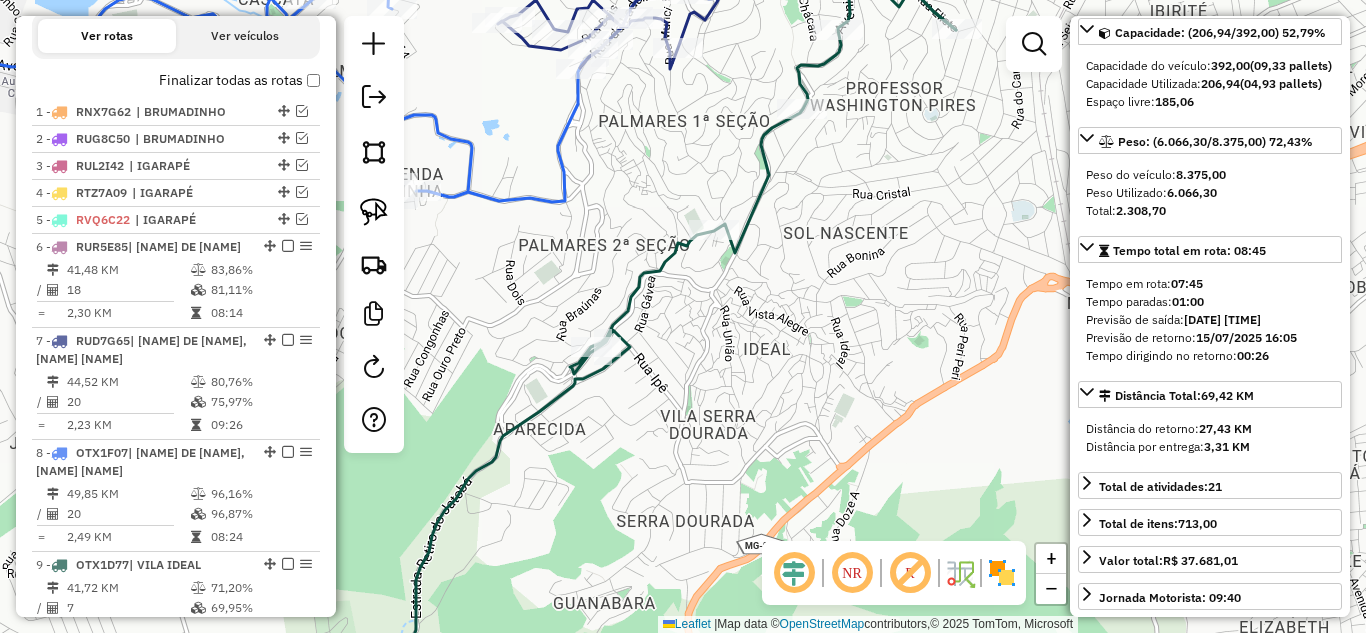 drag, startPoint x: 841, startPoint y: 311, endPoint x: 789, endPoint y: 532, distance: 227.03523 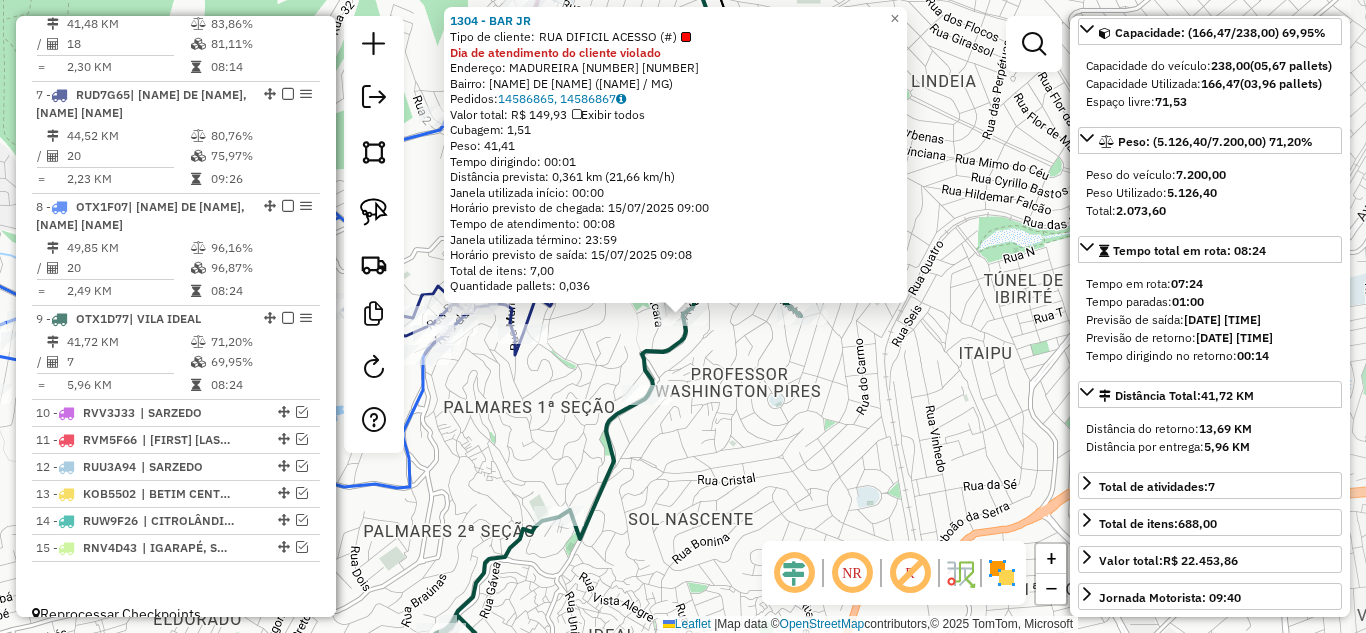 scroll, scrollTop: 979, scrollLeft: 0, axis: vertical 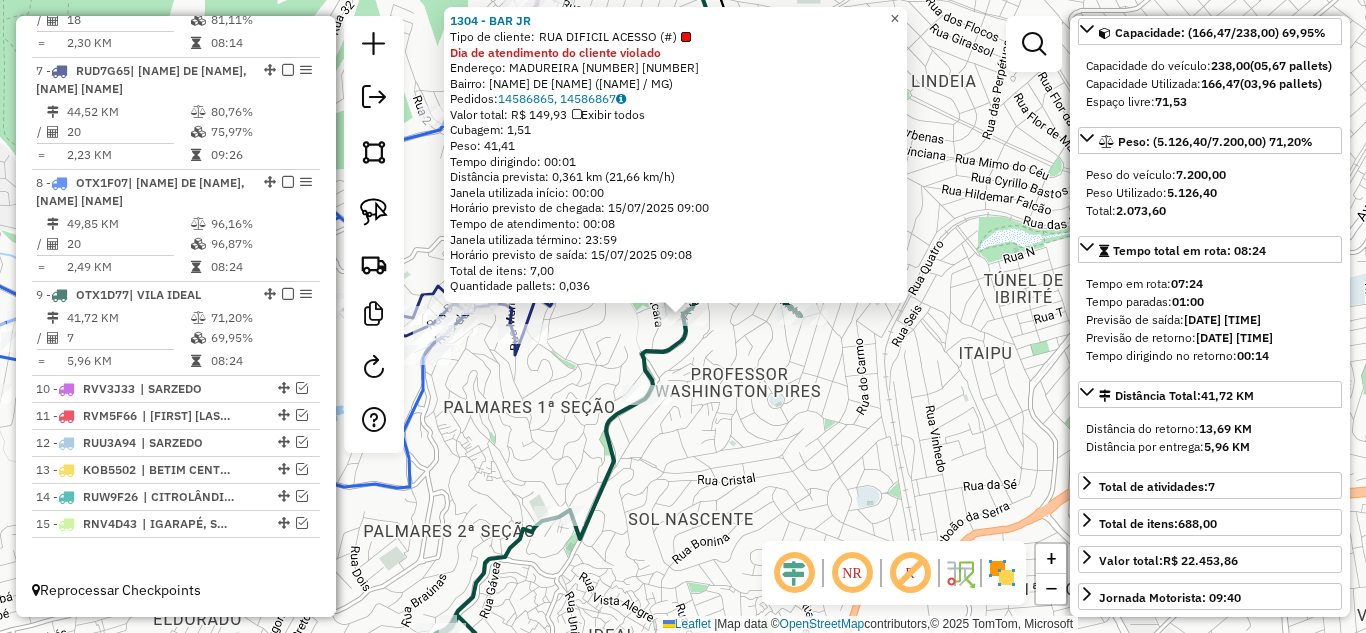 click on "×" 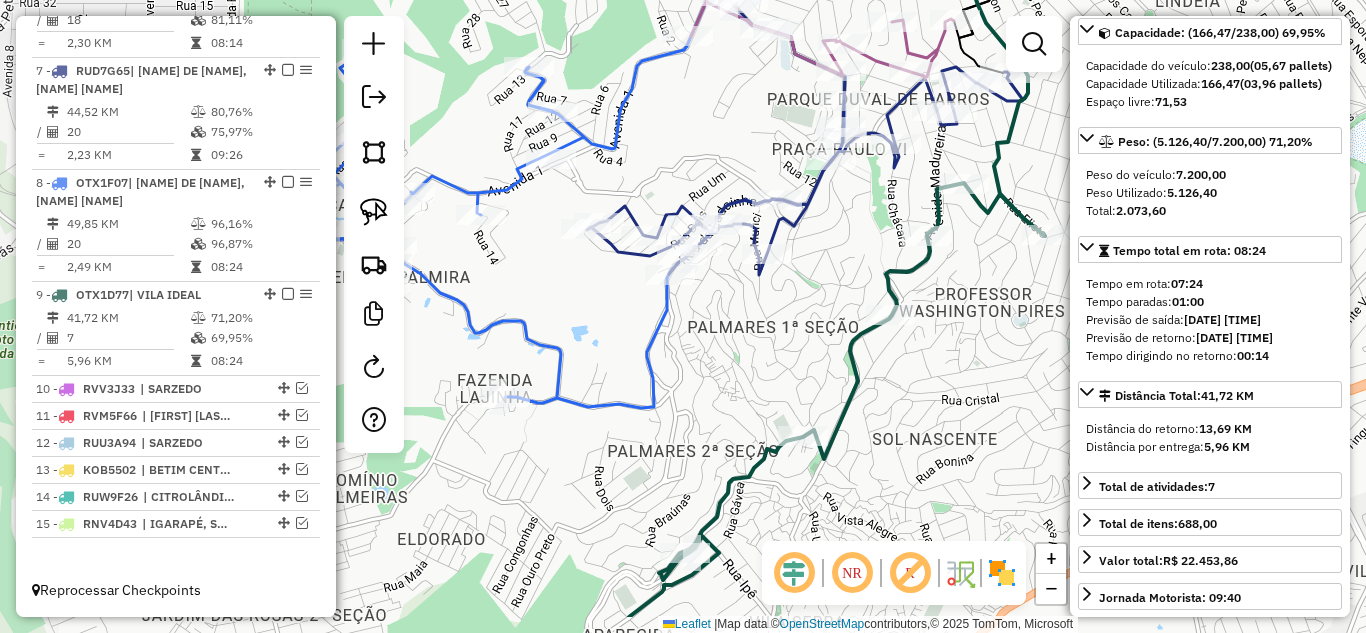 drag, startPoint x: 649, startPoint y: 316, endPoint x: 874, endPoint y: 214, distance: 247.04048 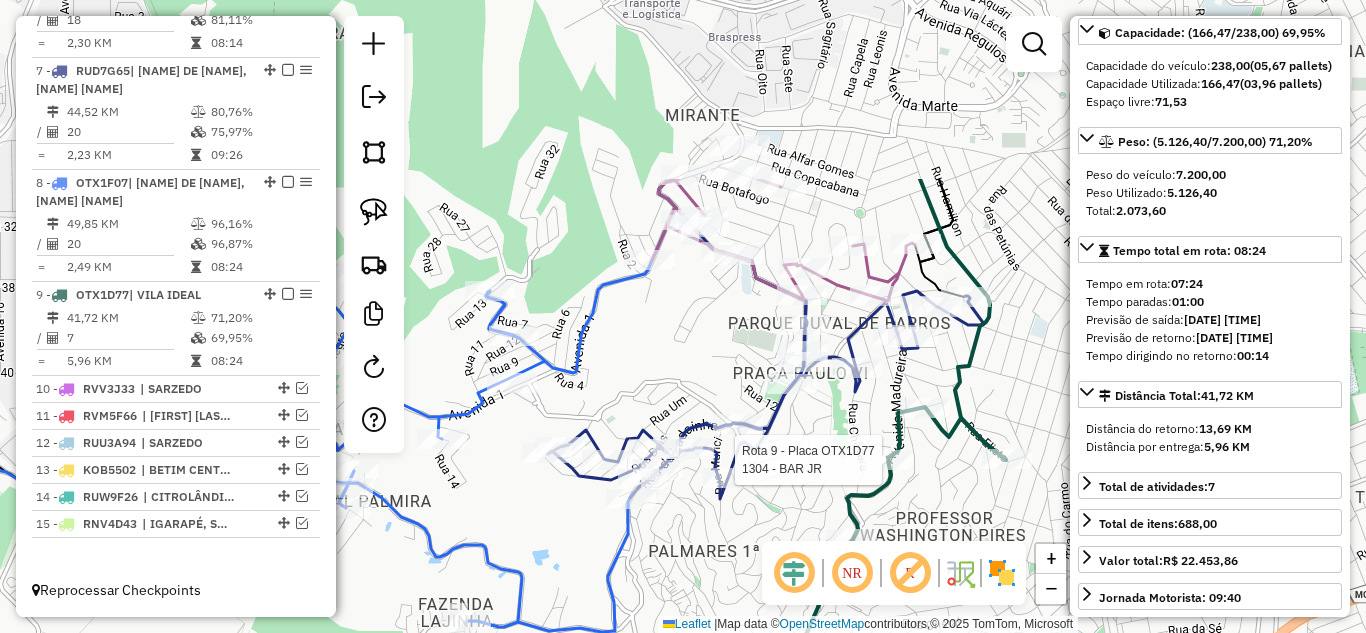 drag, startPoint x: 839, startPoint y: 258, endPoint x: 811, endPoint y: 395, distance: 139.83205 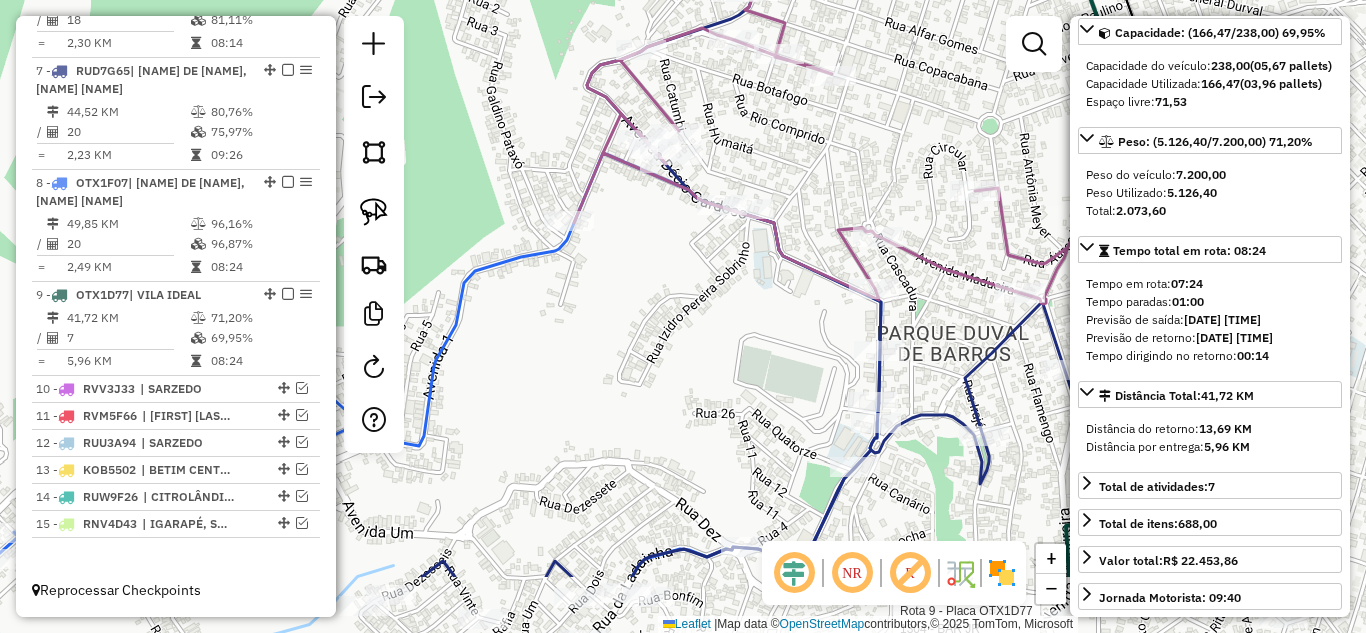 drag, startPoint x: 755, startPoint y: 224, endPoint x: 784, endPoint y: 20, distance: 206.05096 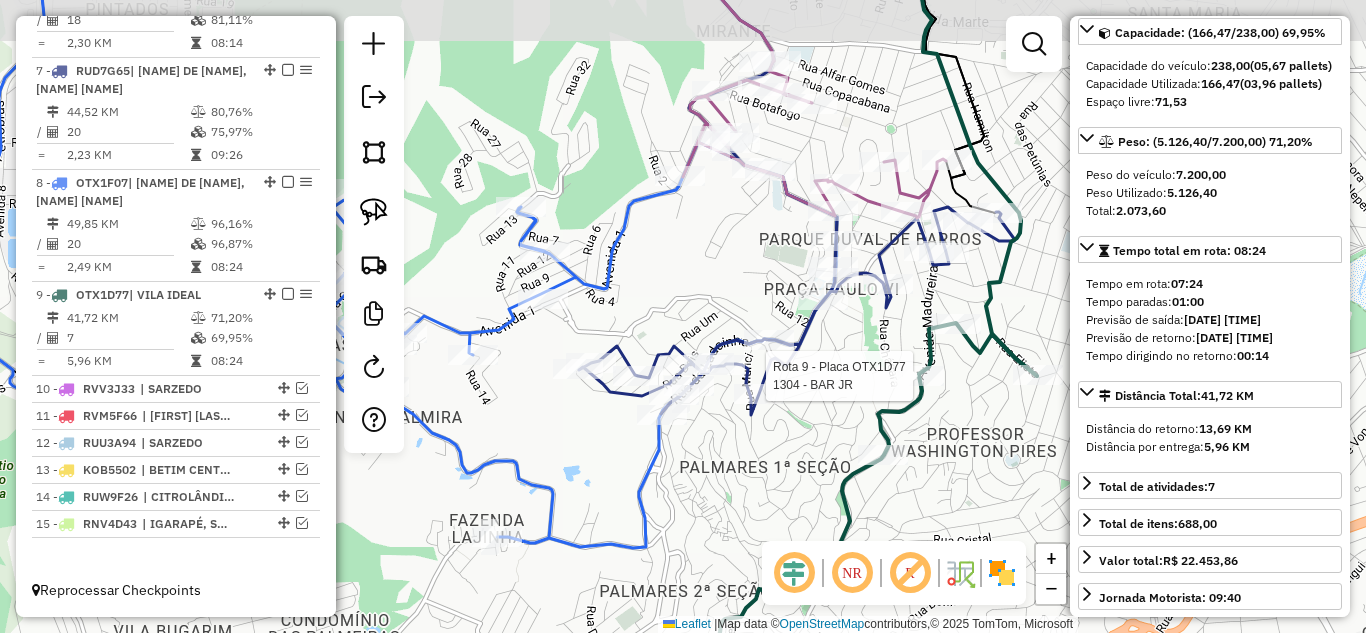 drag, startPoint x: 850, startPoint y: 70, endPoint x: 831, endPoint y: 165, distance: 96.88137 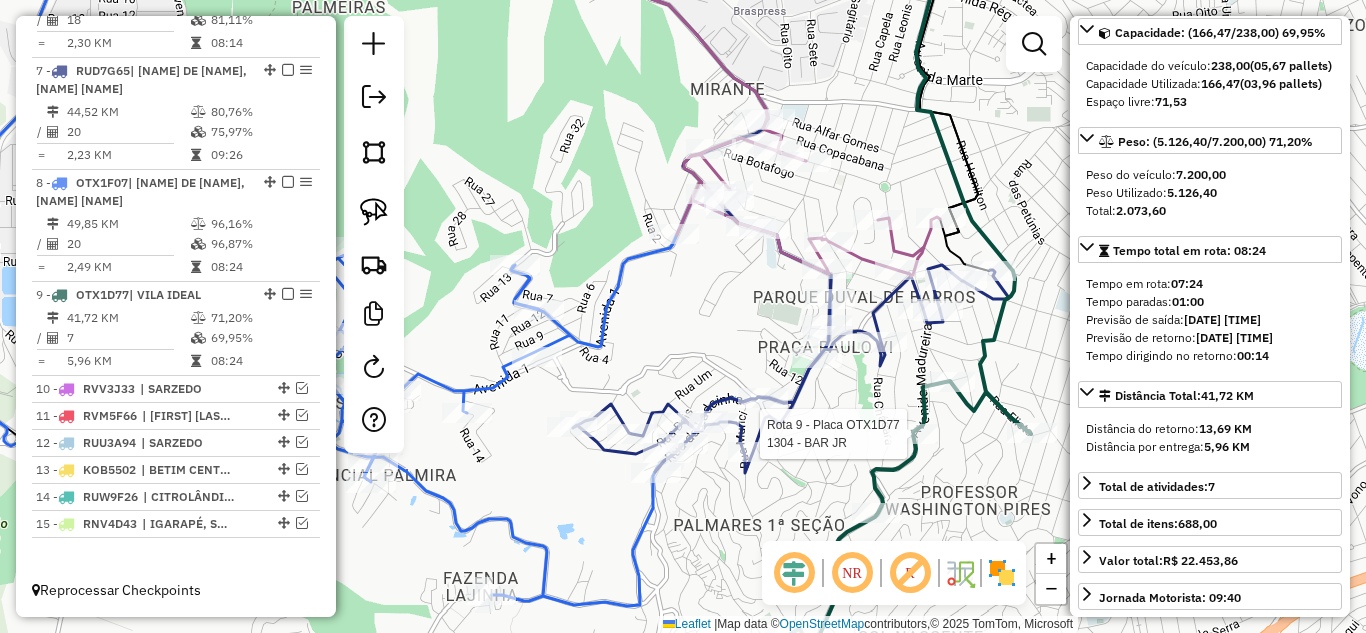 drag, startPoint x: 870, startPoint y: 136, endPoint x: 870, endPoint y: 180, distance: 44 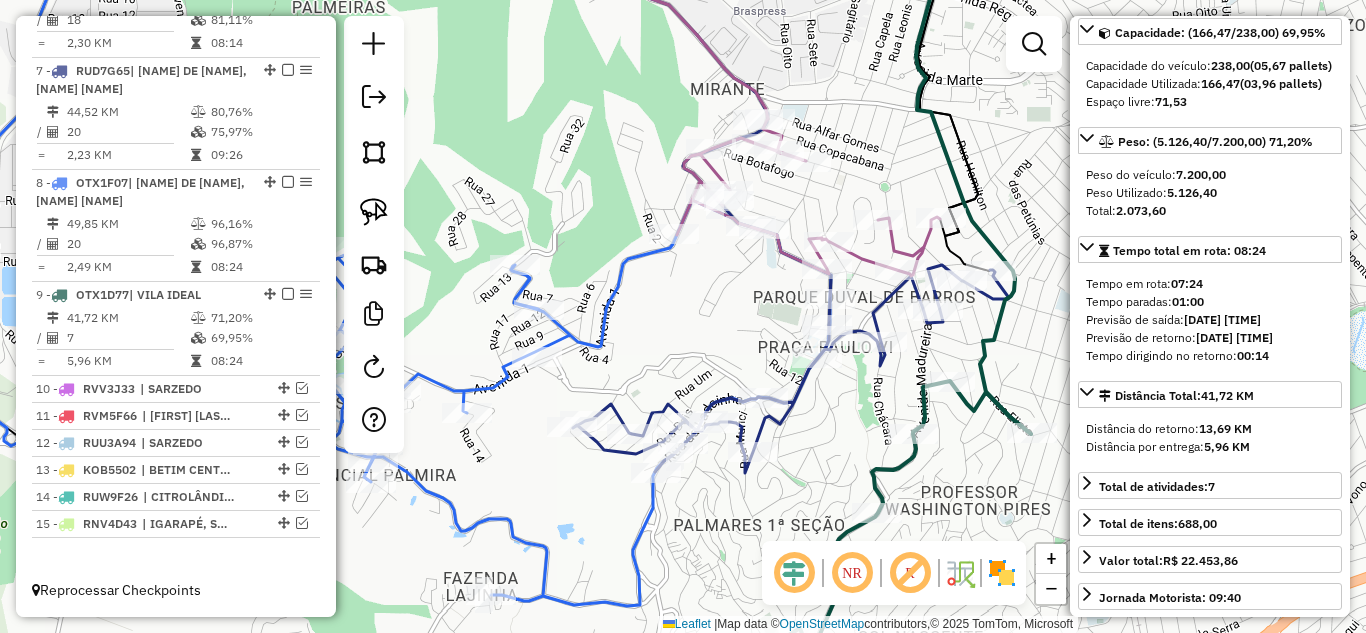 click 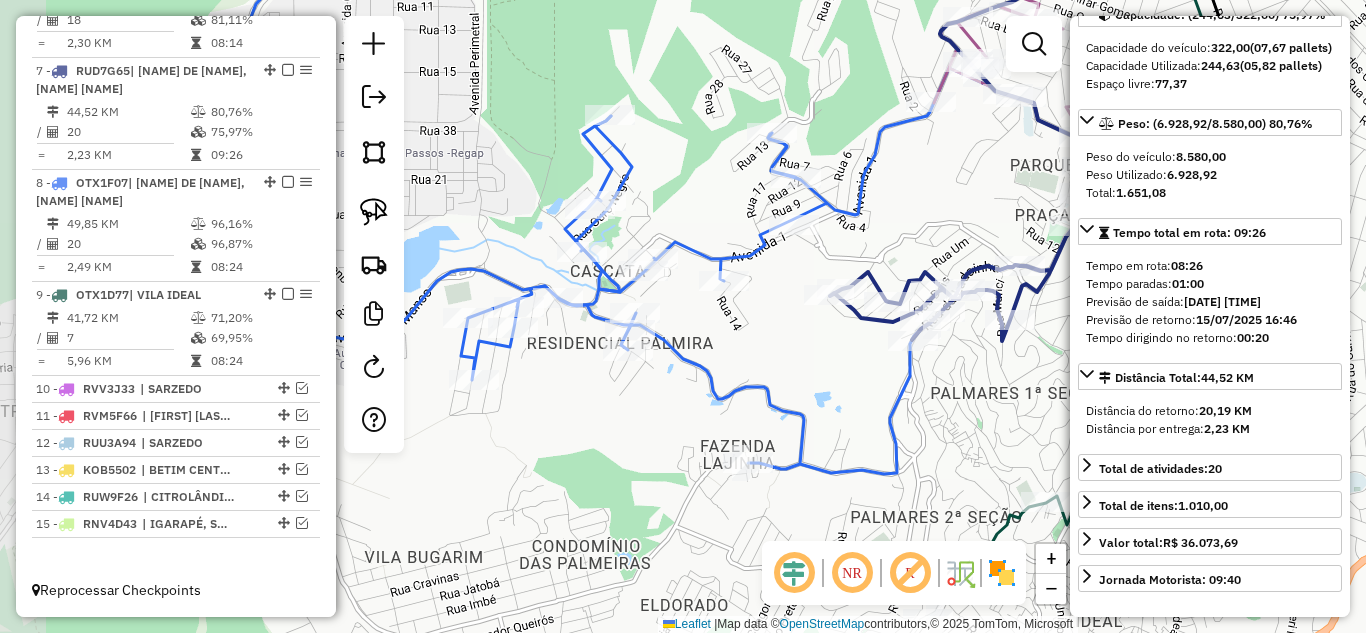 drag, startPoint x: 770, startPoint y: 472, endPoint x: 958, endPoint y: 367, distance: 215.33463 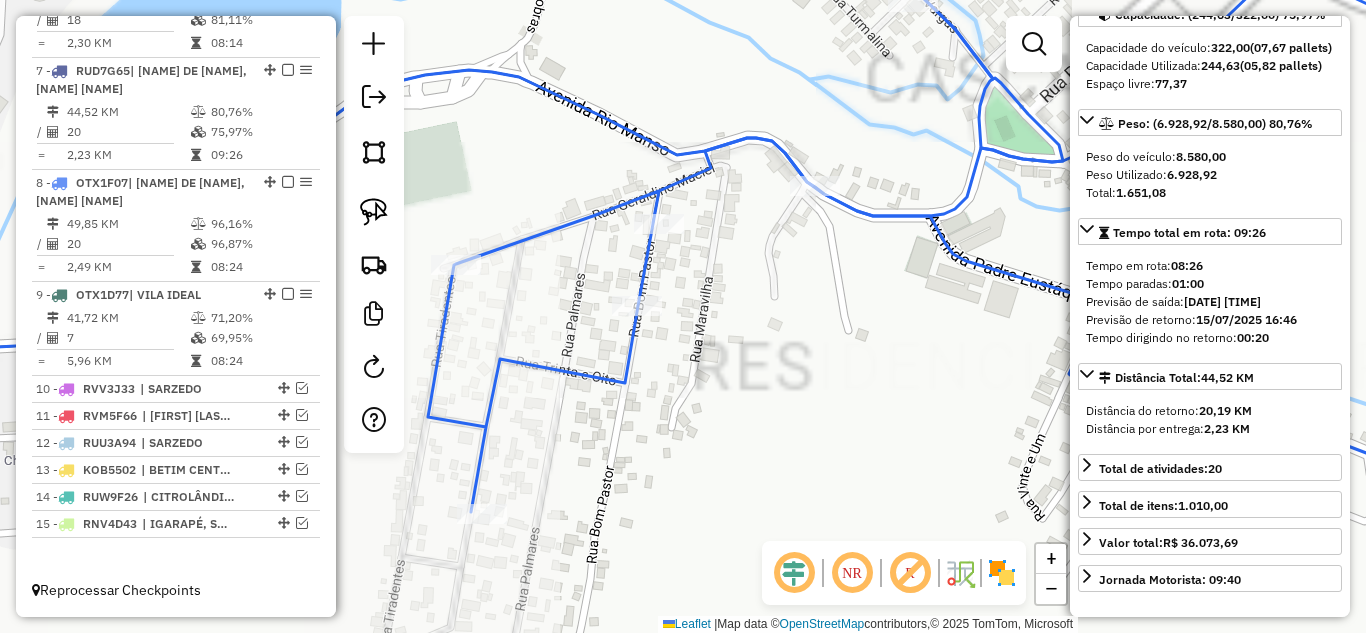 drag, startPoint x: 534, startPoint y: 302, endPoint x: 621, endPoint y: 315, distance: 87.965904 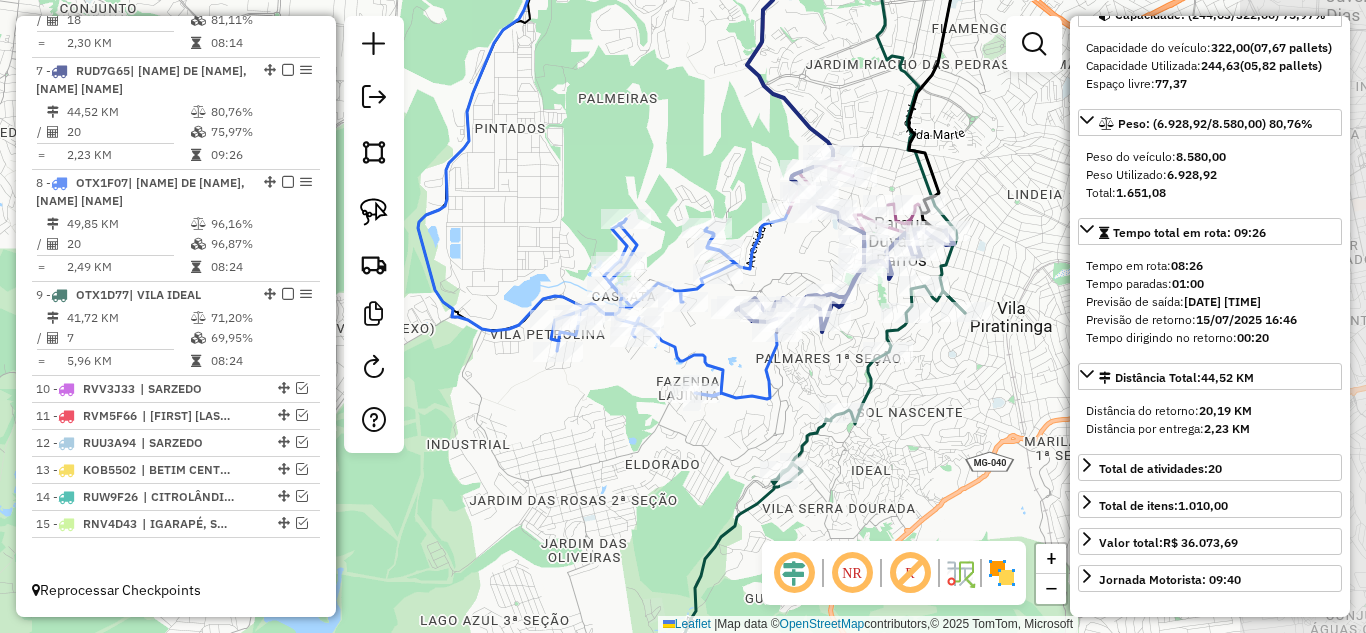 drag, startPoint x: 772, startPoint y: 342, endPoint x: 695, endPoint y: 306, distance: 85 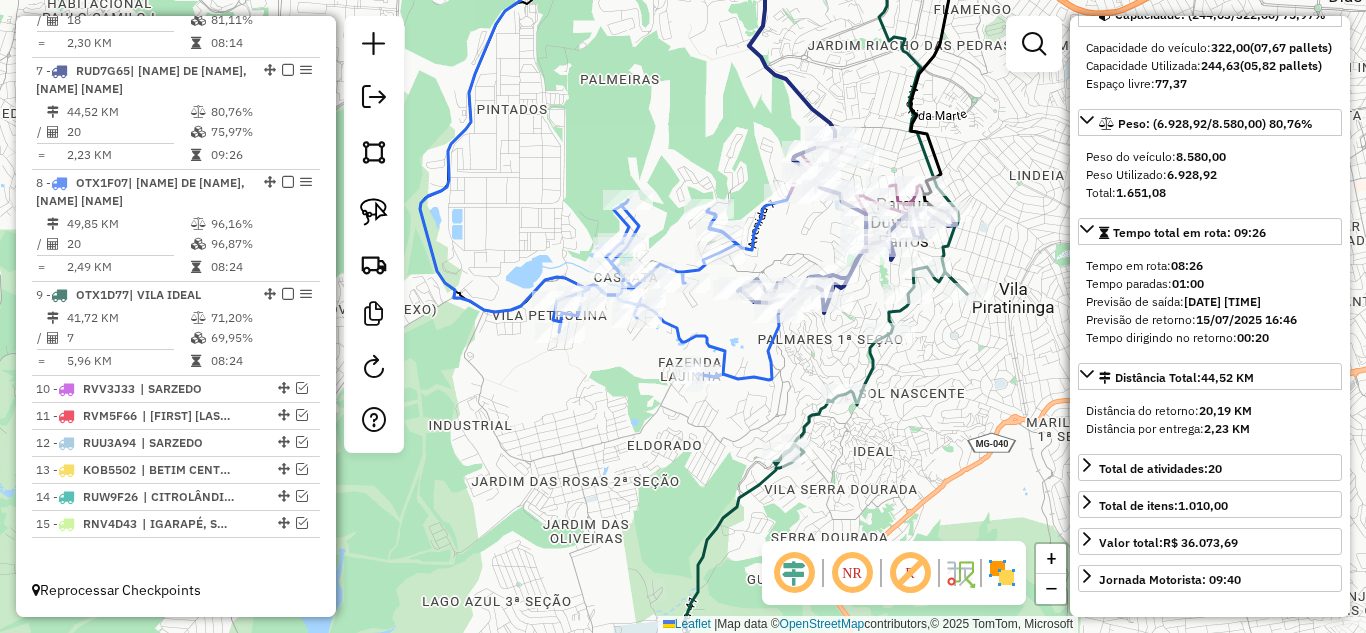 drag, startPoint x: 607, startPoint y: 404, endPoint x: 859, endPoint y: 276, distance: 282.64465 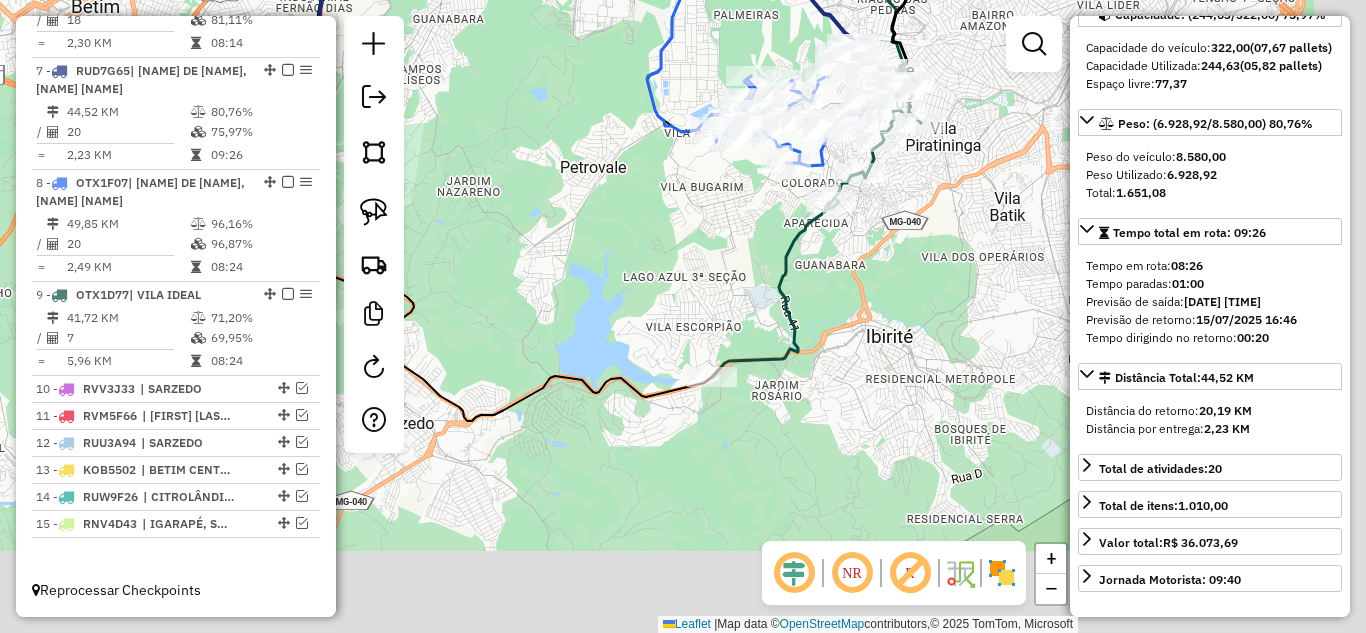drag, startPoint x: 624, startPoint y: 191, endPoint x: 626, endPoint y: 218, distance: 27.073973 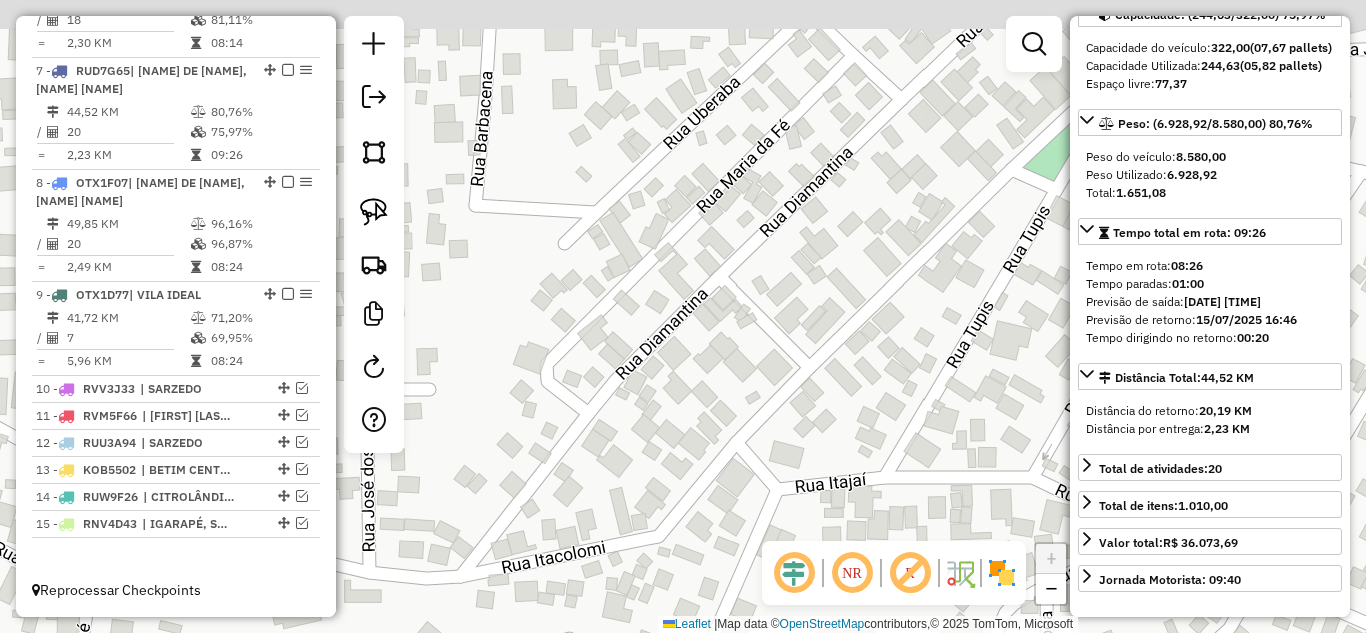 drag, startPoint x: 735, startPoint y: 248, endPoint x: 735, endPoint y: 335, distance: 87 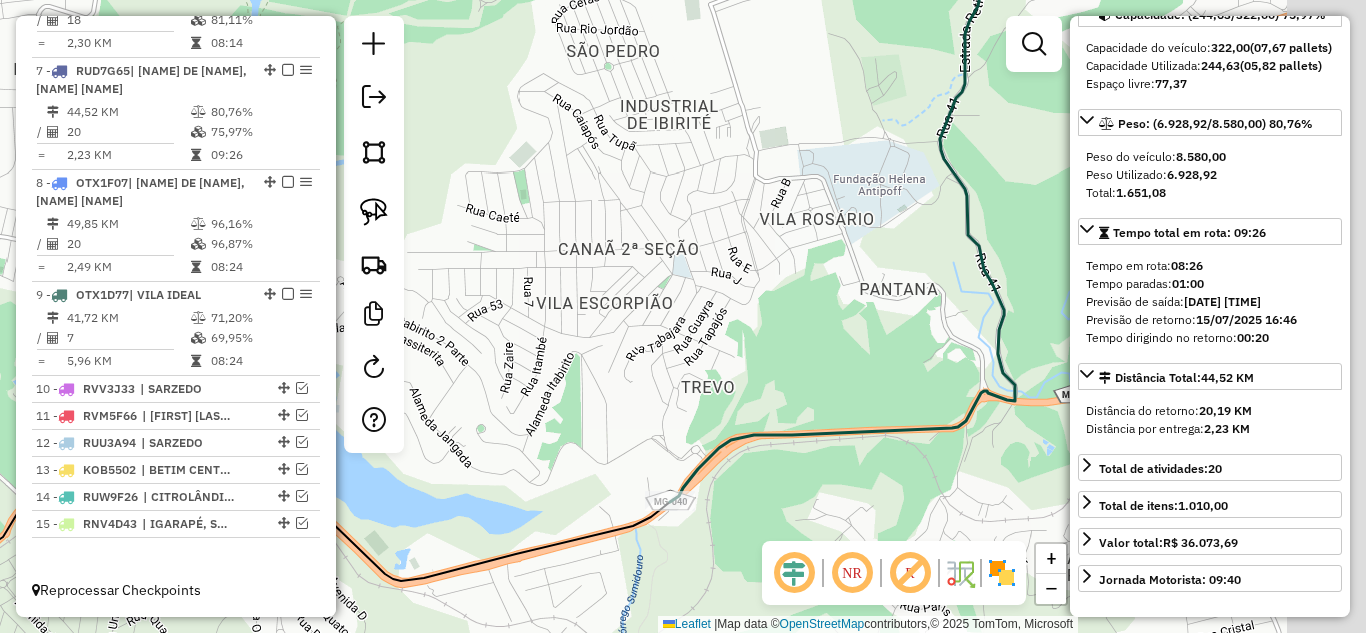 drag, startPoint x: 899, startPoint y: 330, endPoint x: 822, endPoint y: 319, distance: 77.781746 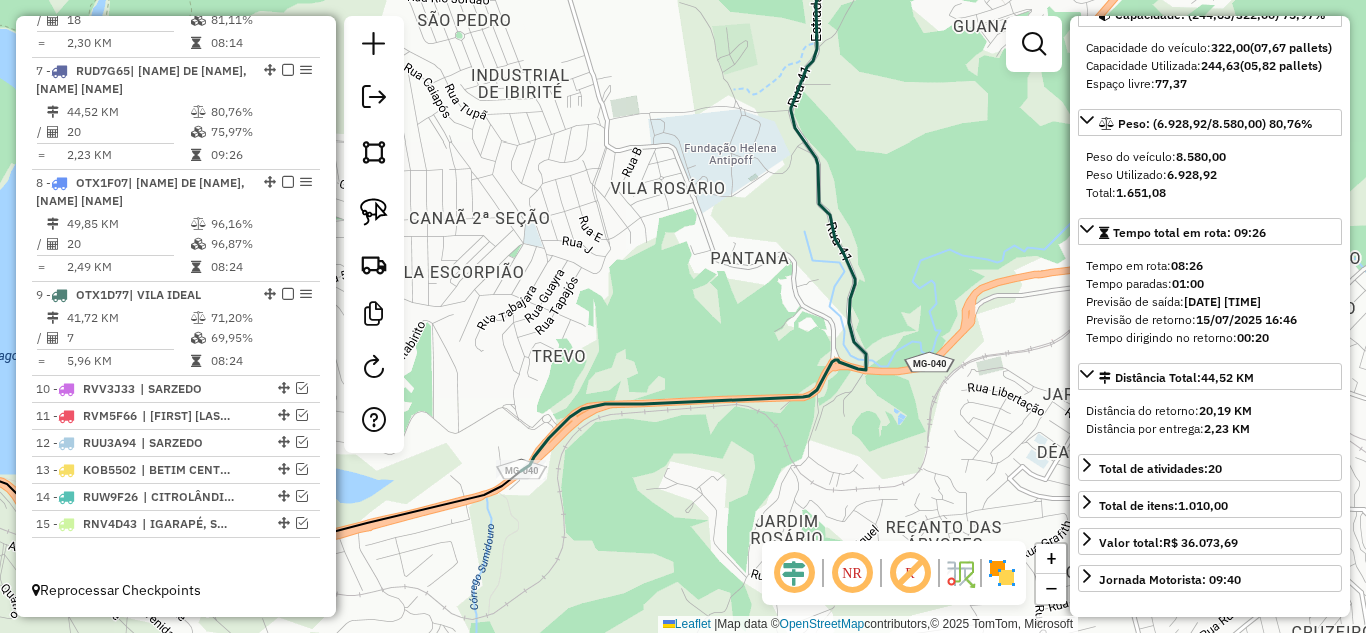 drag, startPoint x: 619, startPoint y: 229, endPoint x: 521, endPoint y: 216, distance: 98.85848 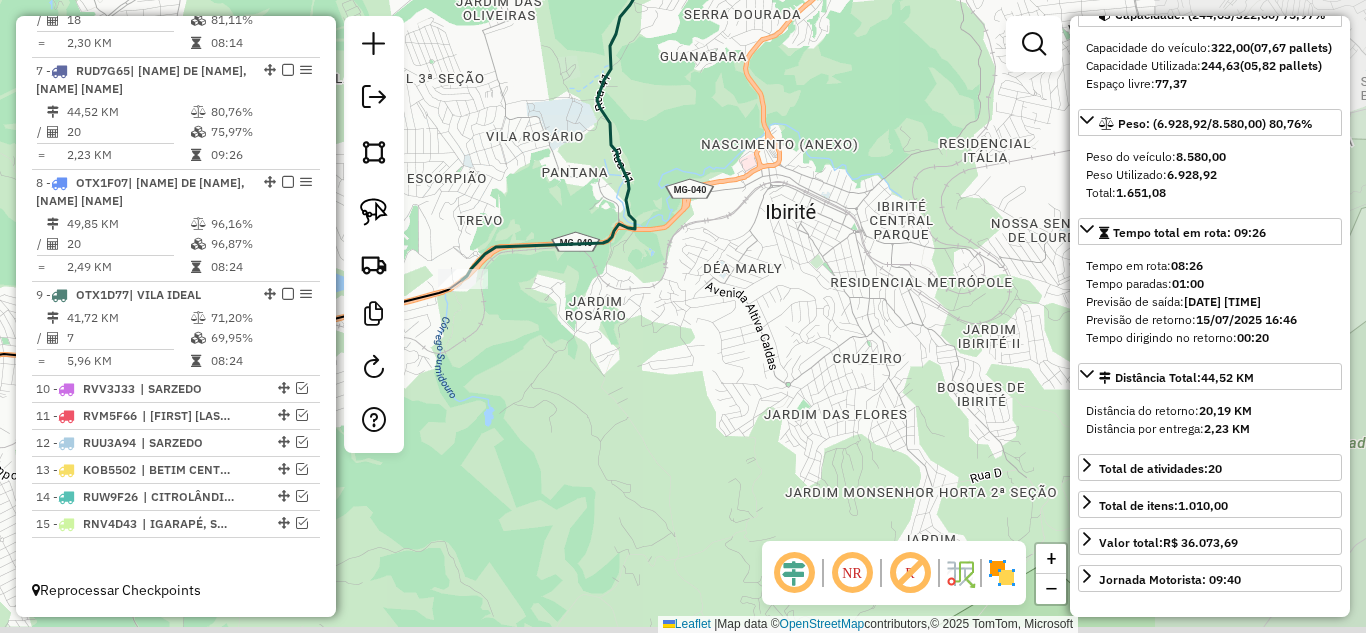 drag, startPoint x: 1012, startPoint y: 299, endPoint x: 786, endPoint y: 259, distance: 229.51253 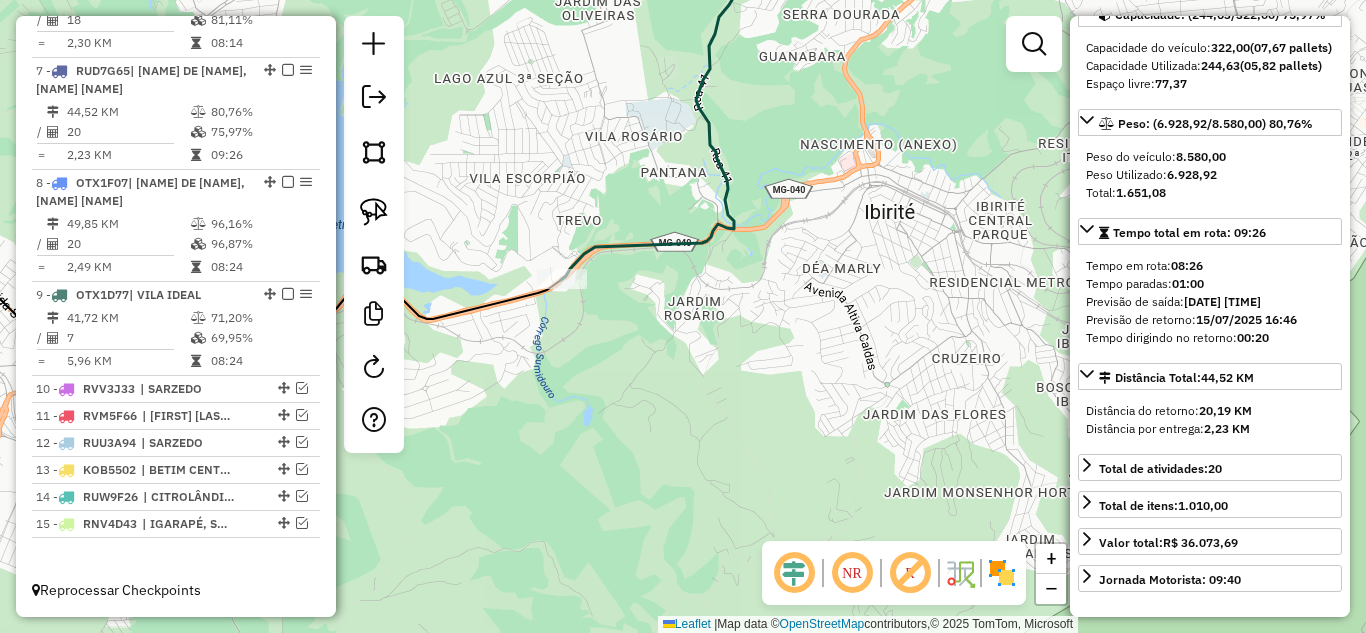 drag, startPoint x: 849, startPoint y: 323, endPoint x: 859, endPoint y: 319, distance: 10.770329 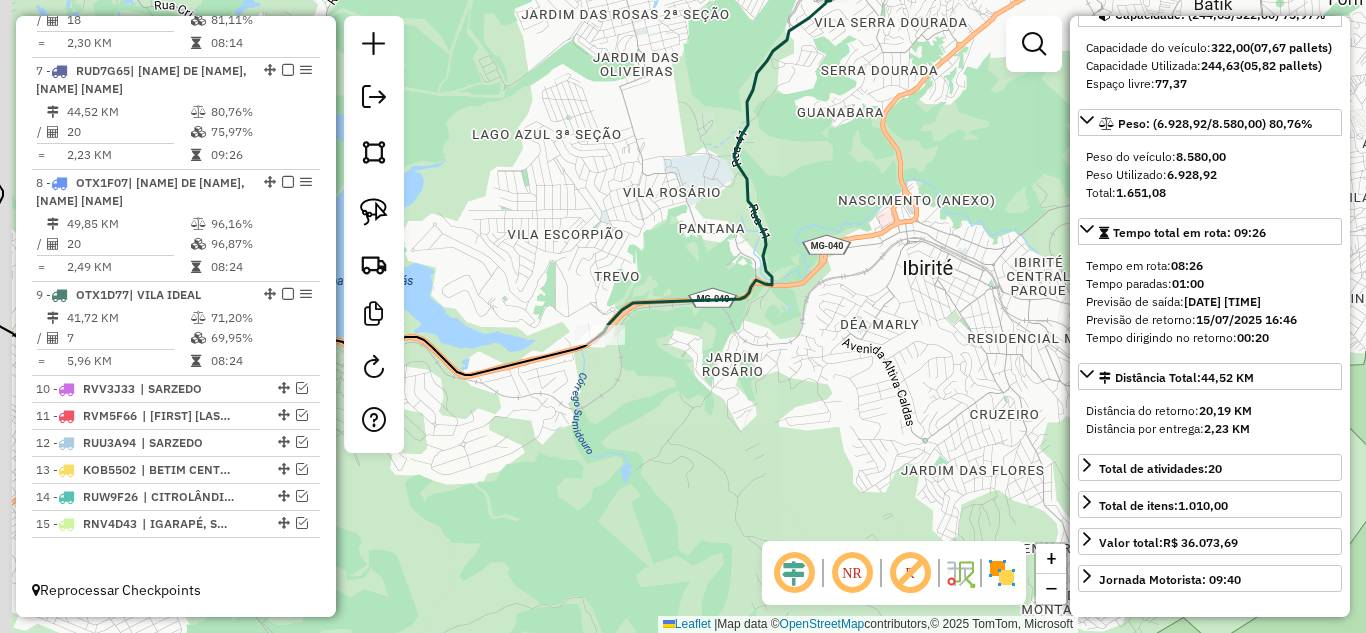 drag, startPoint x: 536, startPoint y: 192, endPoint x: 653, endPoint y: 250, distance: 130.58714 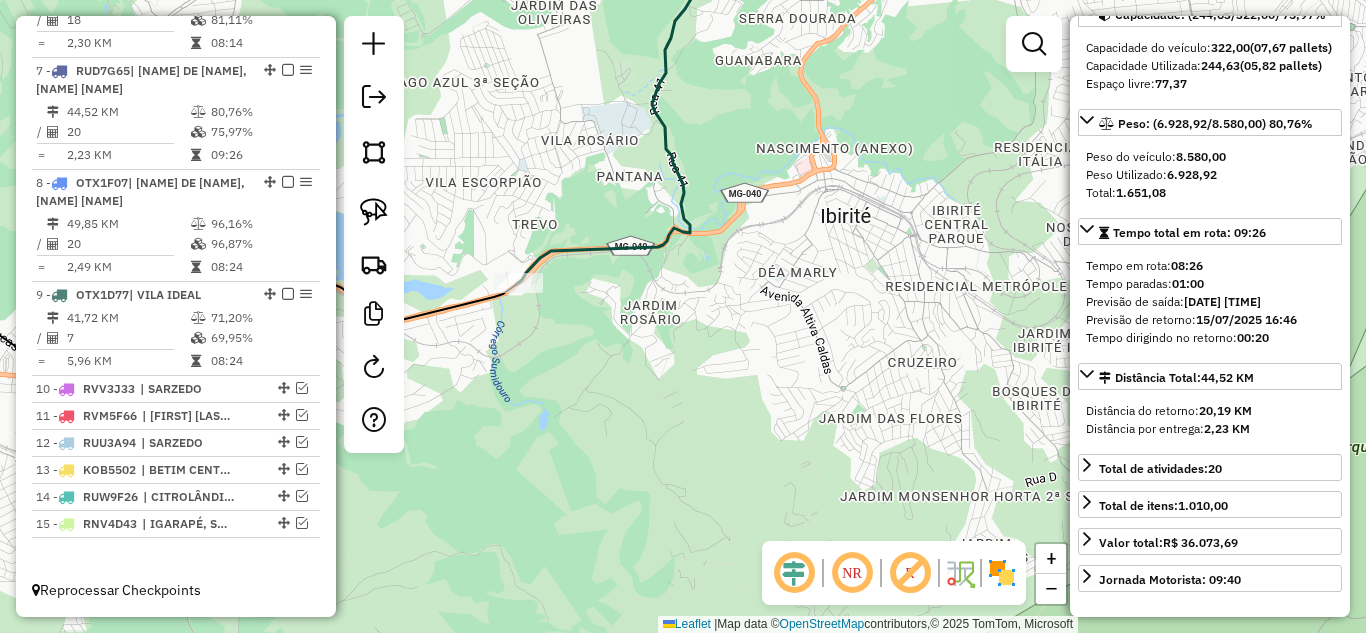 drag, startPoint x: 888, startPoint y: 299, endPoint x: 710, endPoint y: 210, distance: 199.01006 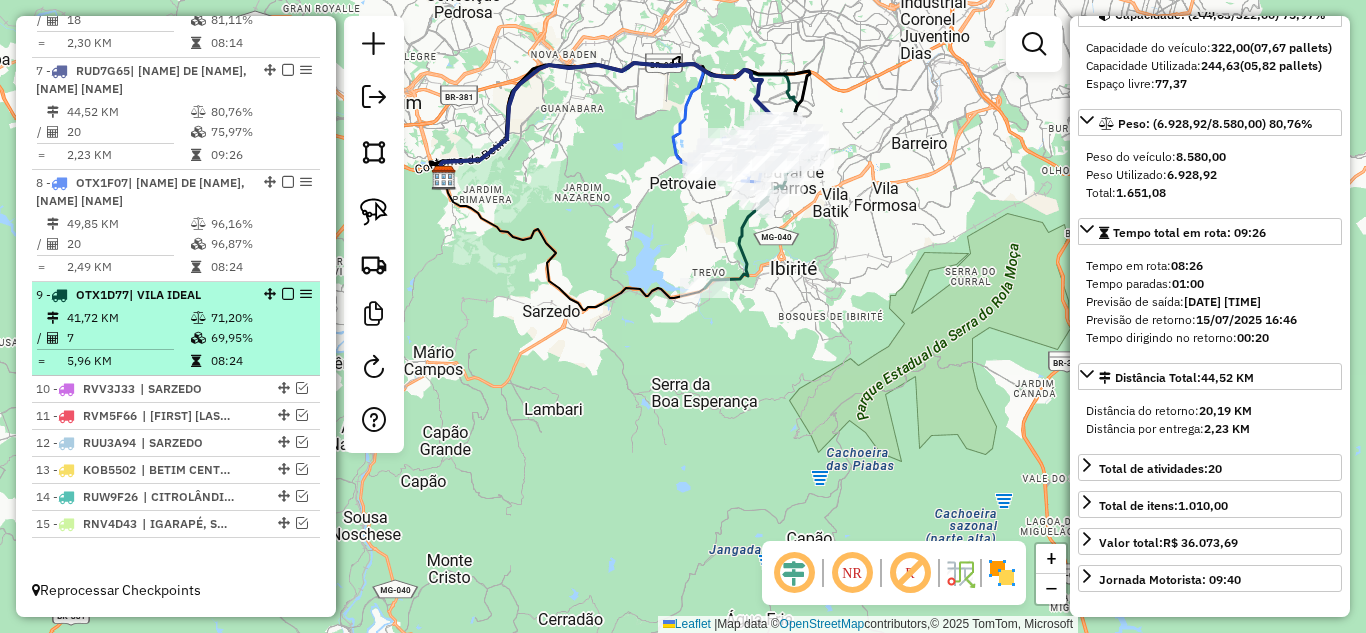 click at bounding box center (288, 294) 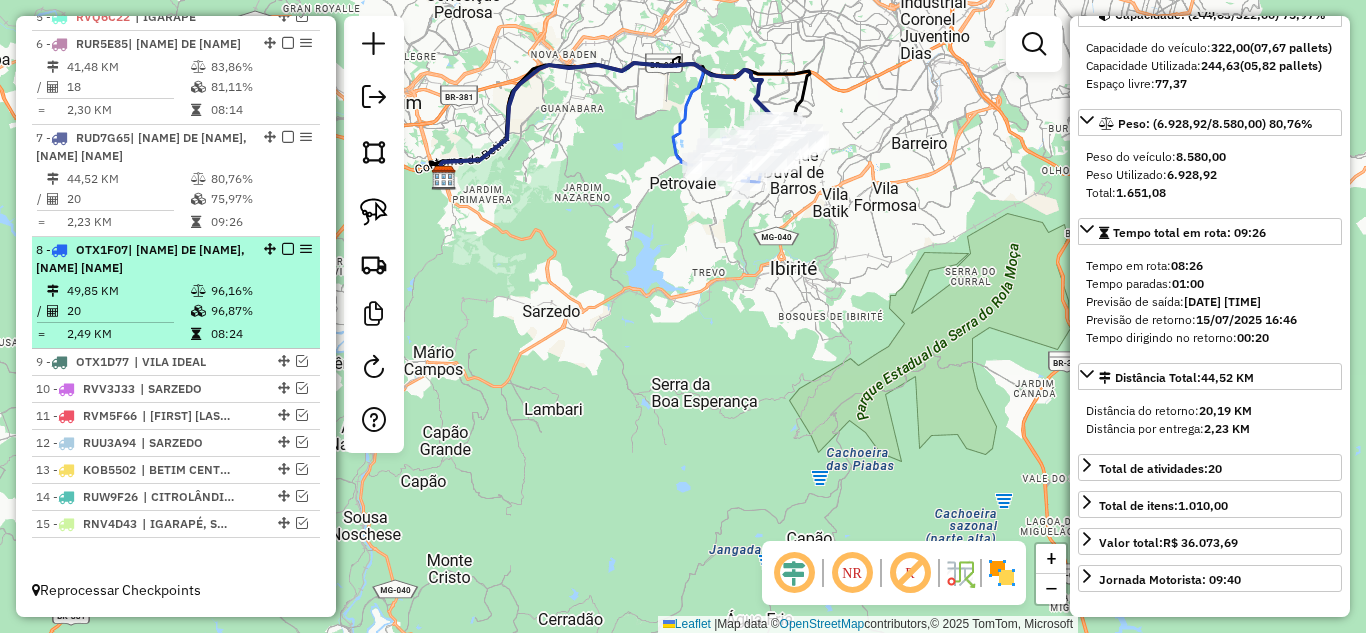 scroll, scrollTop: 912, scrollLeft: 0, axis: vertical 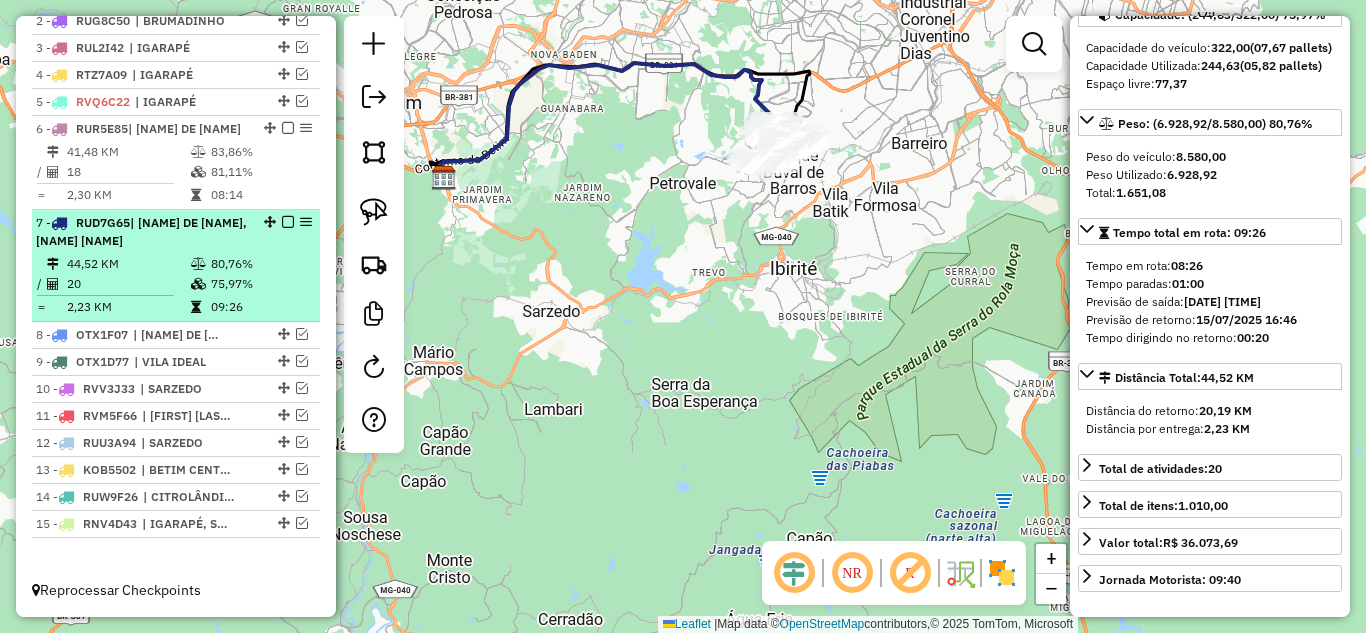click at bounding box center [288, 222] 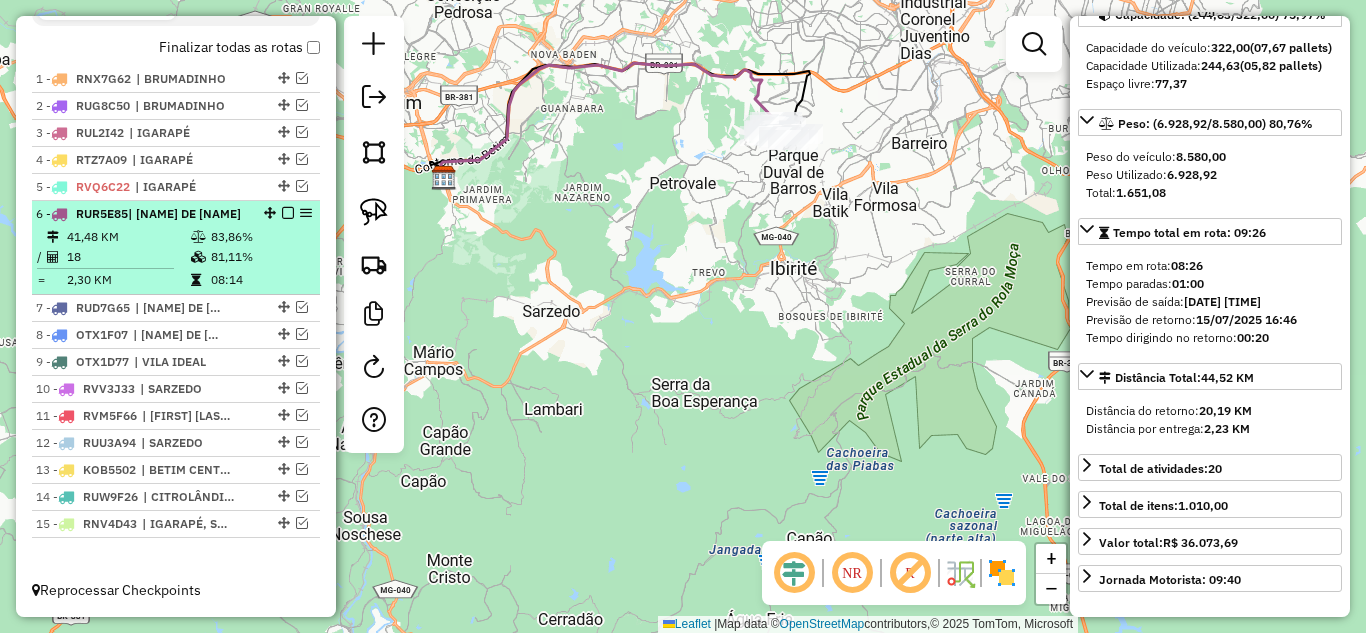 click at bounding box center [288, 213] 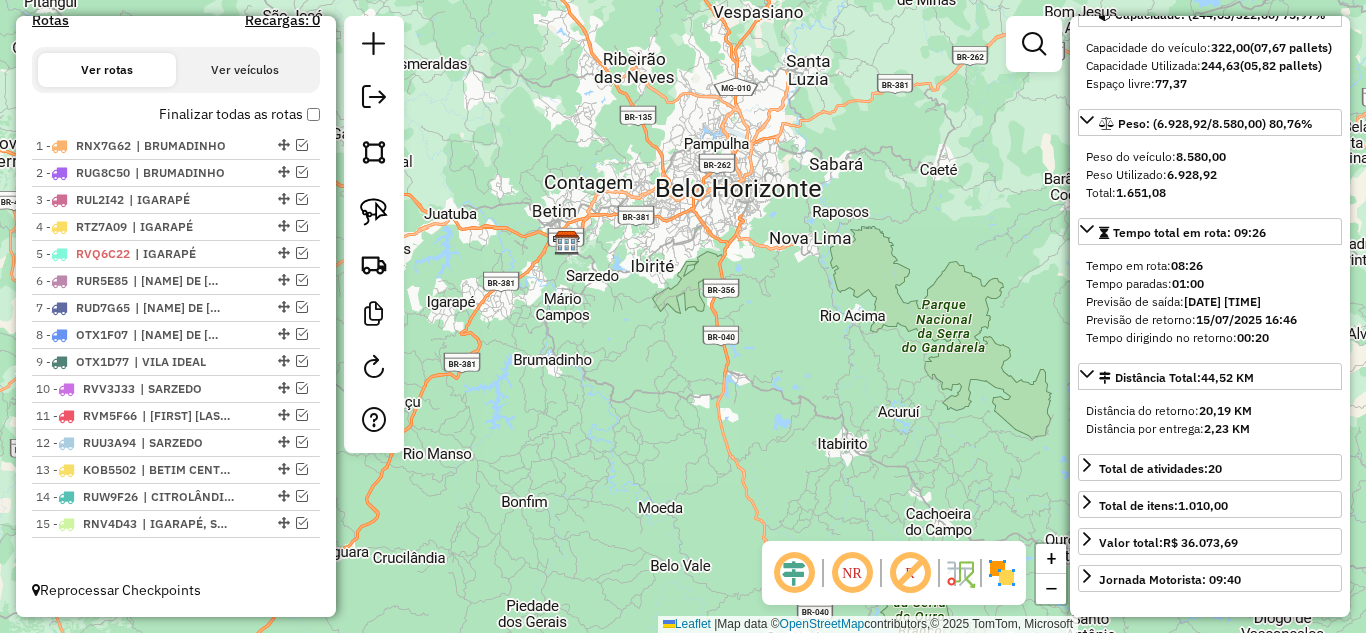 drag, startPoint x: 639, startPoint y: 357, endPoint x: 690, endPoint y: 356, distance: 51.009804 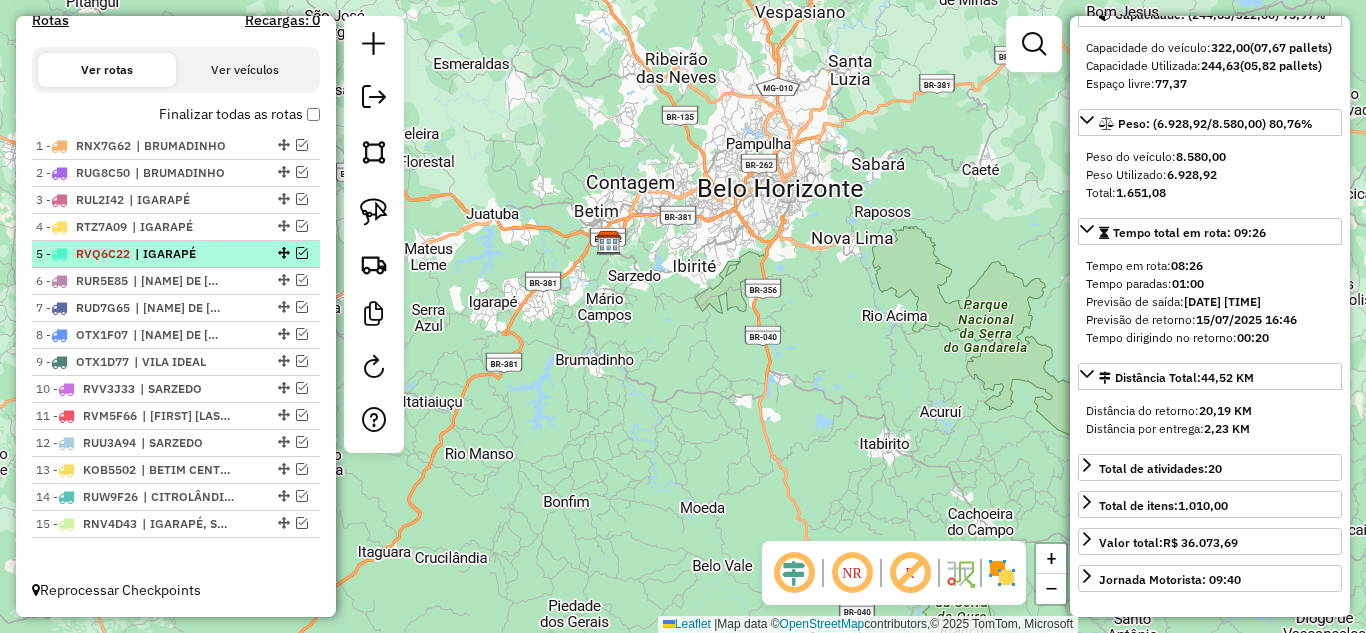 click at bounding box center [302, 253] 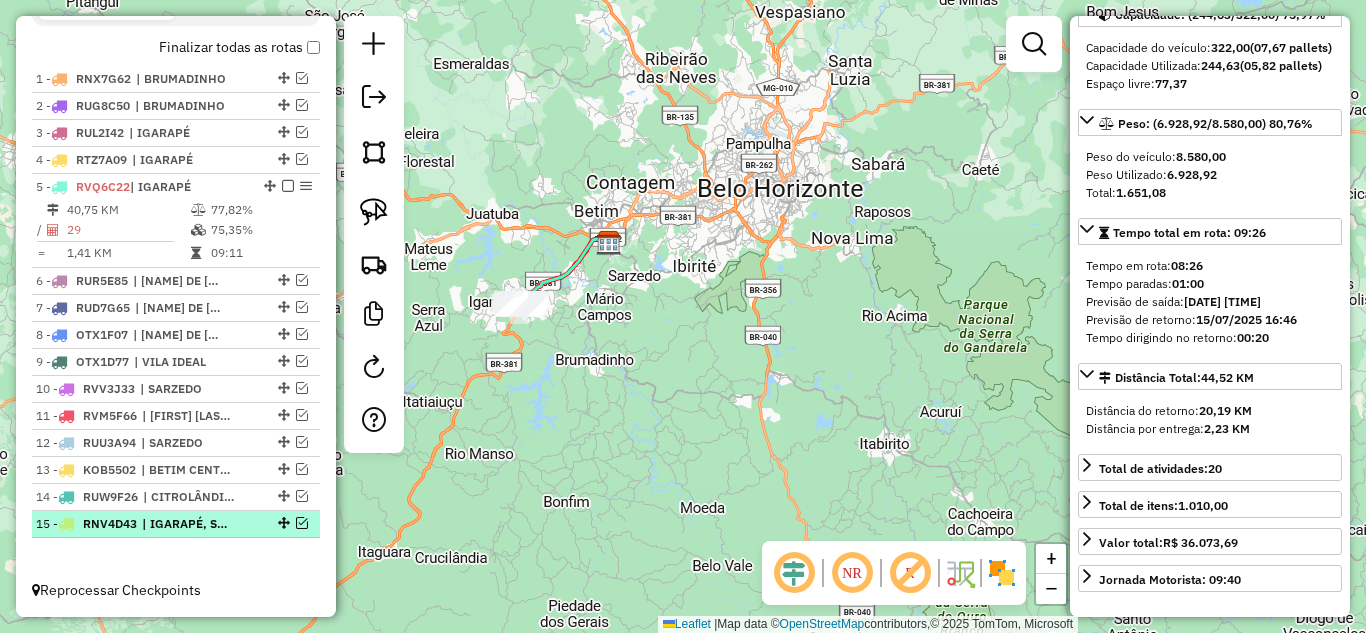 click at bounding box center [302, 523] 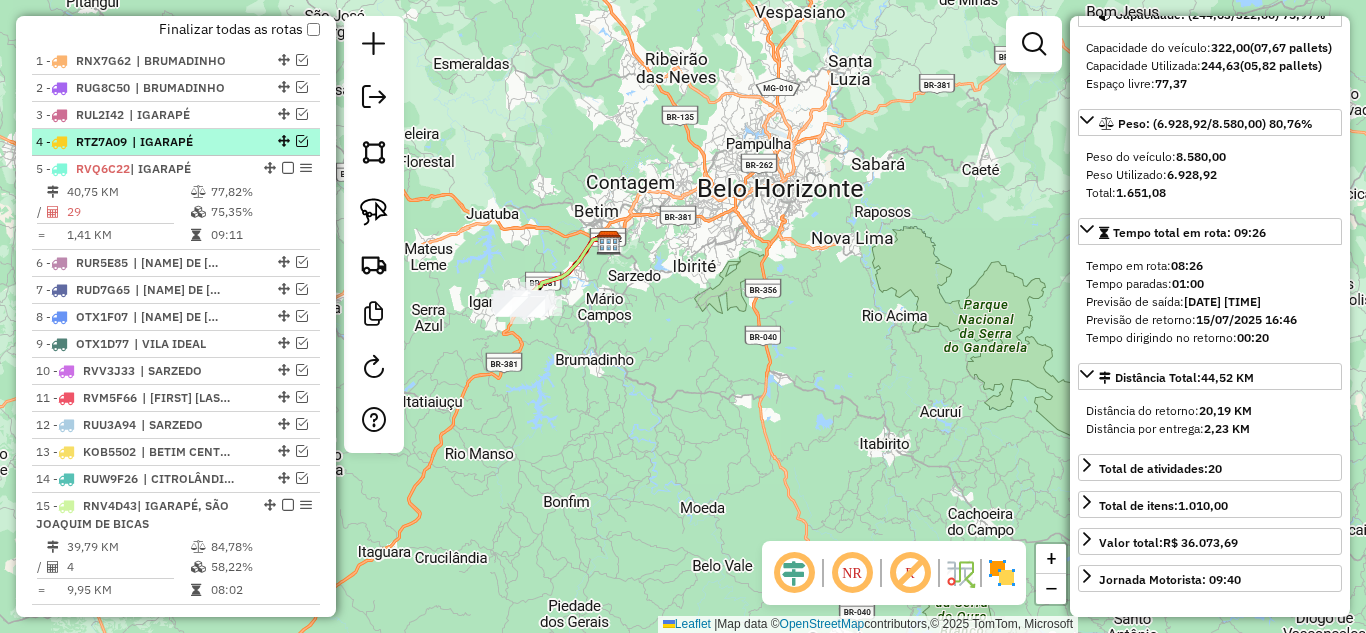 click at bounding box center [302, 141] 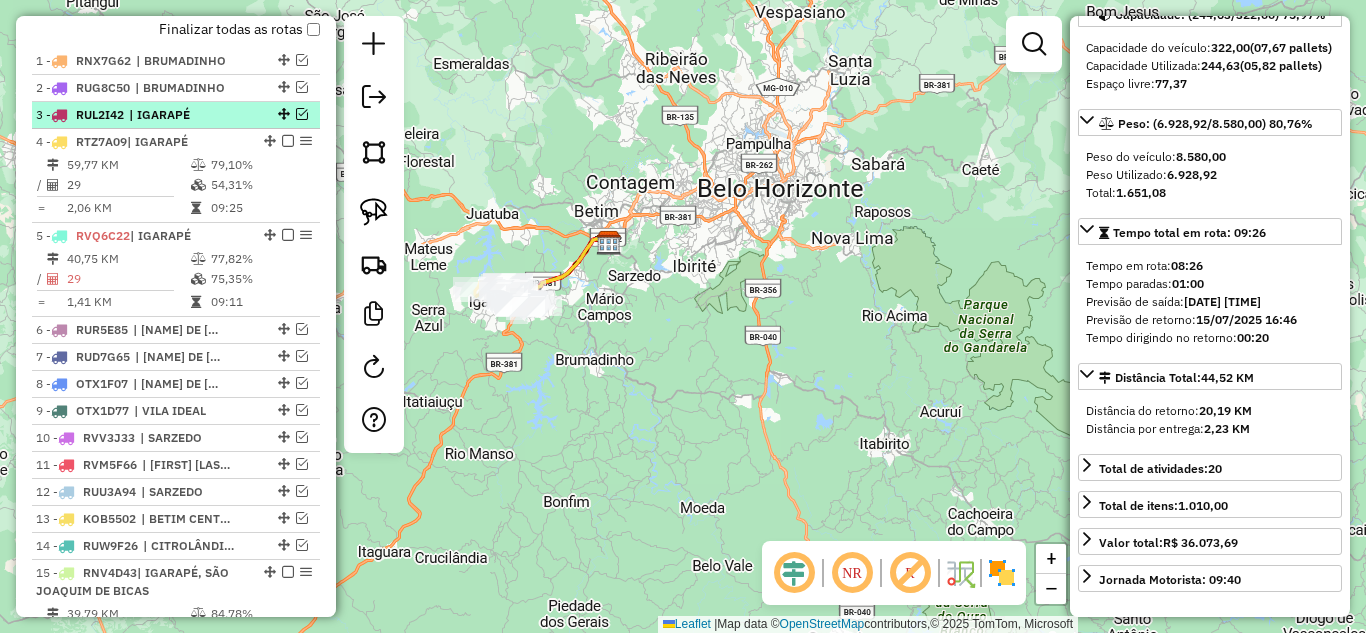 click at bounding box center [302, 114] 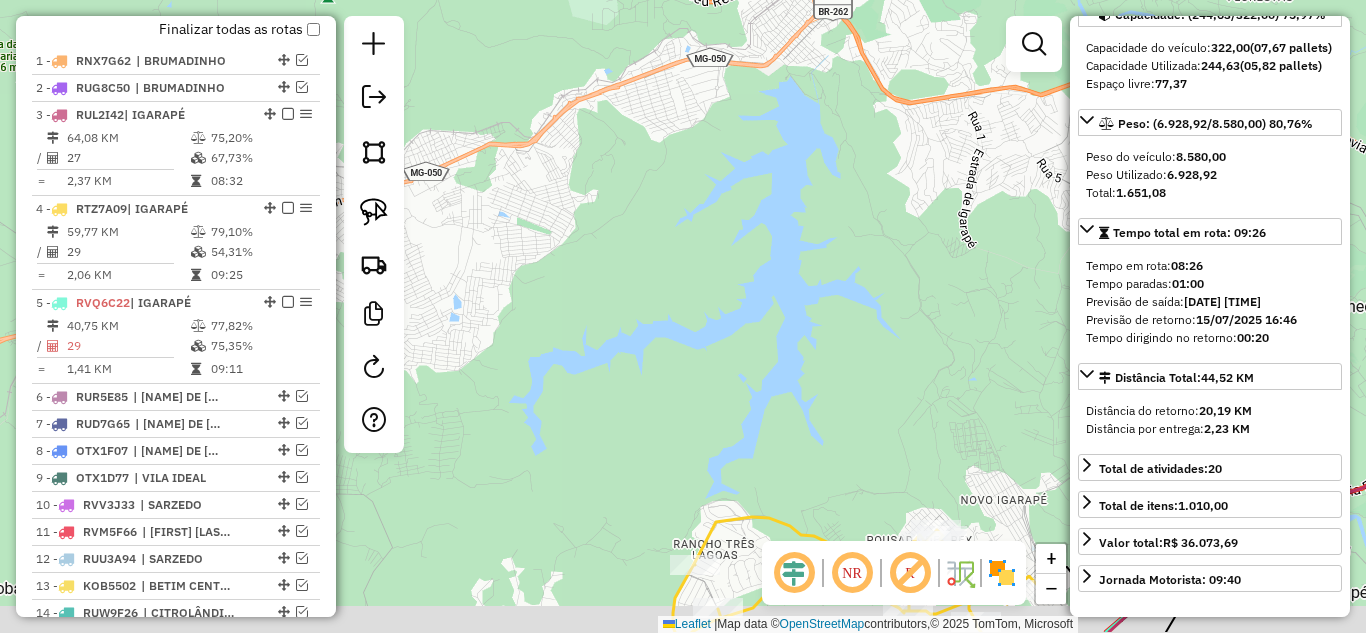 drag, startPoint x: 638, startPoint y: 320, endPoint x: 515, endPoint y: 92, distance: 259.06177 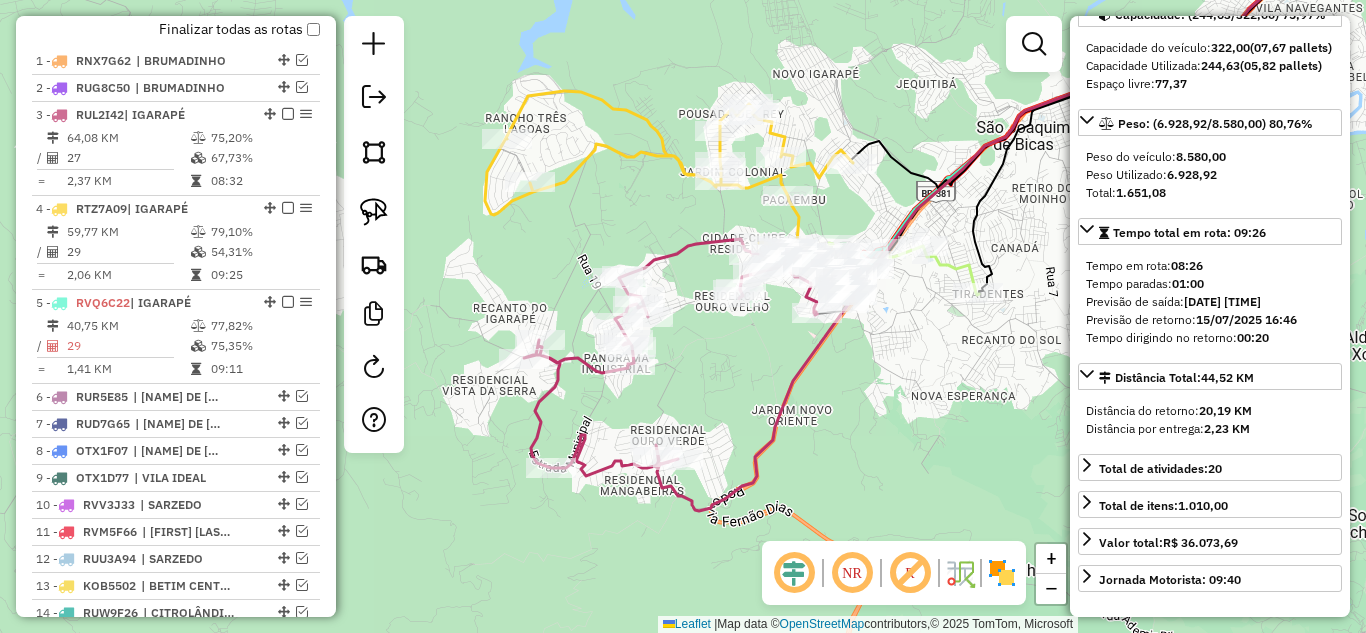 drag, startPoint x: 955, startPoint y: 479, endPoint x: 883, endPoint y: 370, distance: 130.63307 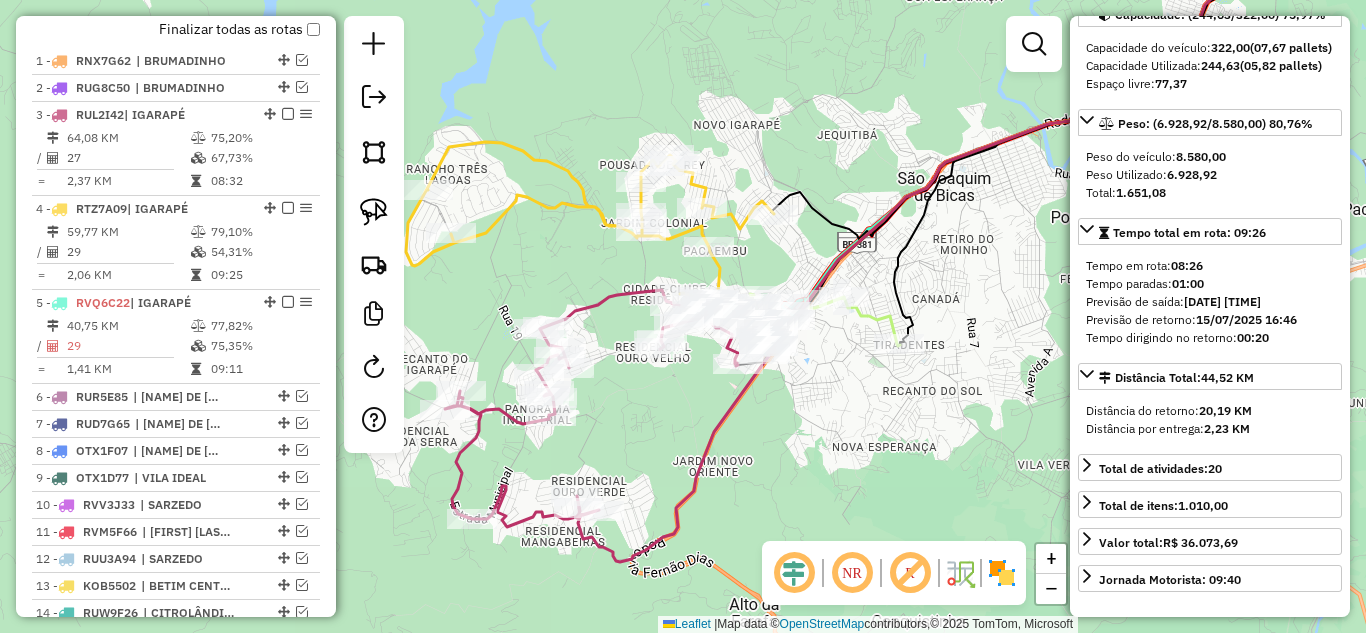 drag, startPoint x: 667, startPoint y: 379, endPoint x: 687, endPoint y: 466, distance: 89.26926 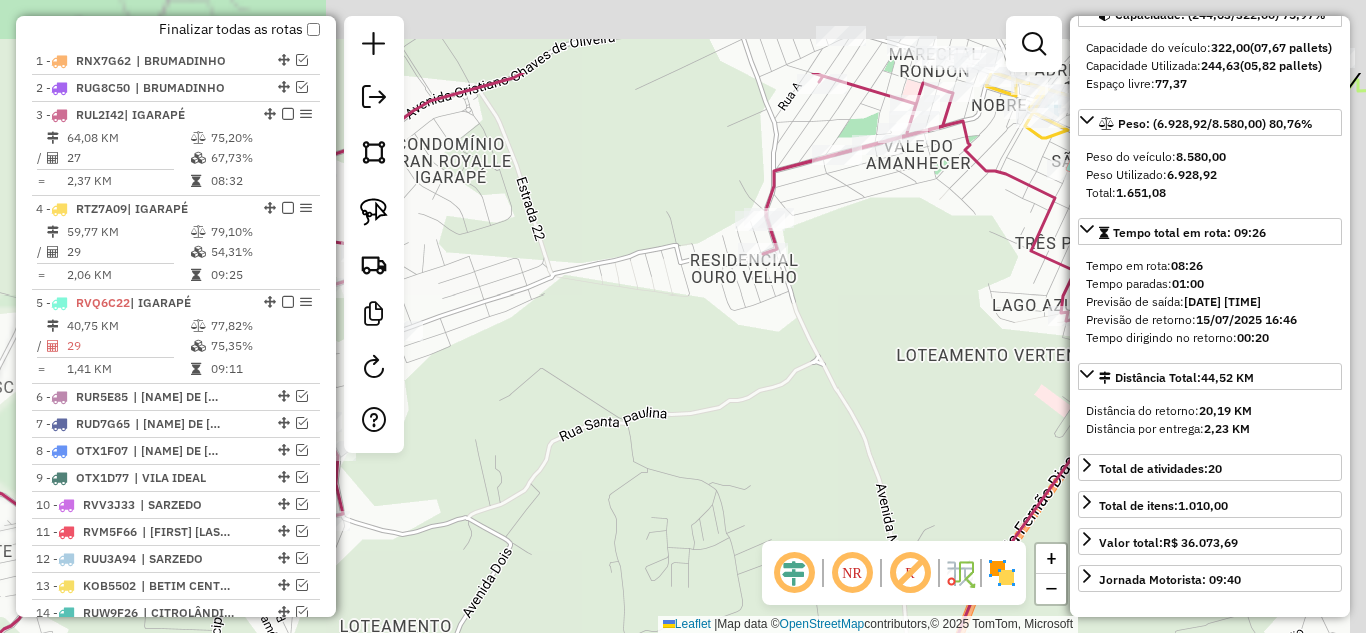 drag, startPoint x: 618, startPoint y: 427, endPoint x: 504, endPoint y: 512, distance: 142.20056 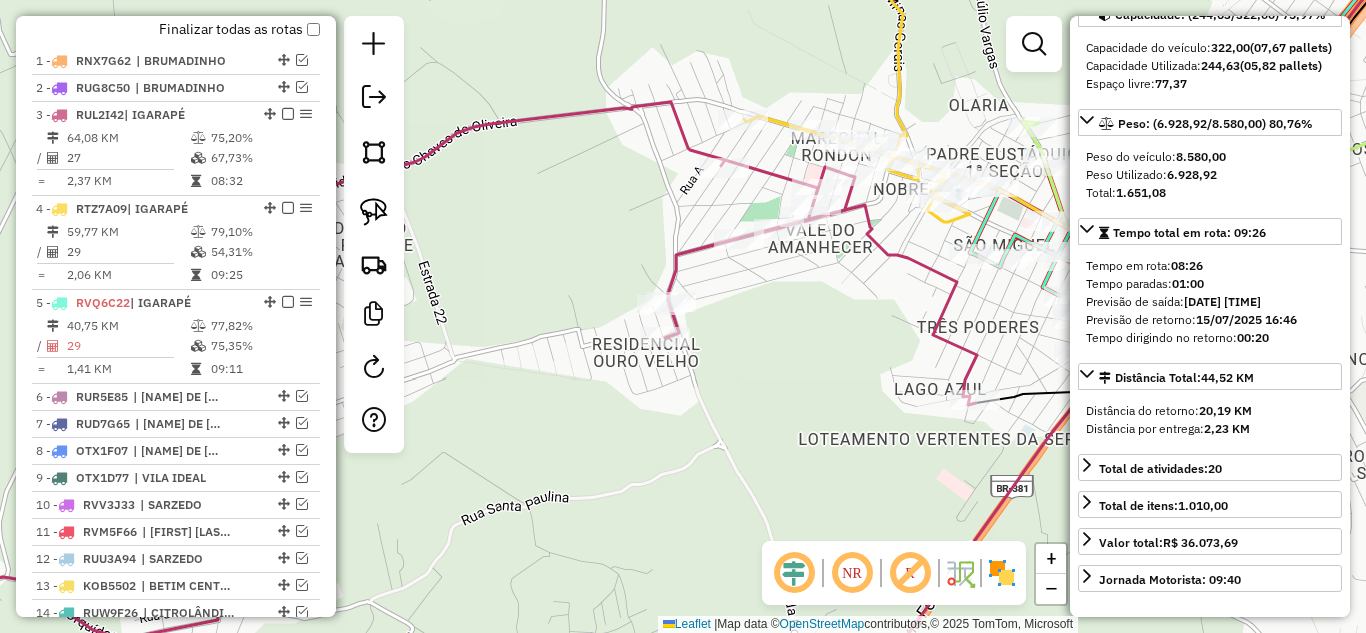 click 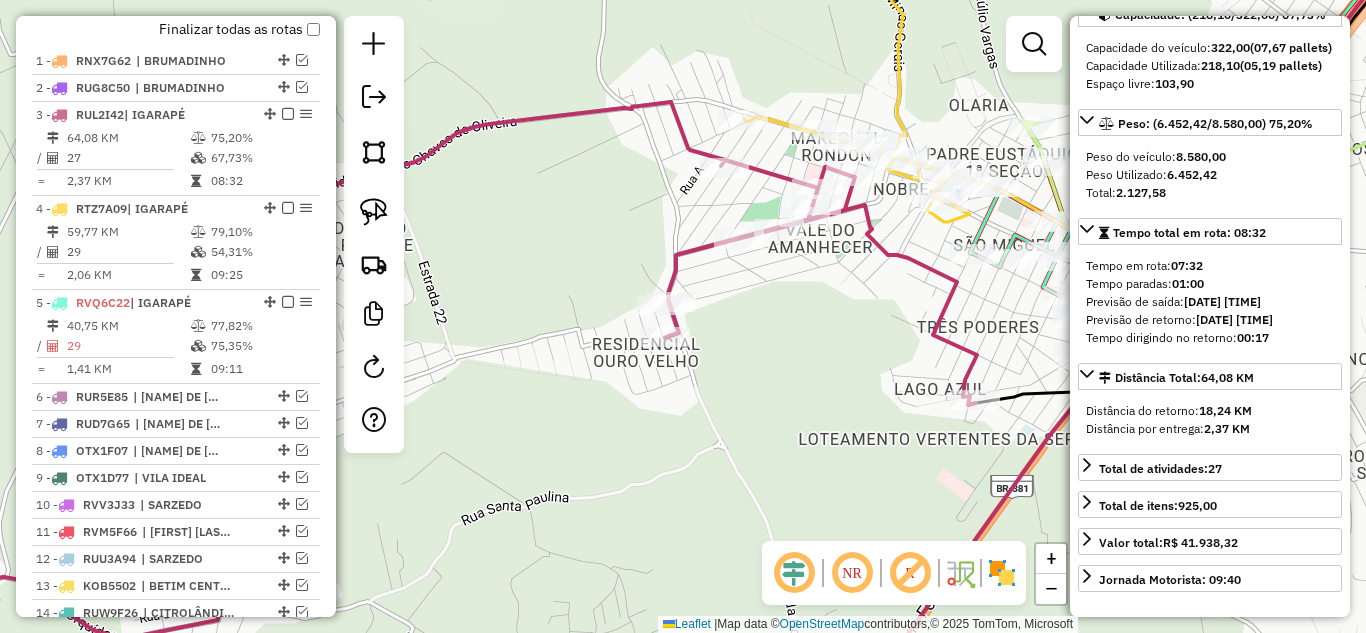 scroll, scrollTop: 182, scrollLeft: 0, axis: vertical 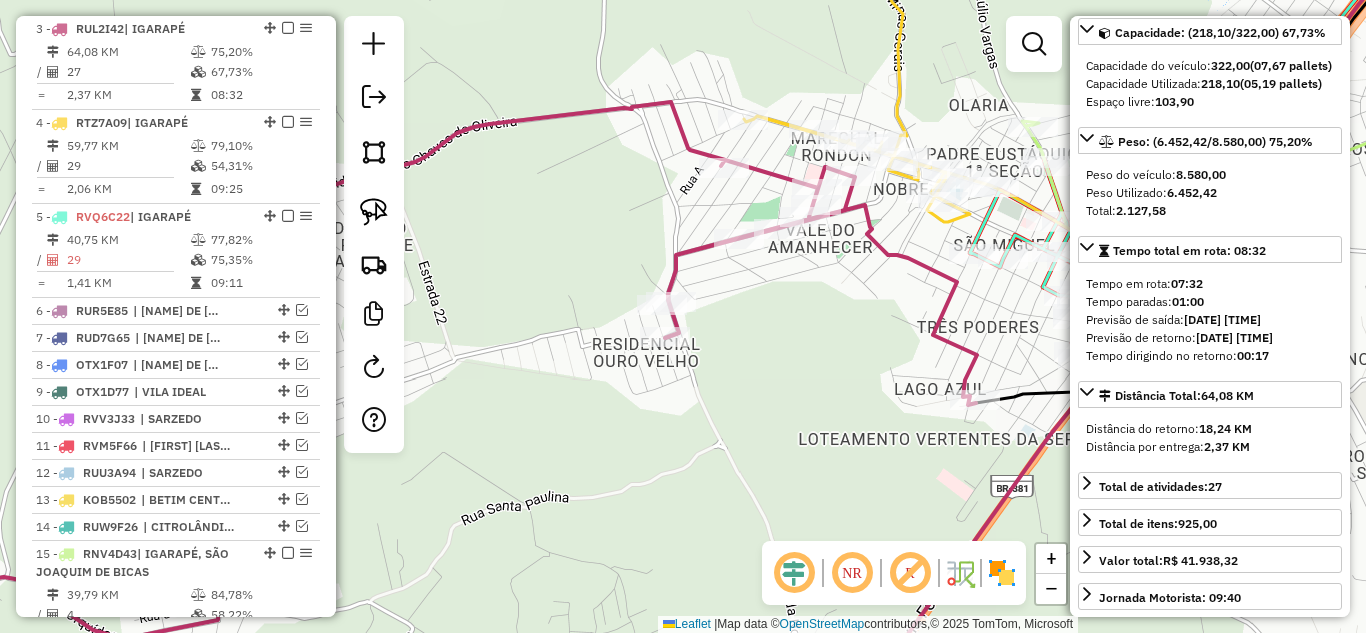 drag, startPoint x: 858, startPoint y: 311, endPoint x: 782, endPoint y: 394, distance: 112.53888 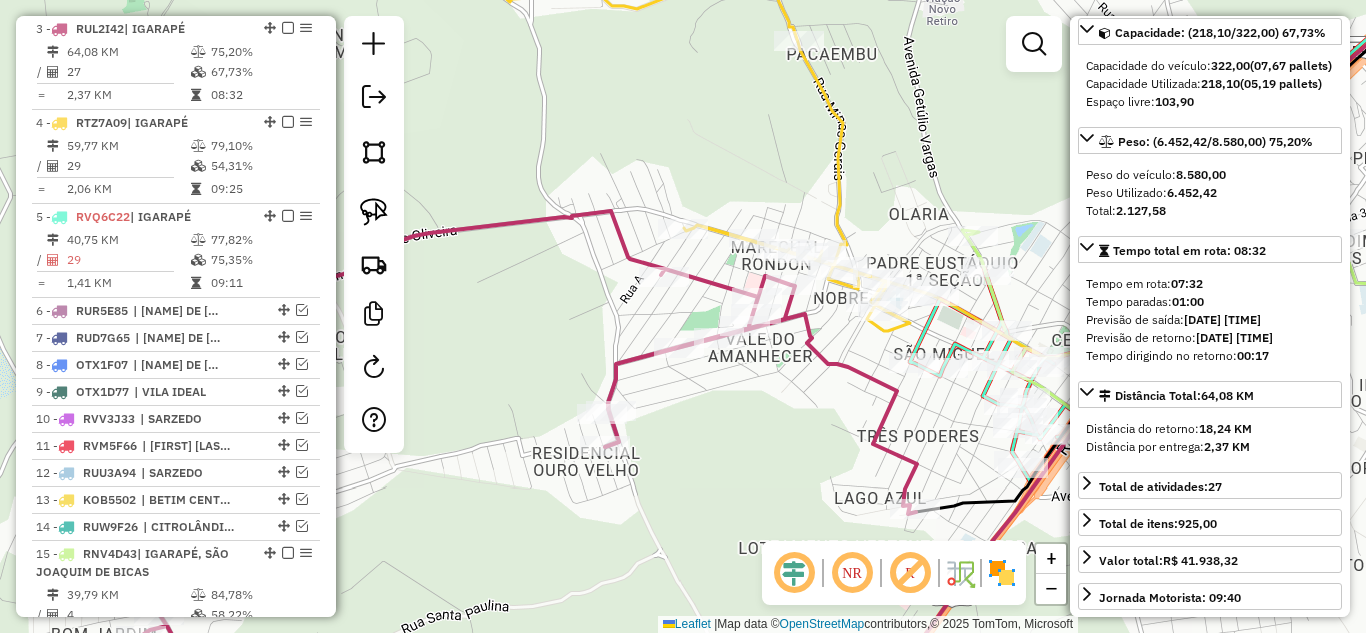drag, startPoint x: 519, startPoint y: 294, endPoint x: 586, endPoint y: 318, distance: 71.168816 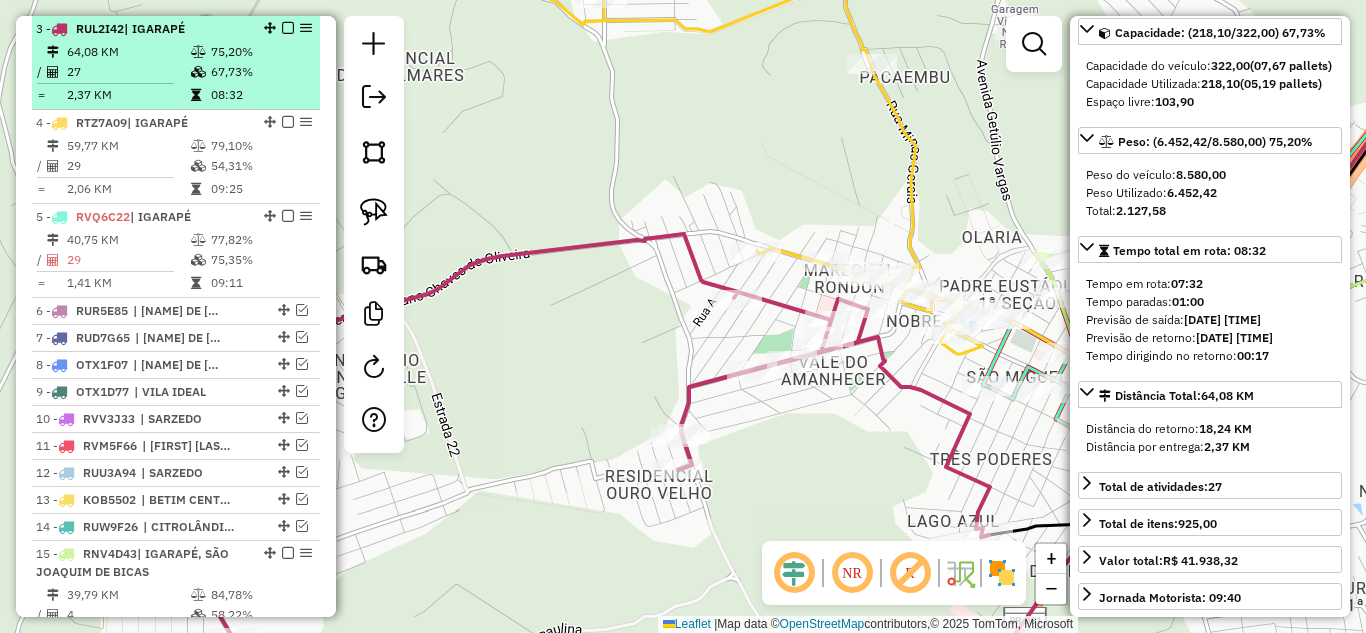 click at bounding box center (288, 28) 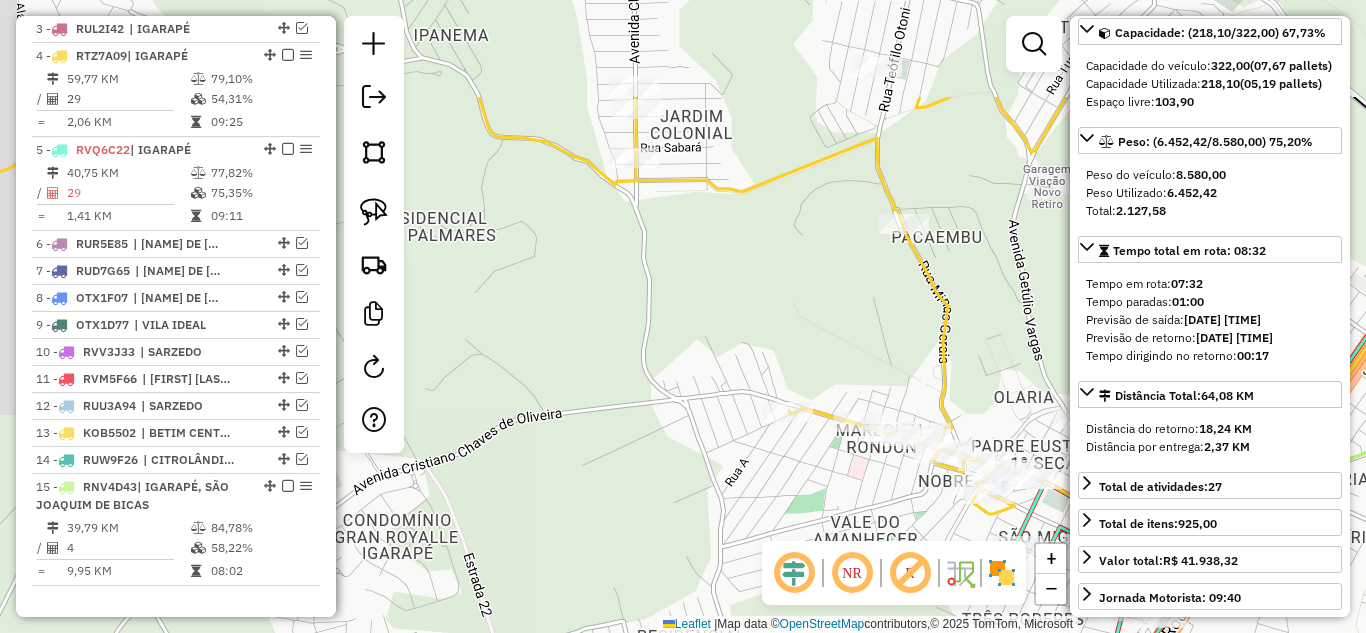 drag, startPoint x: 626, startPoint y: 125, endPoint x: 663, endPoint y: 273, distance: 152.5549 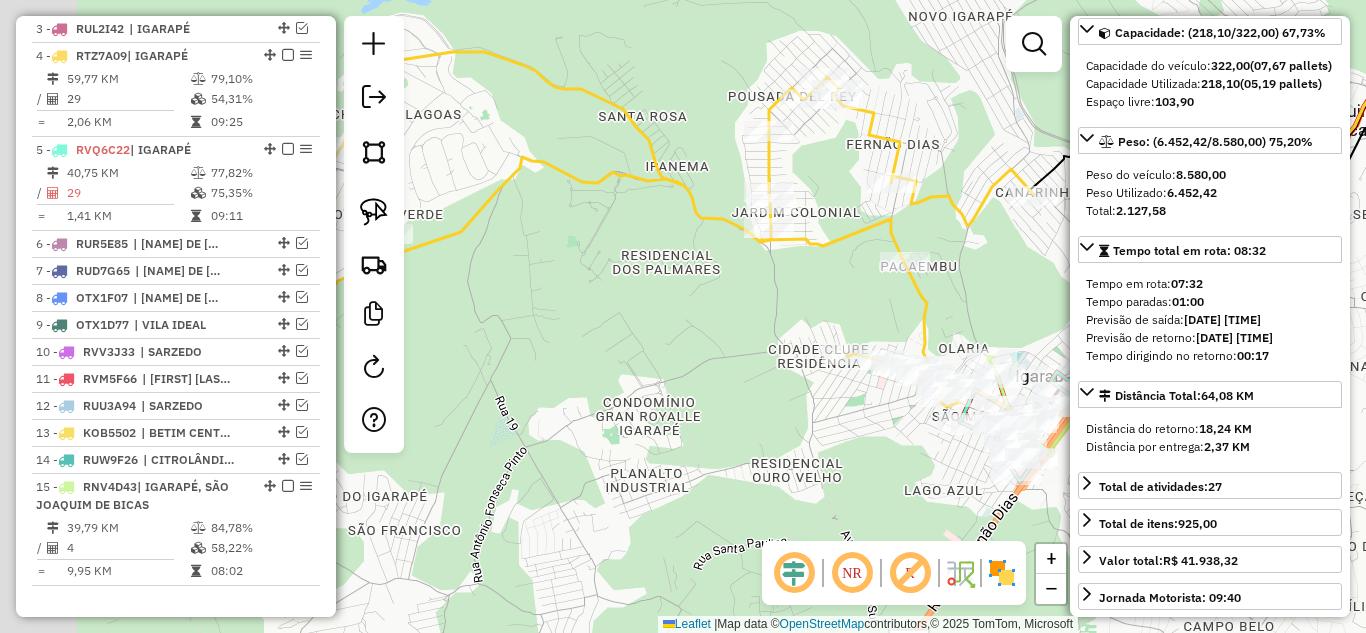 drag, startPoint x: 693, startPoint y: 215, endPoint x: 828, endPoint y: 212, distance: 135.03333 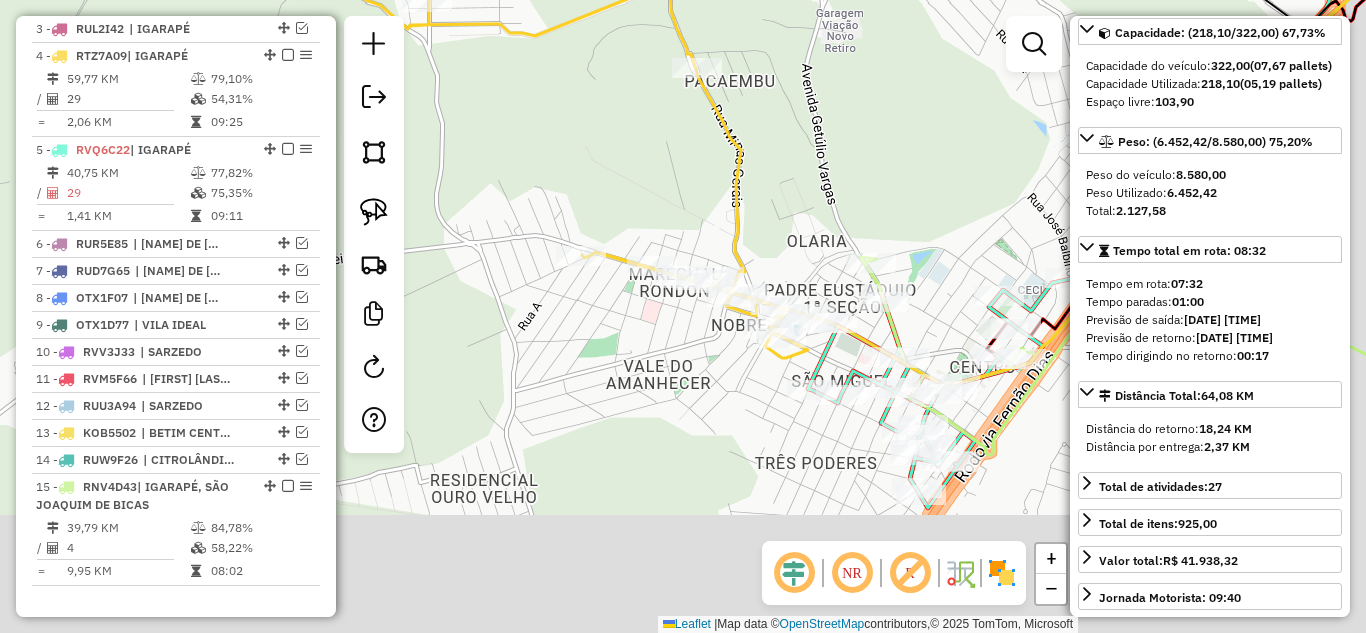 drag, startPoint x: 834, startPoint y: 218, endPoint x: 863, endPoint y: 316, distance: 102.20078 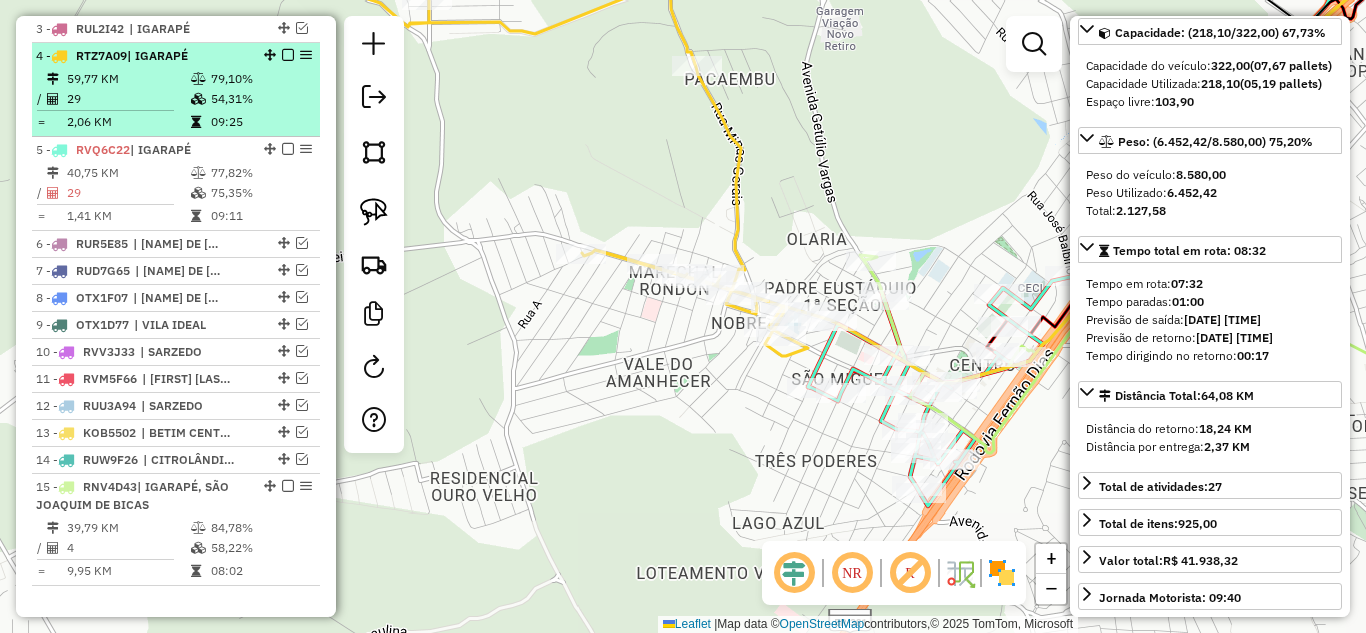 click at bounding box center (288, 55) 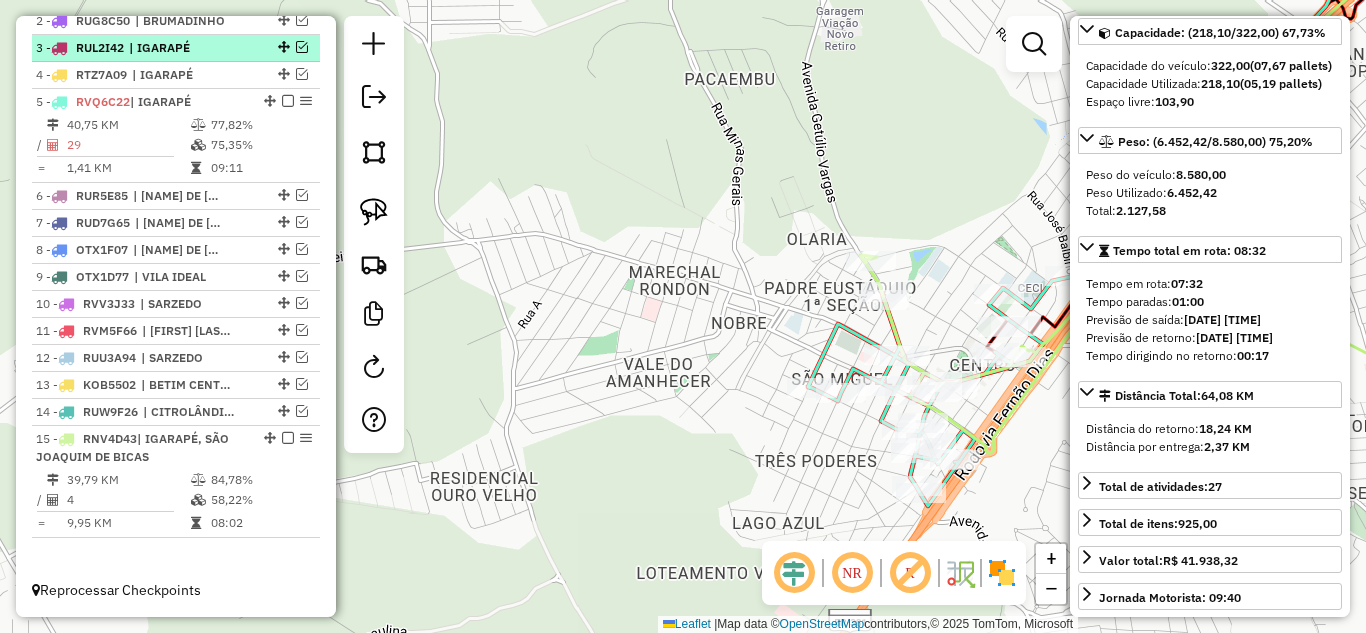 scroll, scrollTop: 809, scrollLeft: 0, axis: vertical 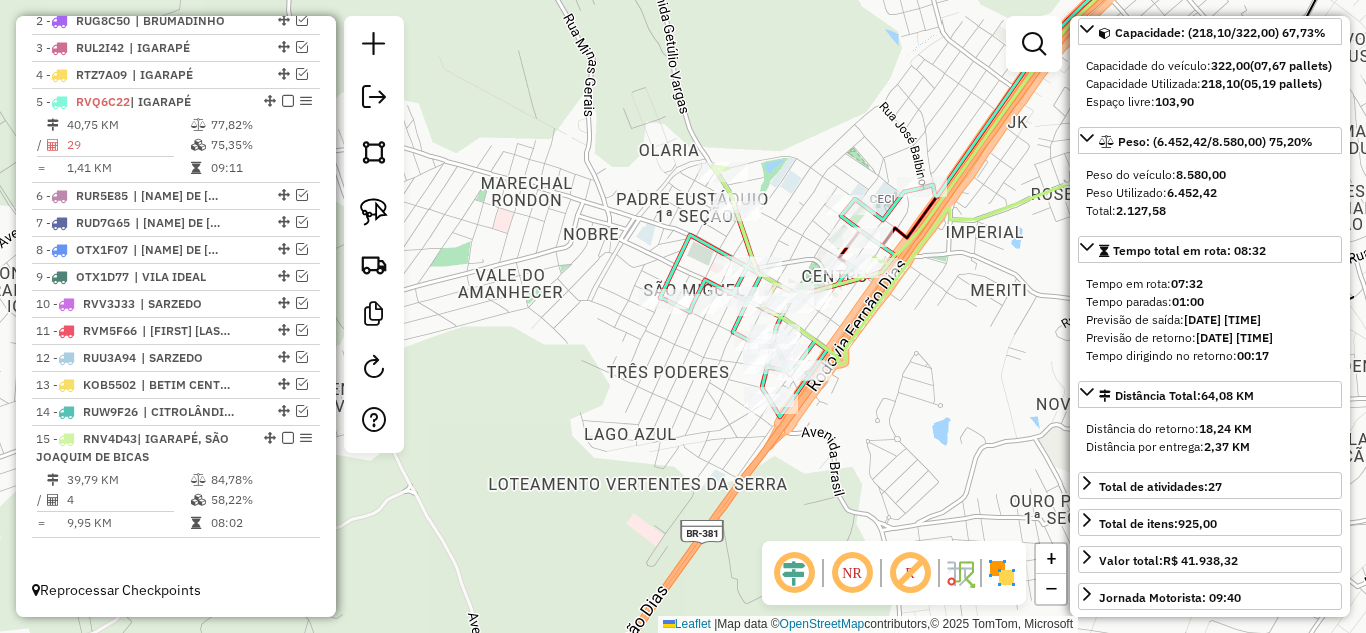 drag, startPoint x: 490, startPoint y: 219, endPoint x: 462, endPoint y: 182, distance: 46.400433 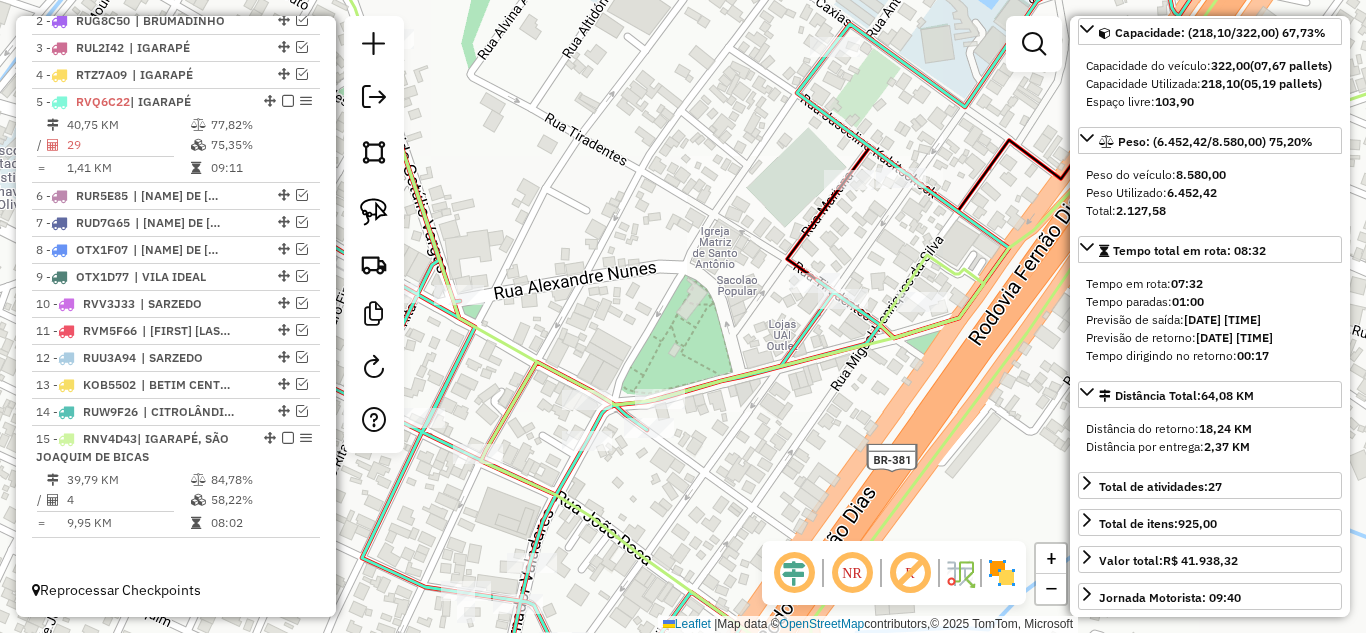 click 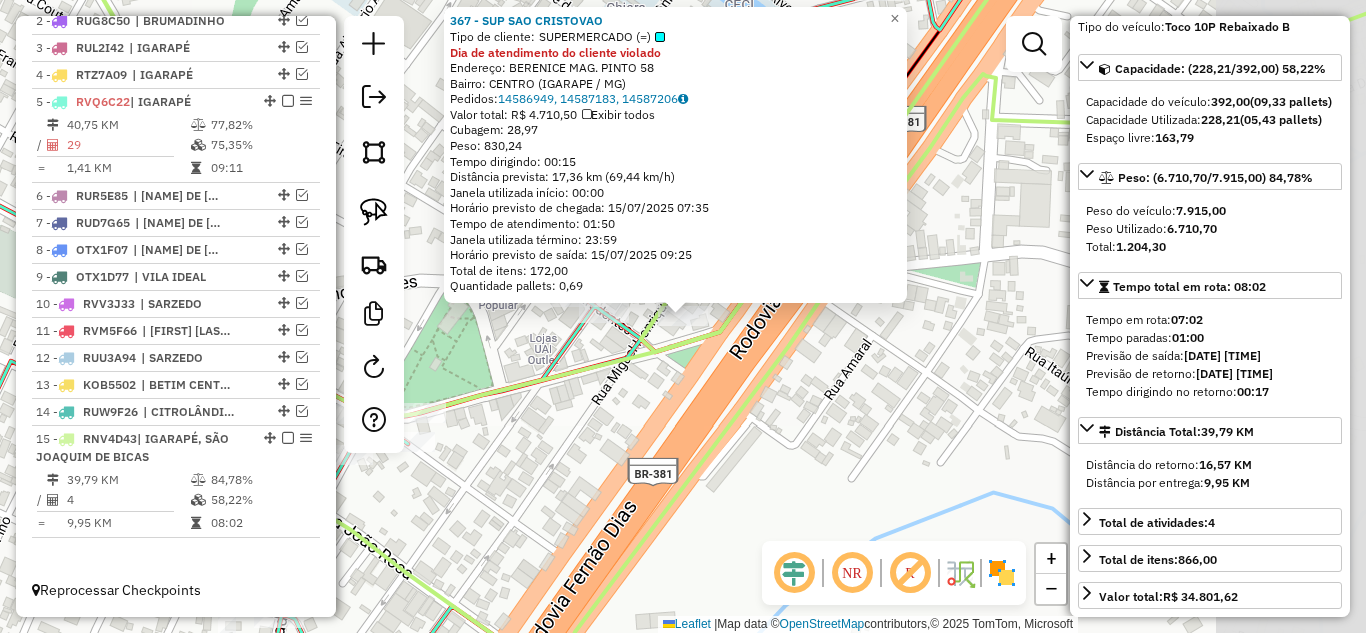 scroll, scrollTop: 218, scrollLeft: 0, axis: vertical 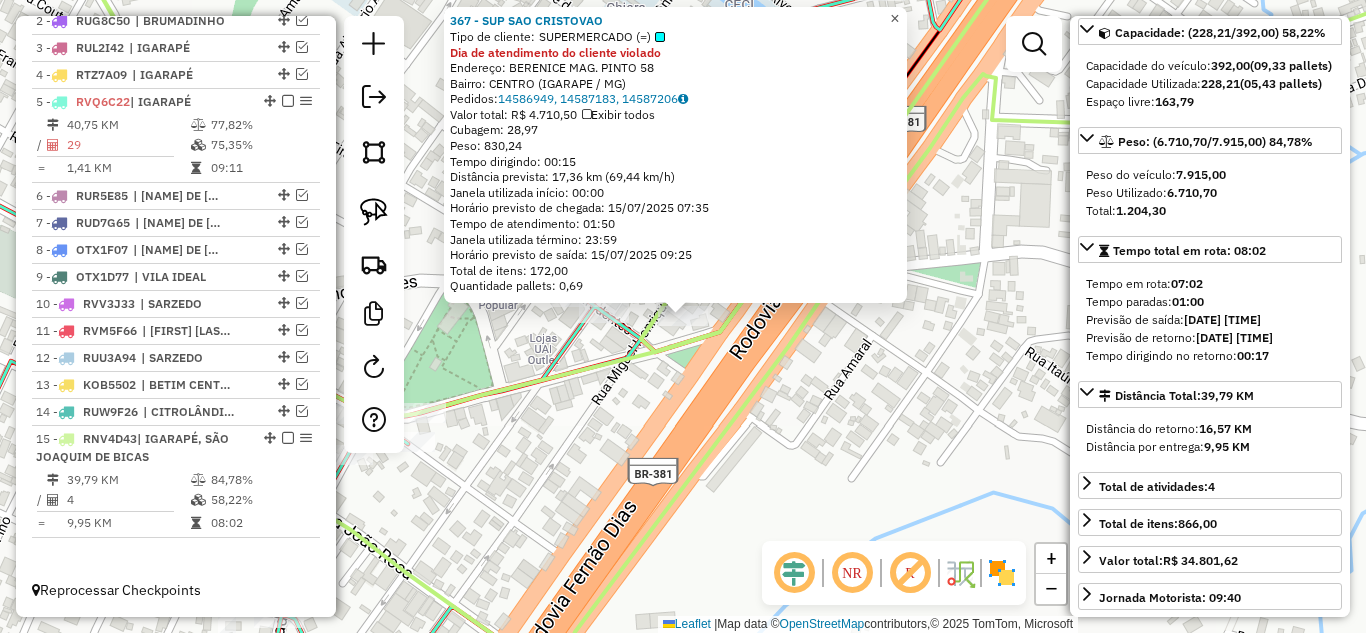 click on "×" 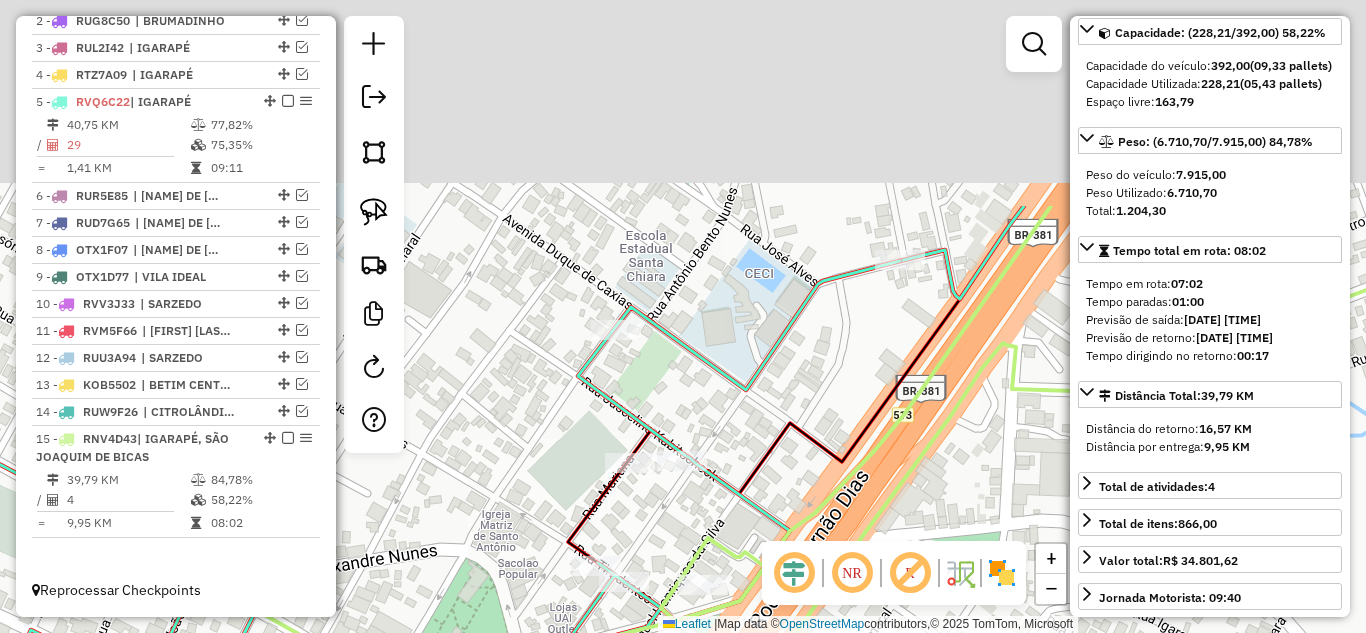 drag, startPoint x: 793, startPoint y: 368, endPoint x: 761, endPoint y: 679, distance: 312.64197 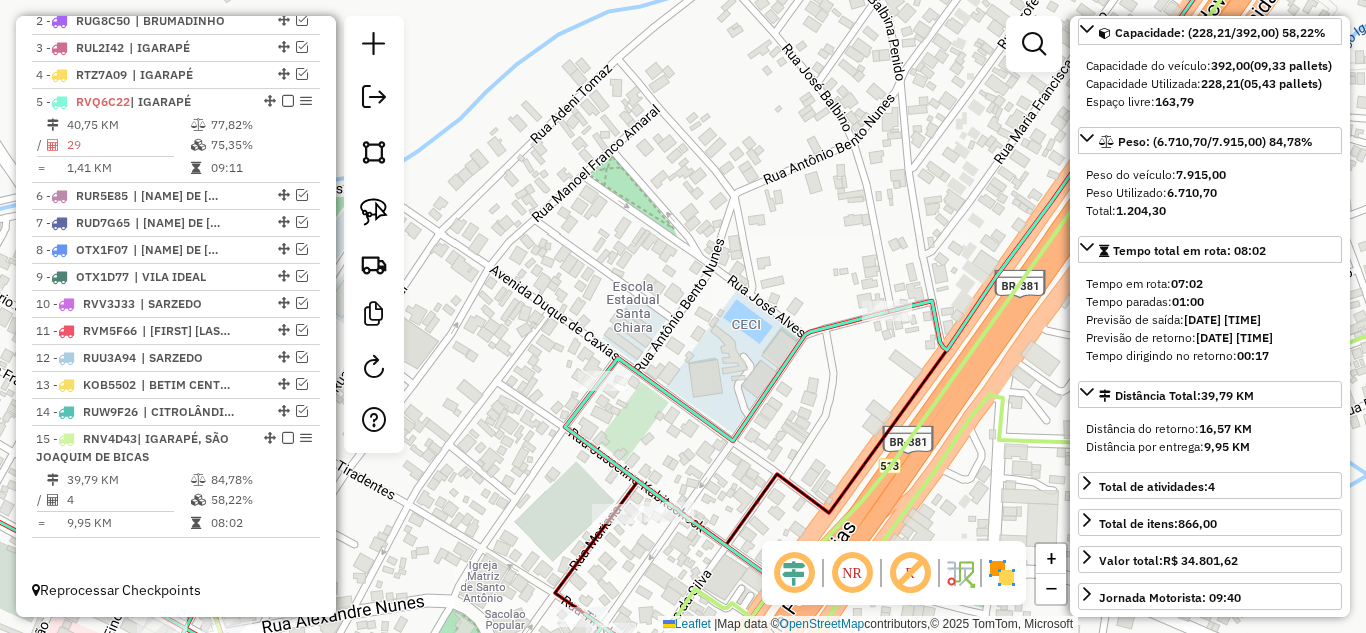 drag, startPoint x: 784, startPoint y: 411, endPoint x: 834, endPoint y: 171, distance: 245.15302 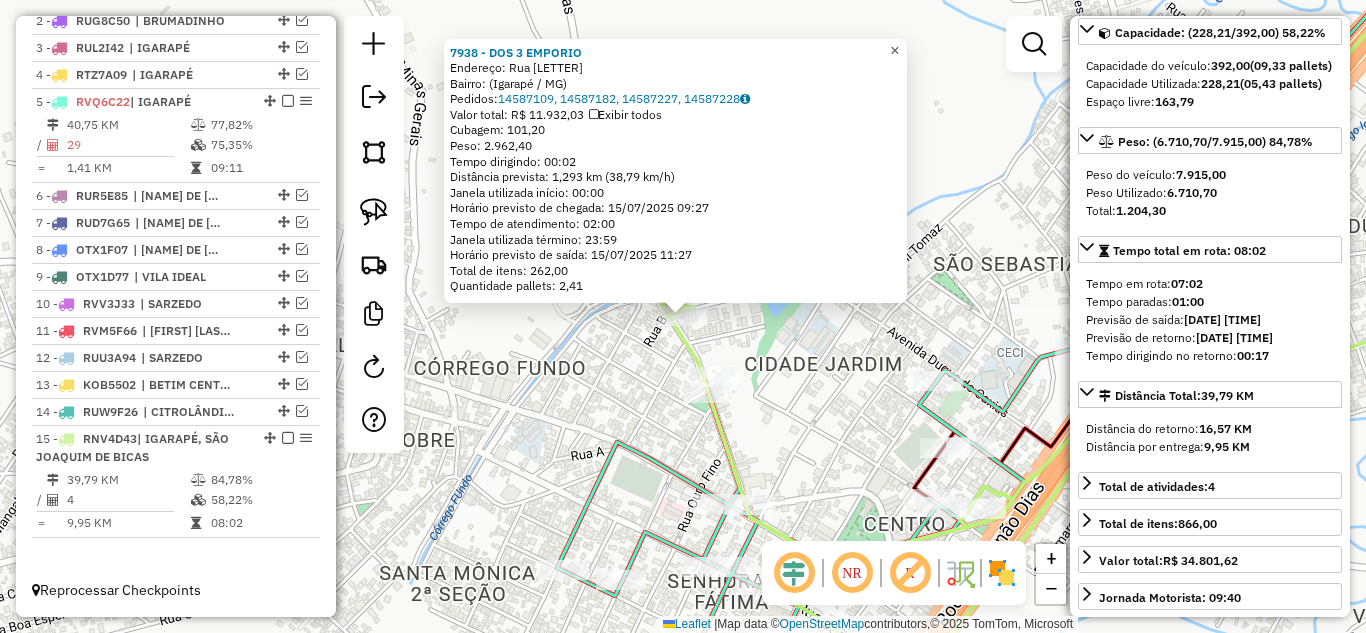 click on "×" 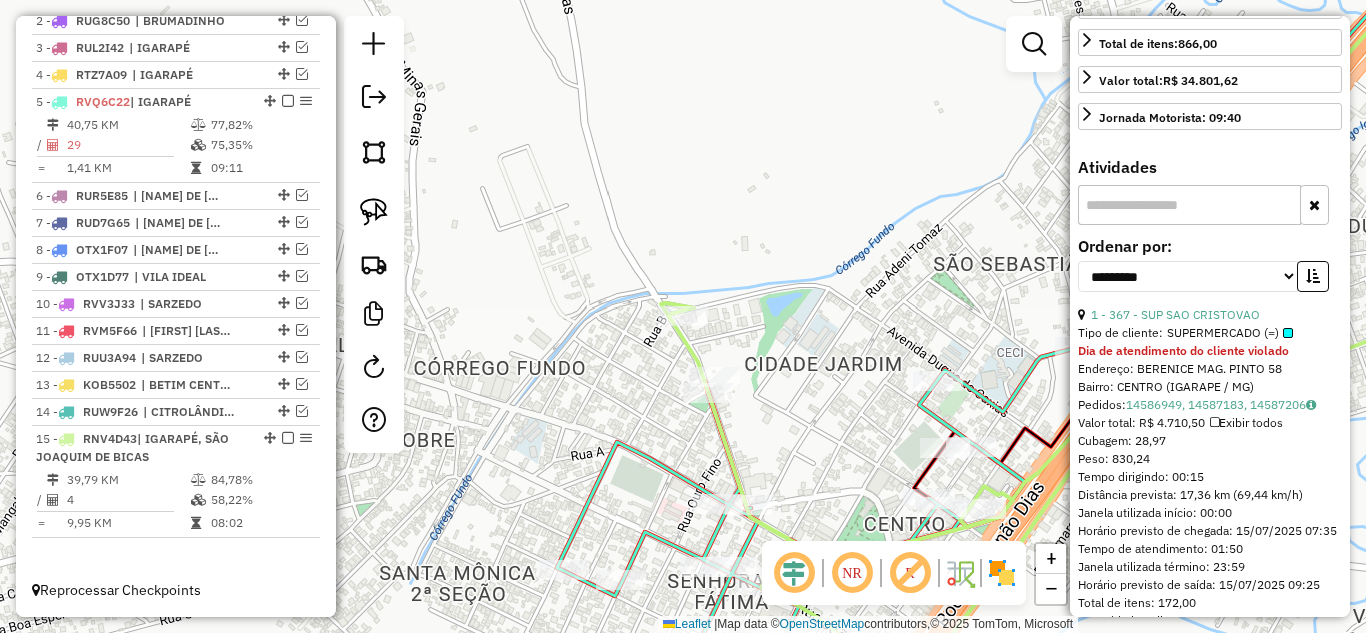 scroll, scrollTop: 718, scrollLeft: 0, axis: vertical 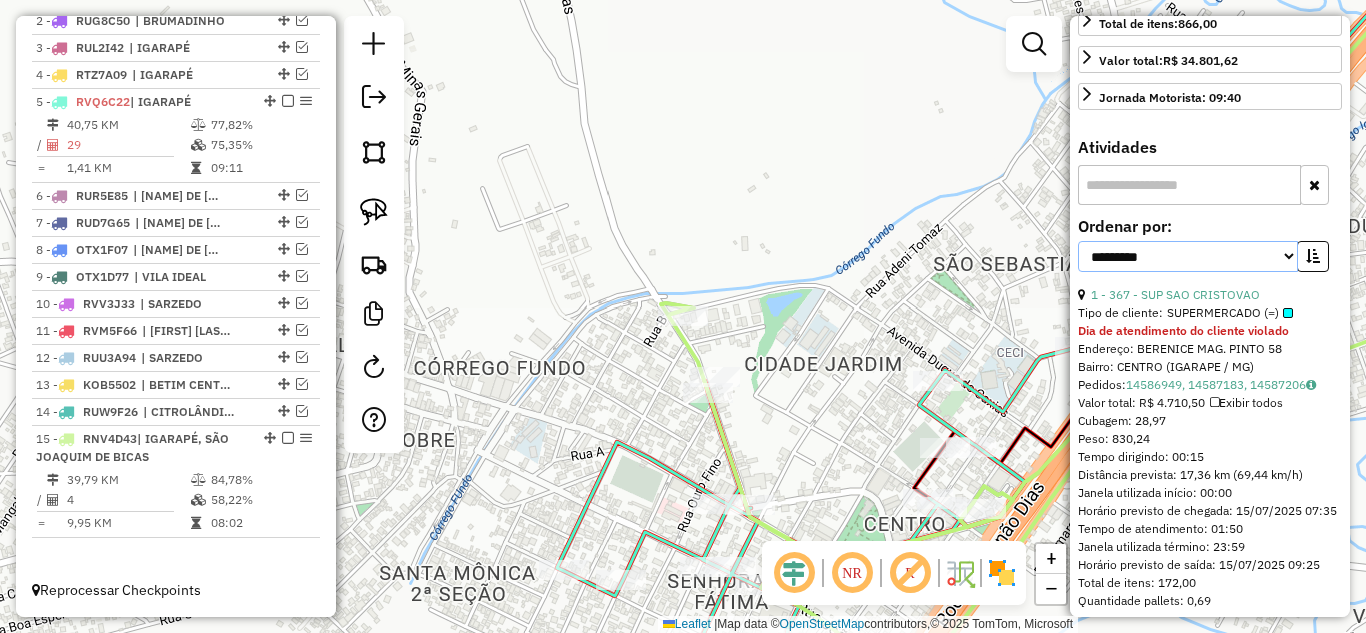 click on "**********" at bounding box center (1188, 256) 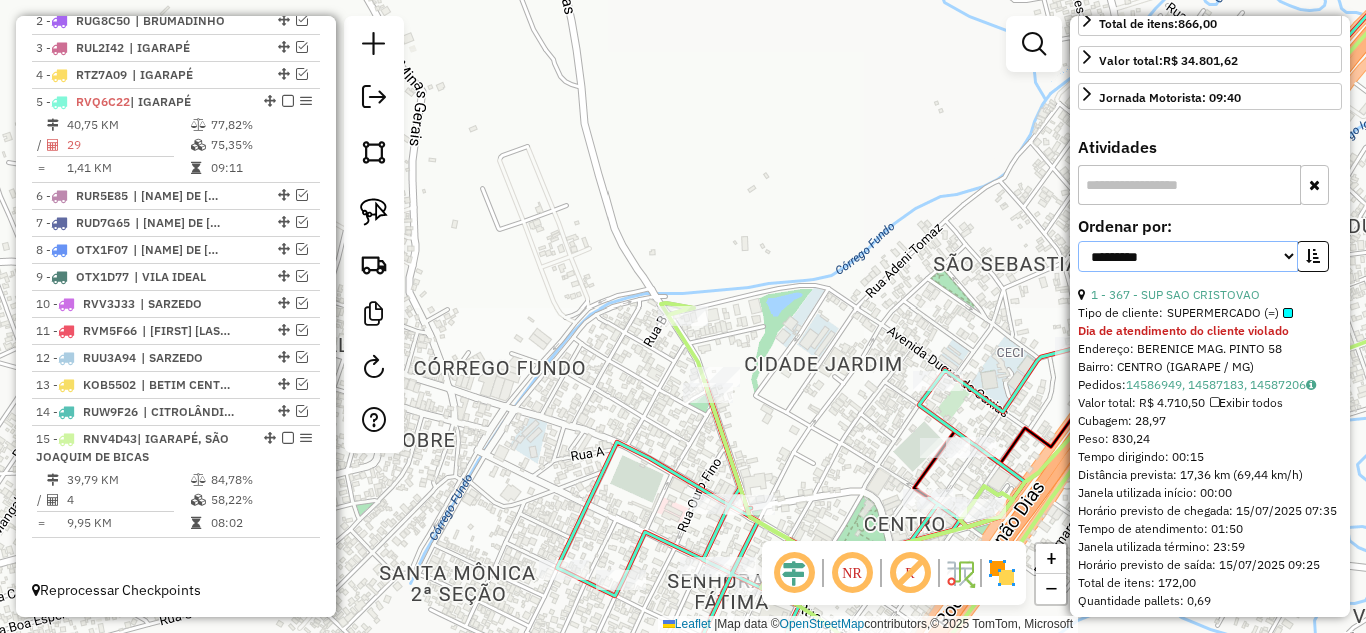 select on "*********" 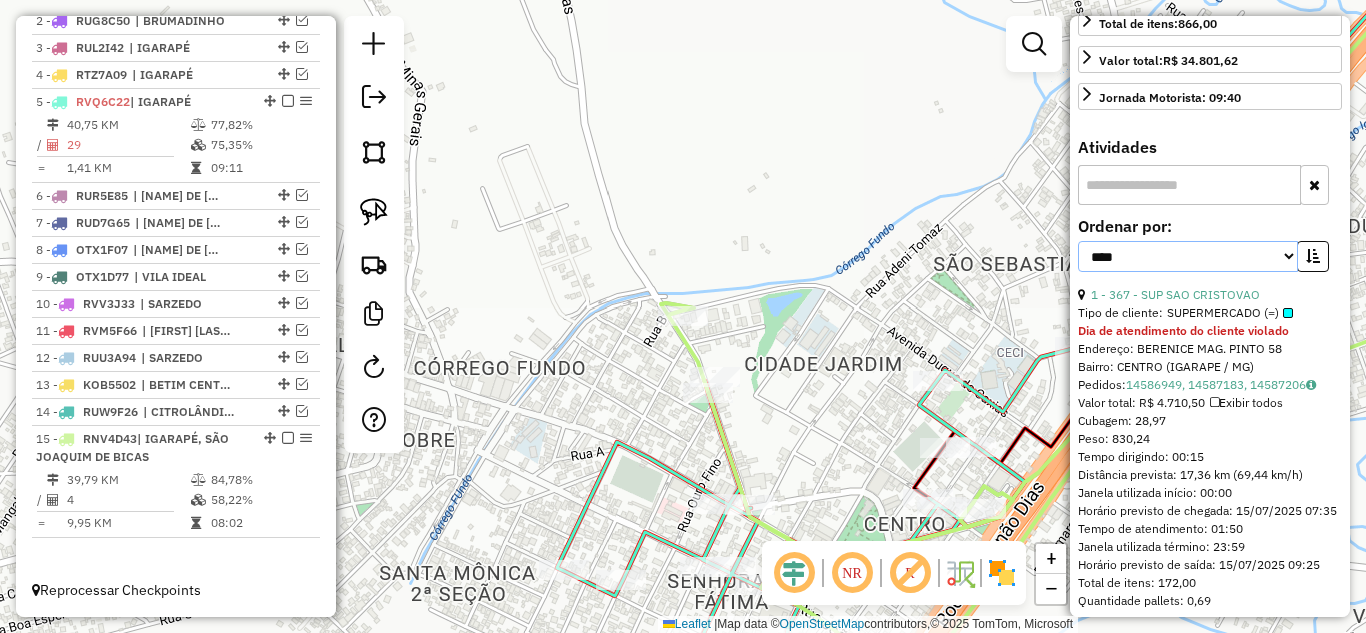 click on "**********" at bounding box center [1188, 256] 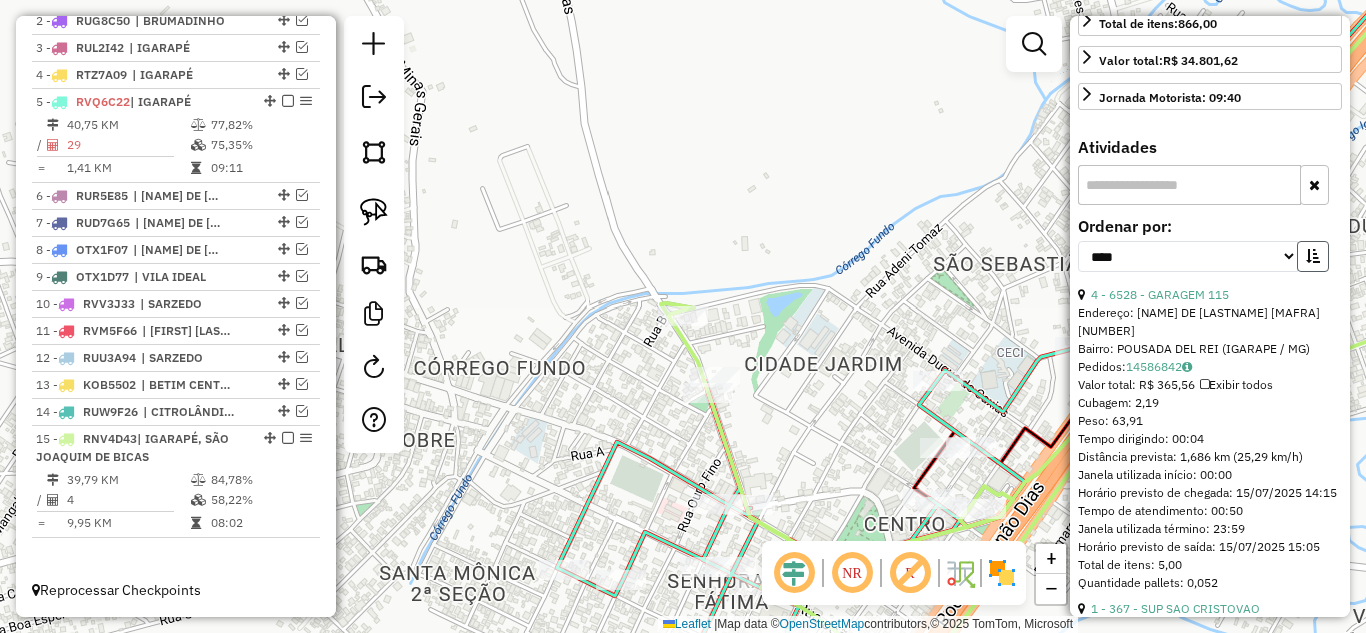drag, startPoint x: 1310, startPoint y: 288, endPoint x: 1312, endPoint y: 306, distance: 18.110771 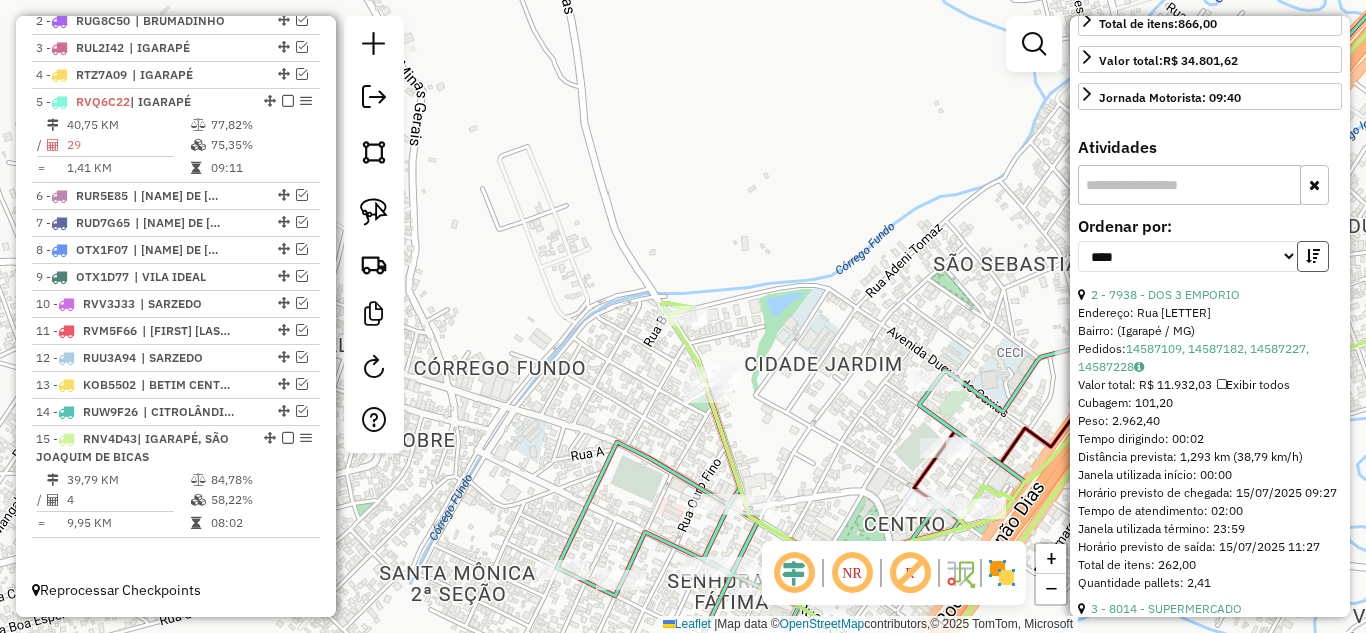 click at bounding box center (1313, 256) 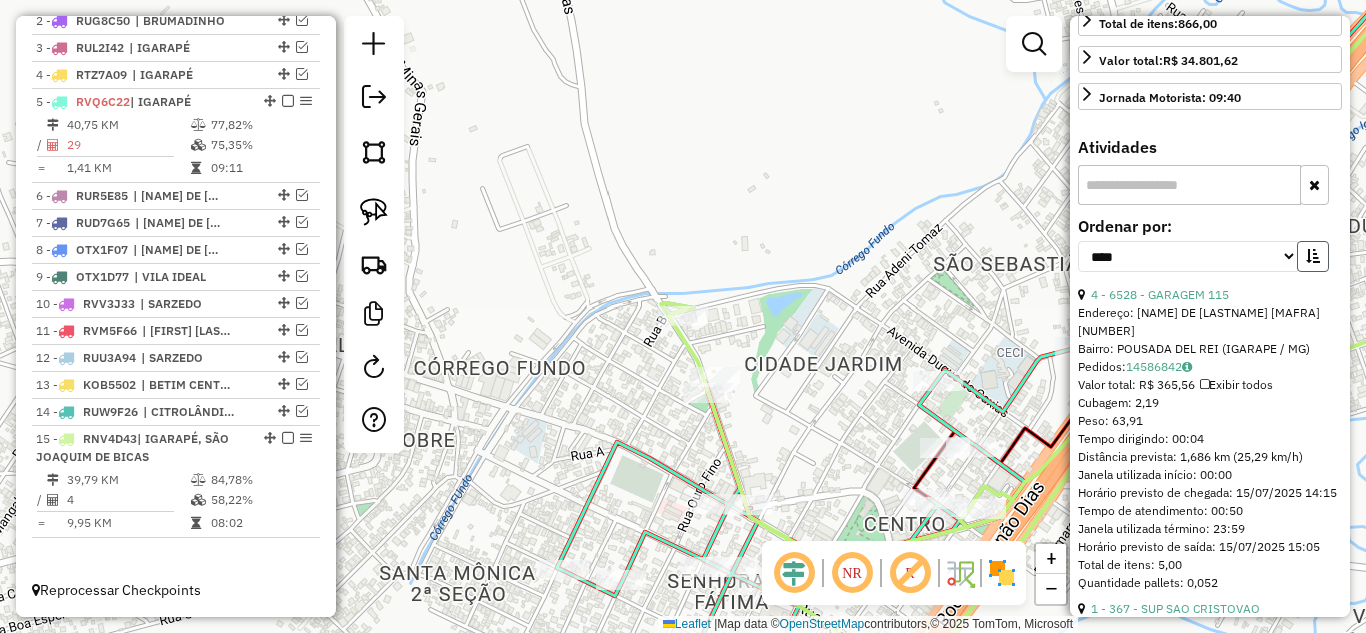 click at bounding box center [1313, 256] 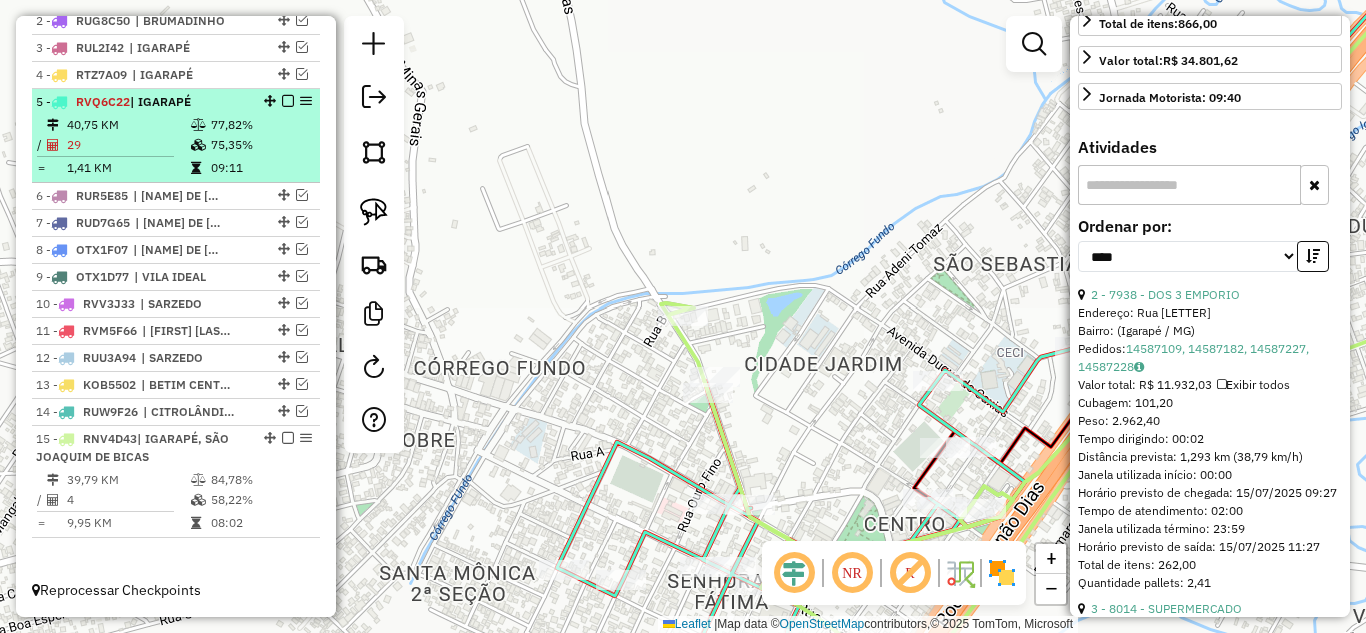 click at bounding box center (288, 101) 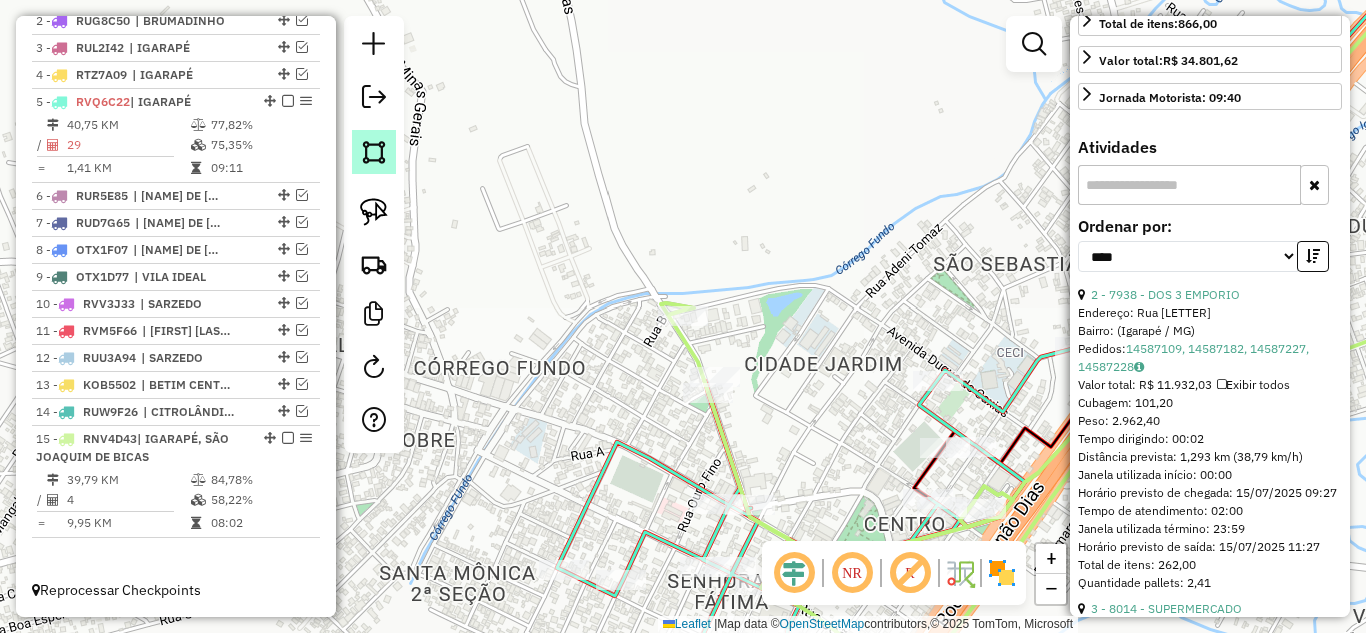 scroll, scrollTop: 742, scrollLeft: 0, axis: vertical 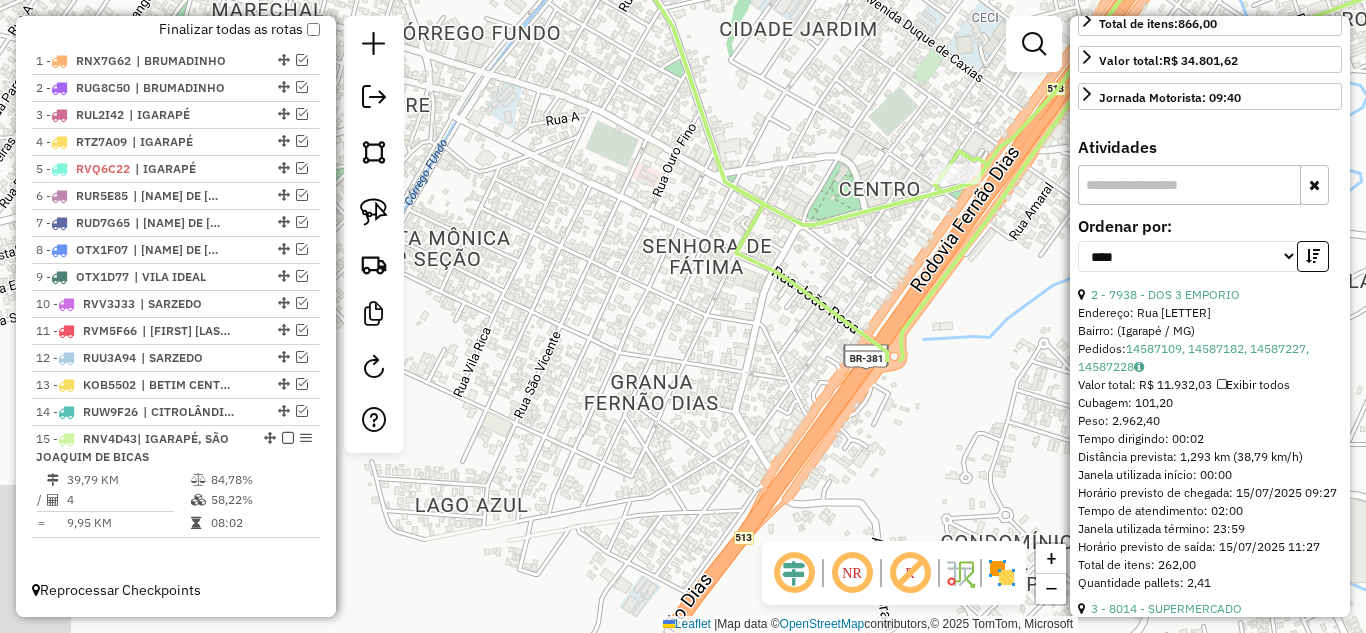 drag, startPoint x: 550, startPoint y: 373, endPoint x: 557, endPoint y: 120, distance: 253.09682 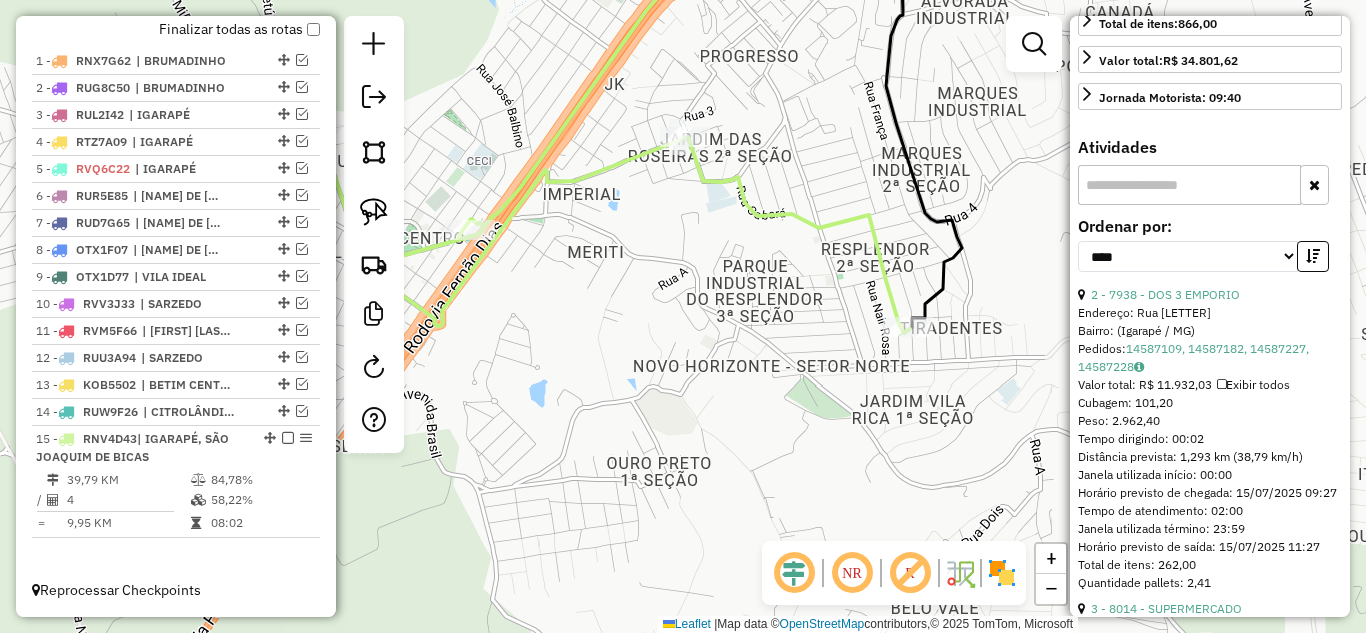 drag, startPoint x: 721, startPoint y: 288, endPoint x: 639, endPoint y: 265, distance: 85.16454 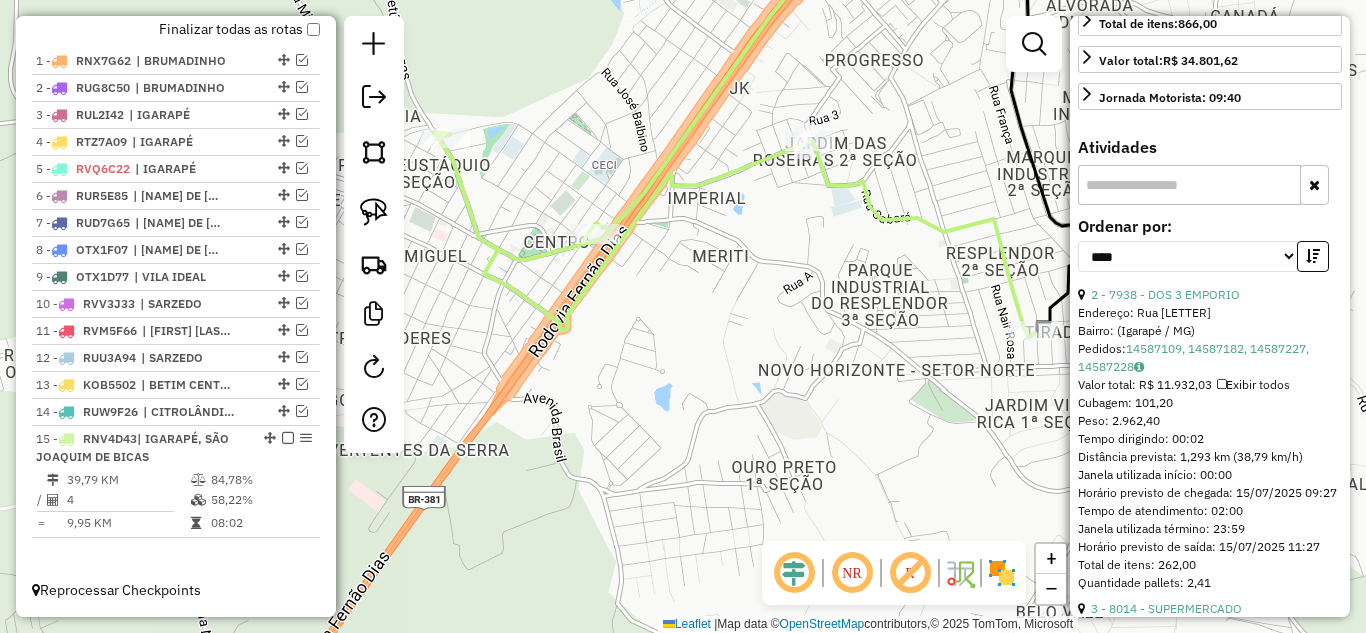 drag, startPoint x: 669, startPoint y: 287, endPoint x: 776, endPoint y: 258, distance: 110.860275 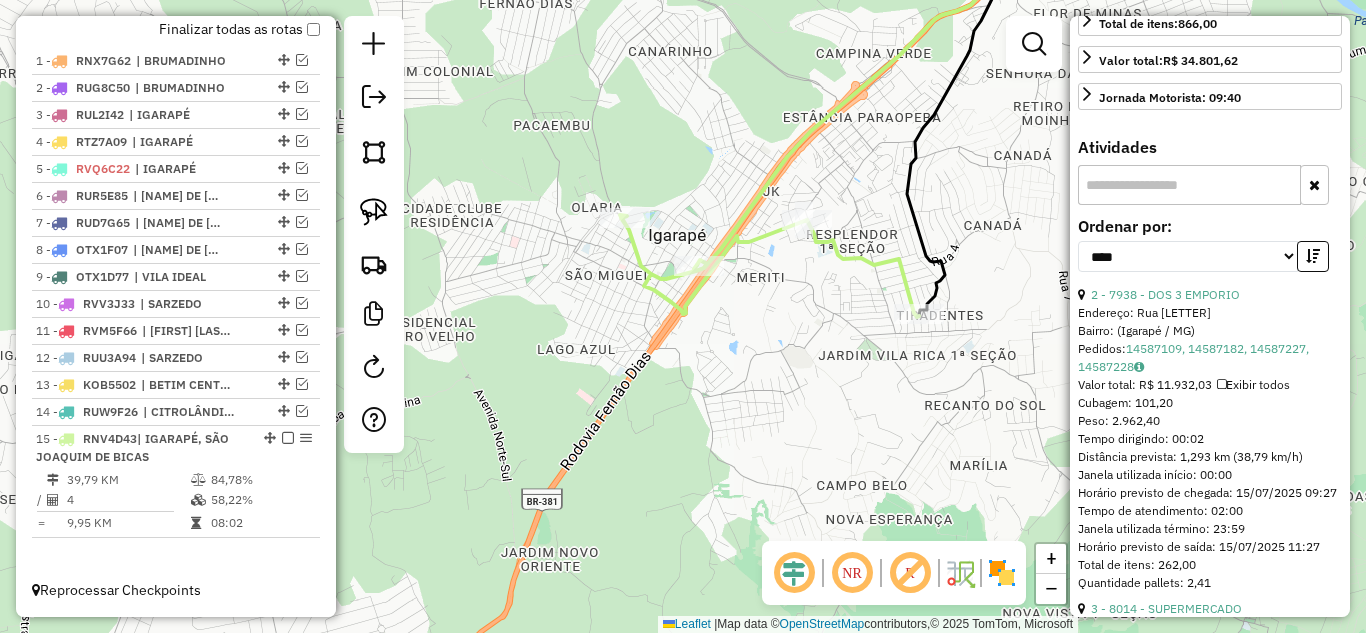drag, startPoint x: 785, startPoint y: 419, endPoint x: 626, endPoint y: 423, distance: 159.05031 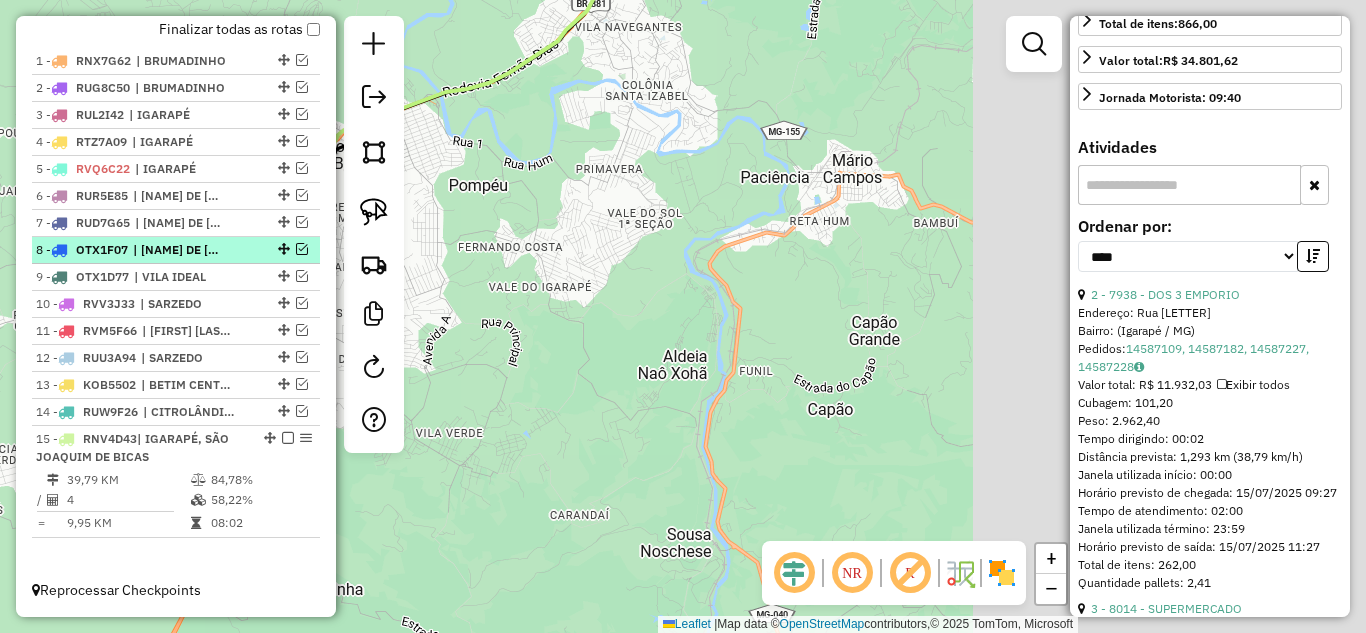 drag, startPoint x: 419, startPoint y: 260, endPoint x: 191, endPoint y: 254, distance: 228.07893 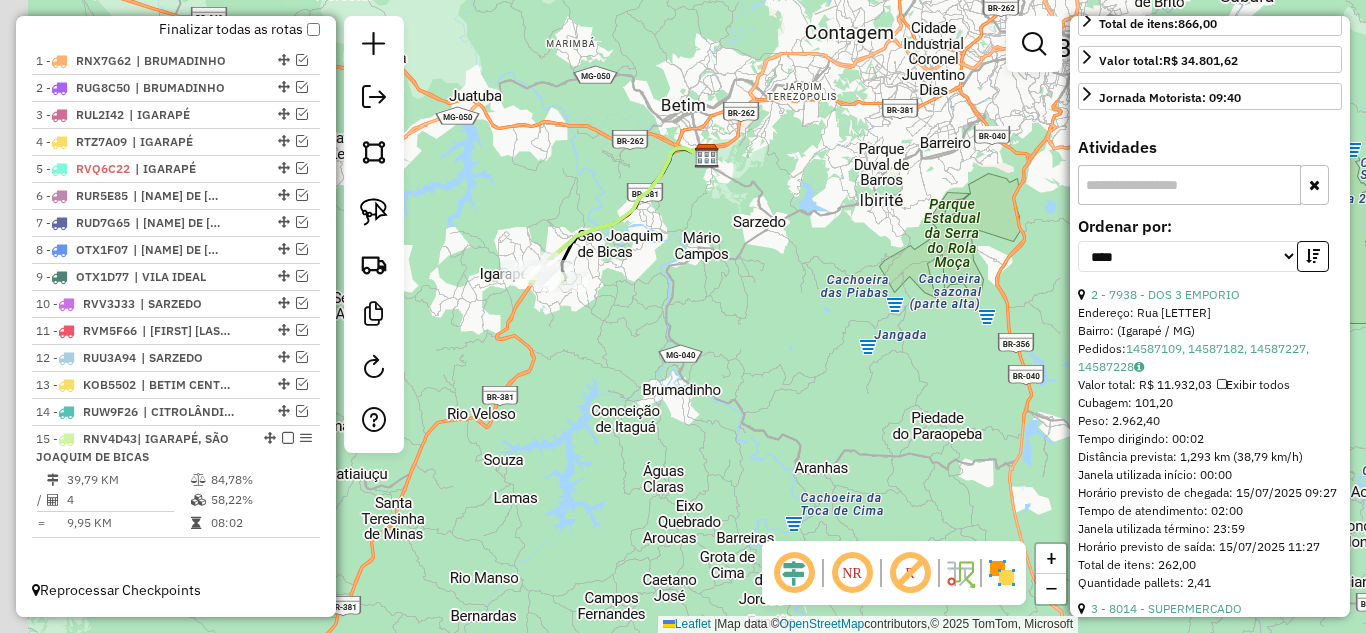 drag, startPoint x: 703, startPoint y: 379, endPoint x: 827, endPoint y: 335, distance: 131.57507 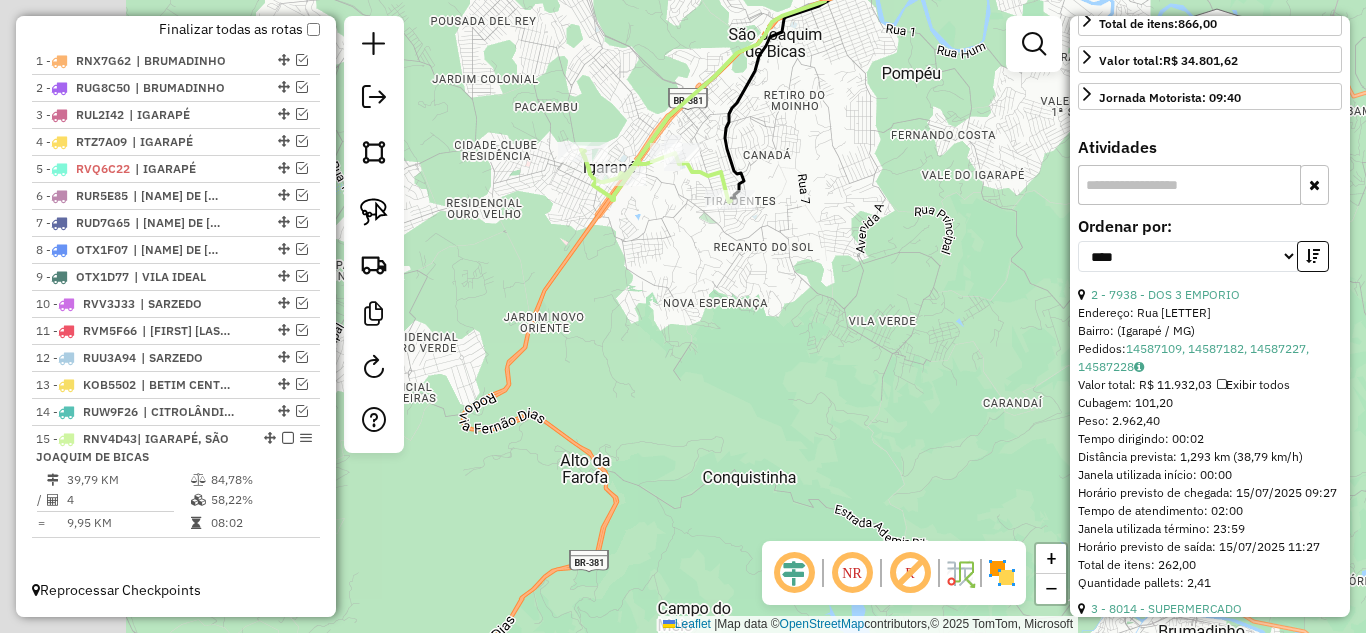 drag, startPoint x: 734, startPoint y: 356, endPoint x: 816, endPoint y: 363, distance: 82.29824 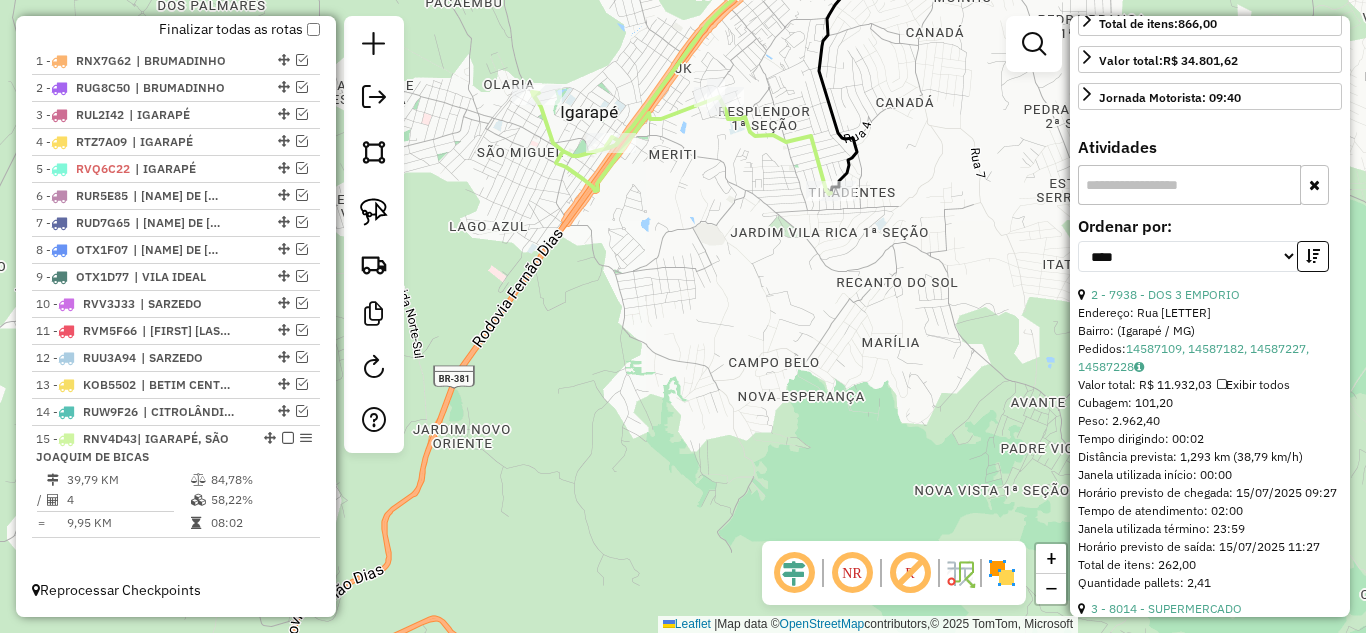 click 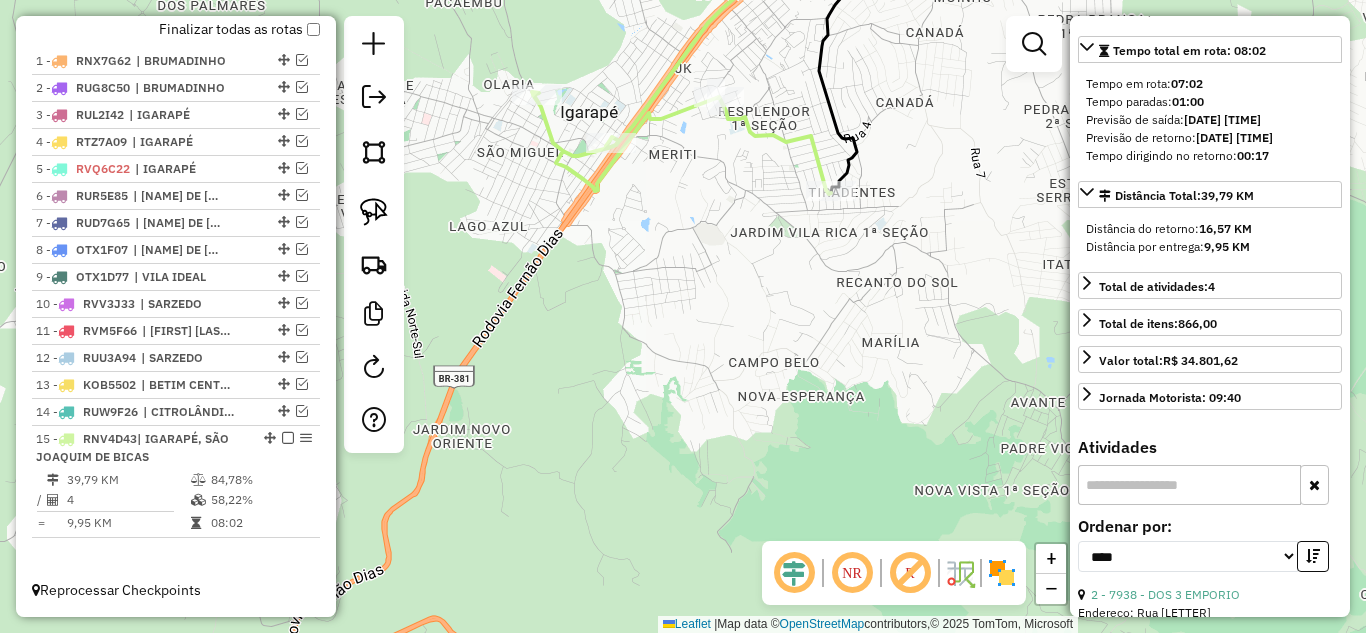 scroll, scrollTop: 318, scrollLeft: 0, axis: vertical 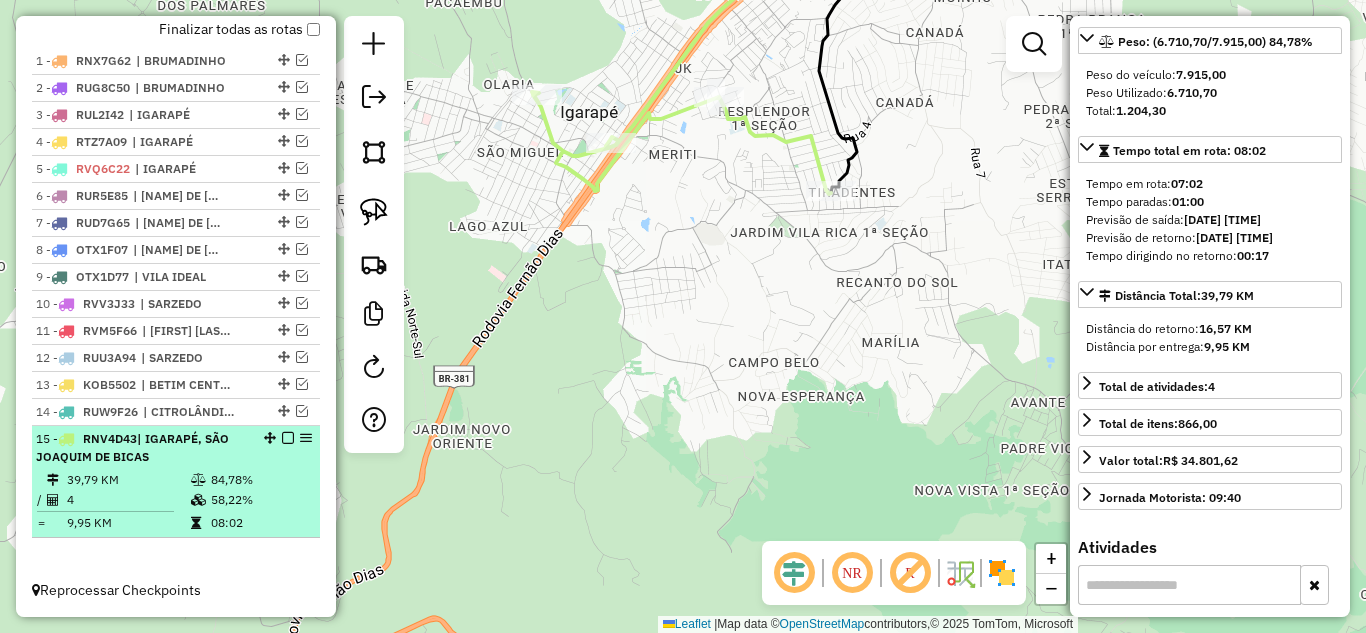 click at bounding box center [288, 438] 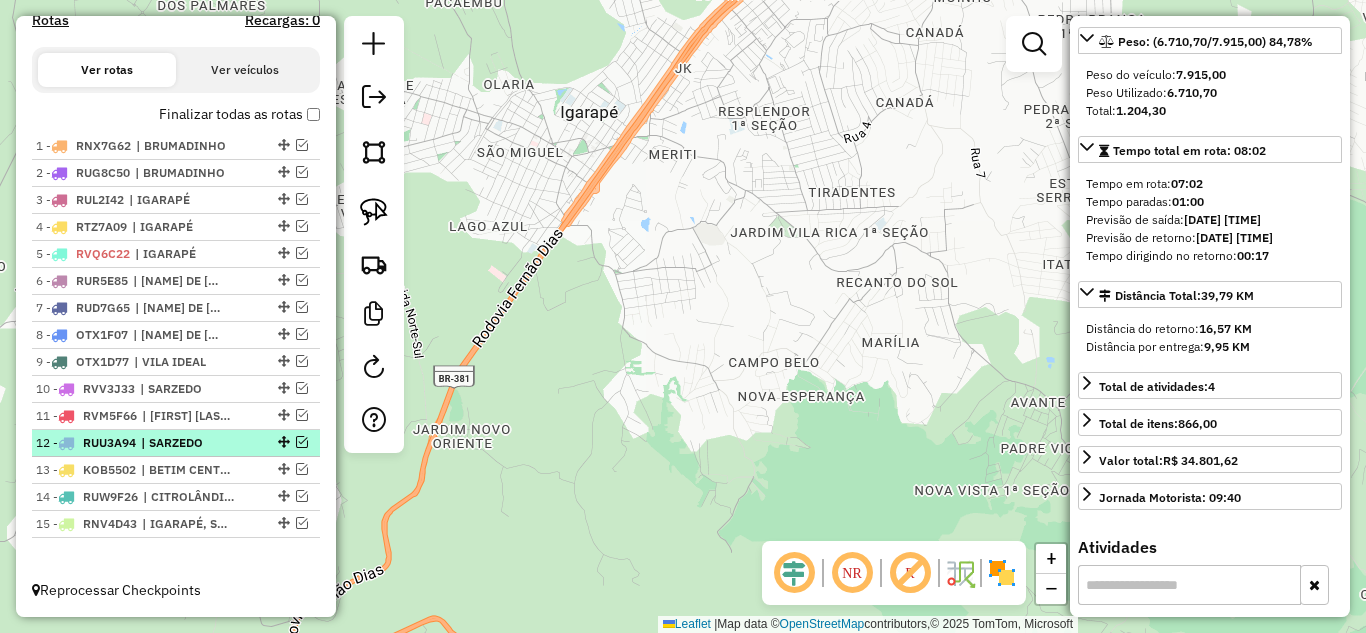 scroll, scrollTop: 657, scrollLeft: 0, axis: vertical 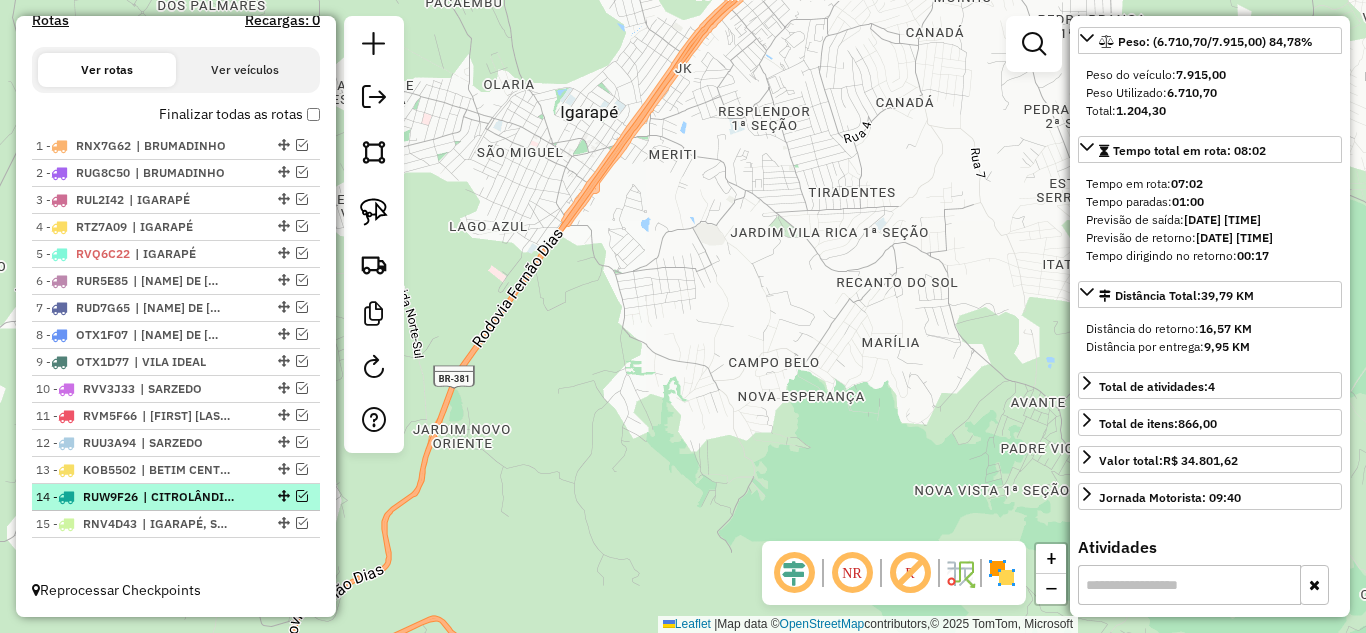 click at bounding box center (302, 496) 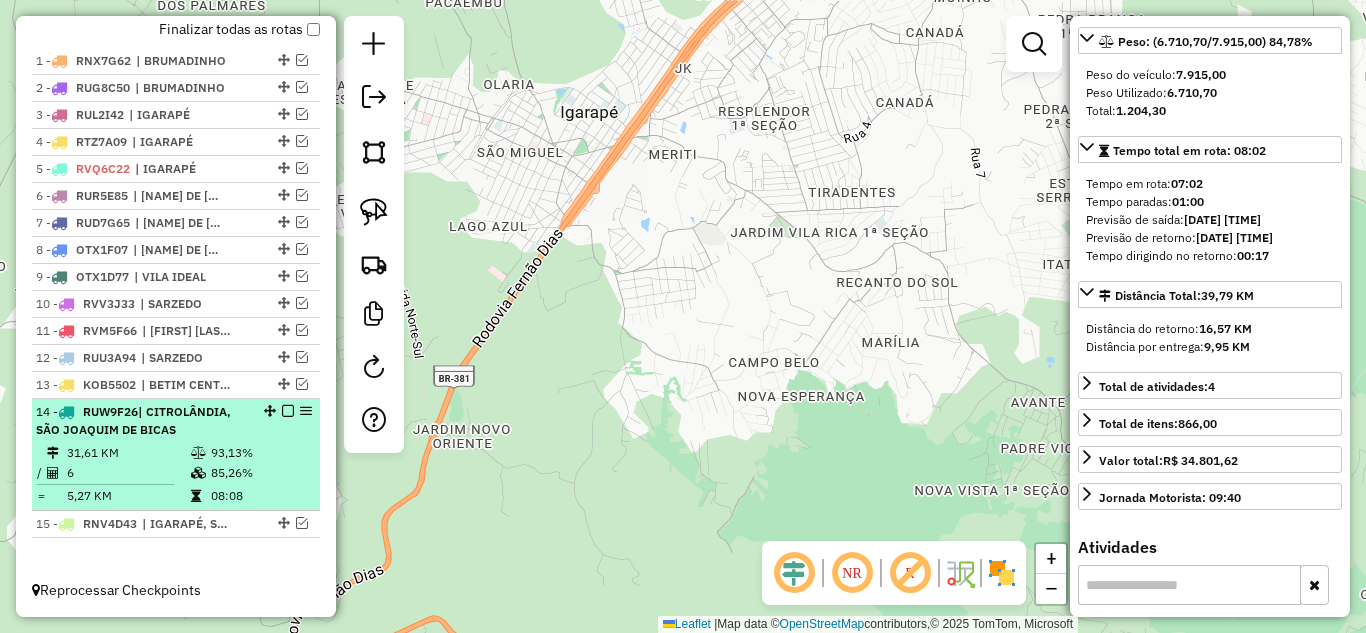 drag, startPoint x: 195, startPoint y: 412, endPoint x: 231, endPoint y: 415, distance: 36.124783 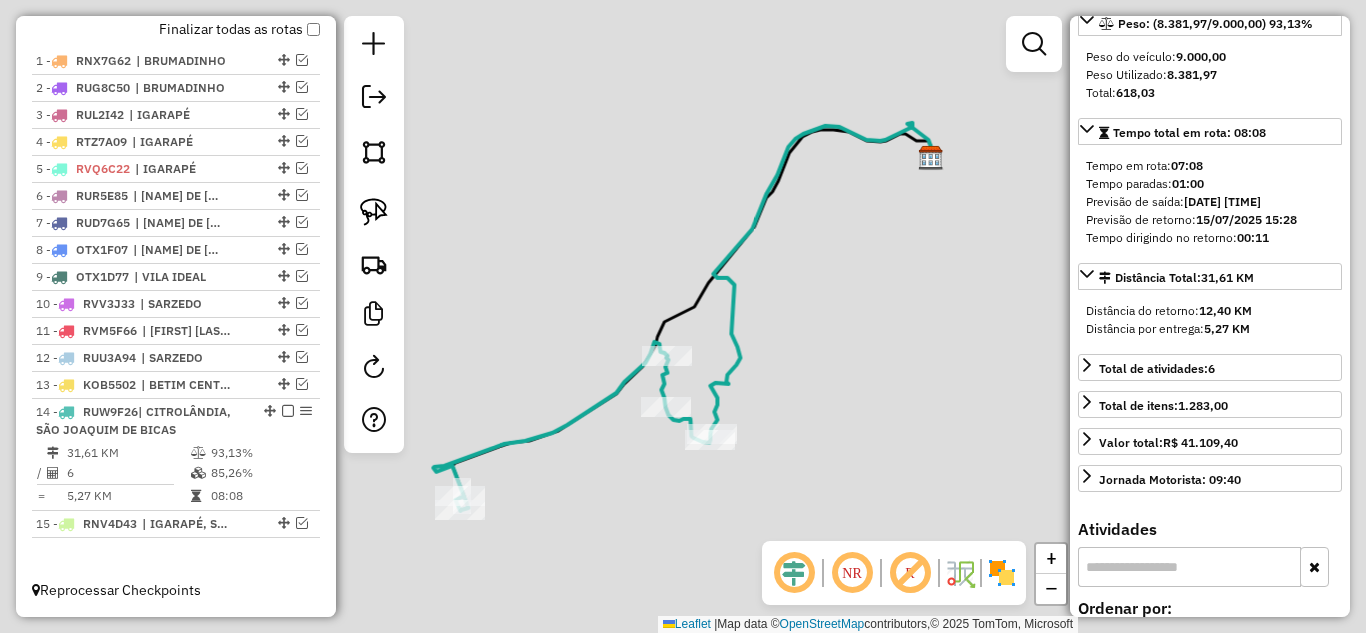 scroll, scrollTop: 300, scrollLeft: 0, axis: vertical 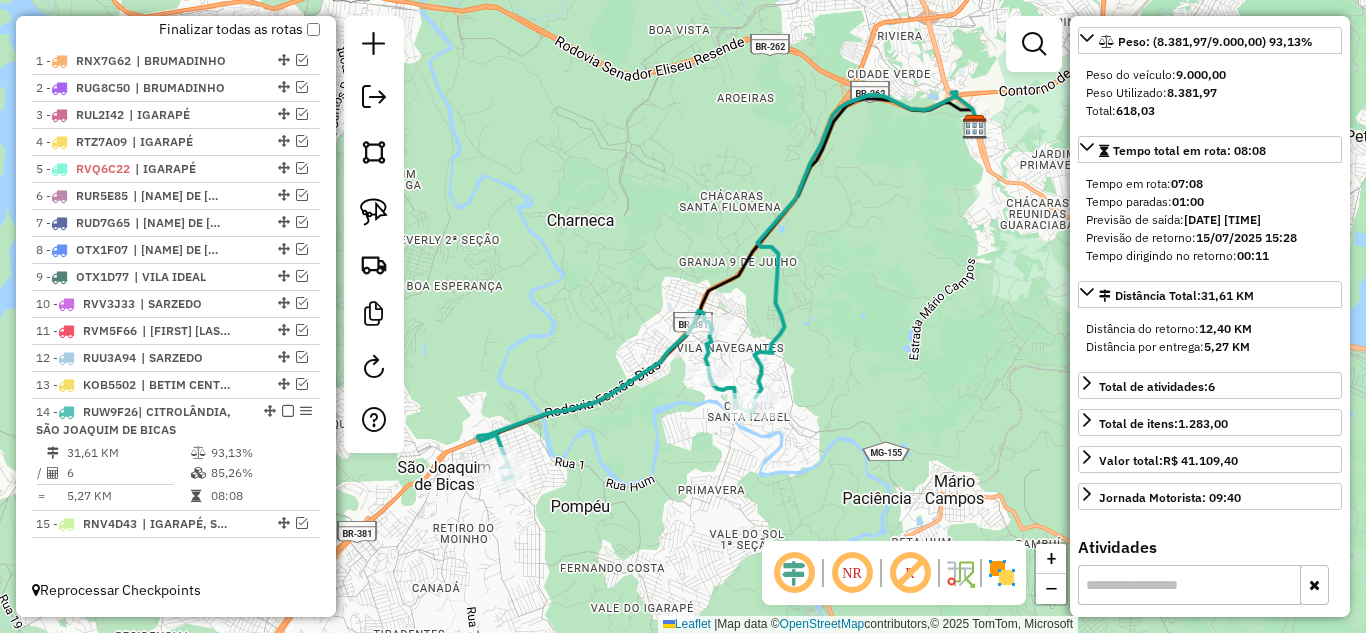 drag, startPoint x: 723, startPoint y: 451, endPoint x: 836, endPoint y: 271, distance: 212.53 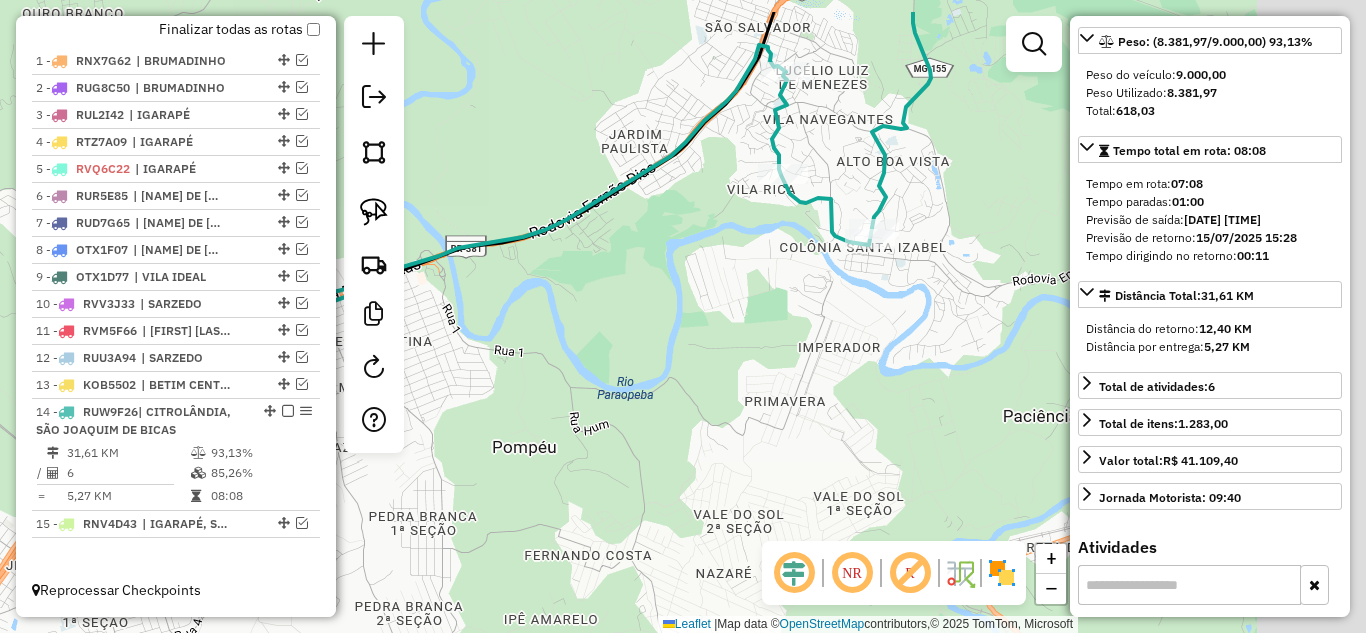 drag, startPoint x: 704, startPoint y: 309, endPoint x: 667, endPoint y: 323, distance: 39.56008 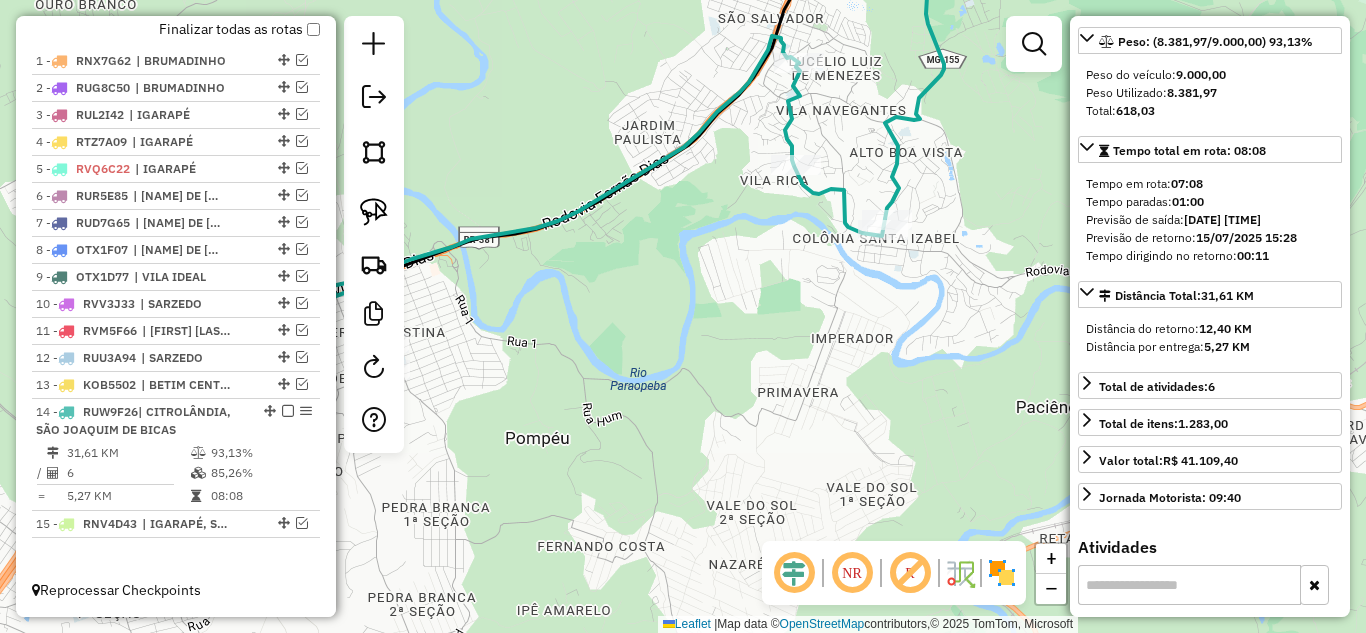 drag, startPoint x: 704, startPoint y: 346, endPoint x: 785, endPoint y: 303, distance: 91.706055 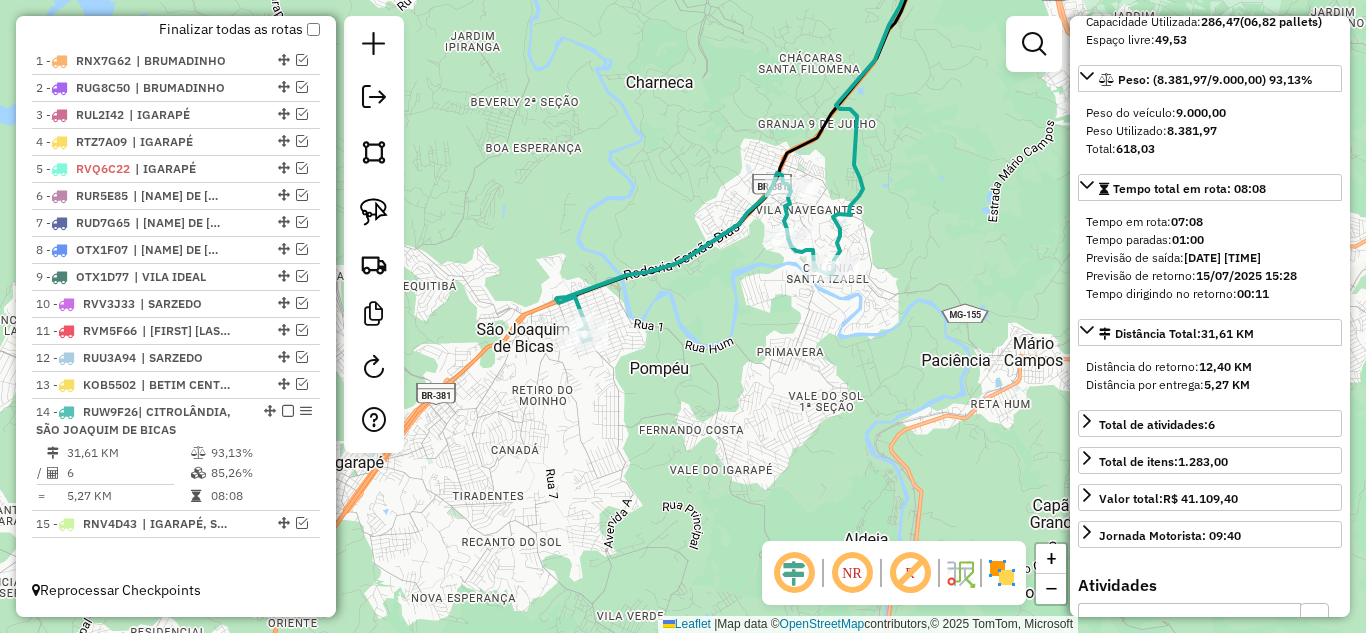scroll, scrollTop: 200, scrollLeft: 0, axis: vertical 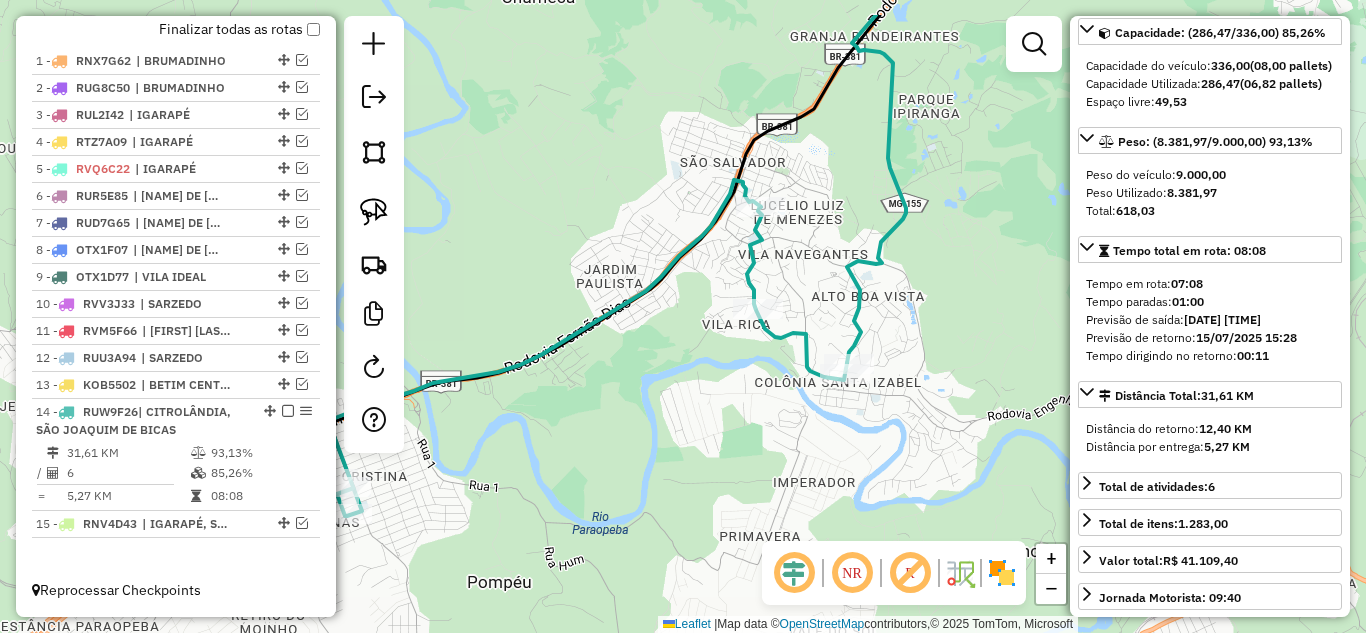 drag, startPoint x: 695, startPoint y: 373, endPoint x: 702, endPoint y: 358, distance: 16.552946 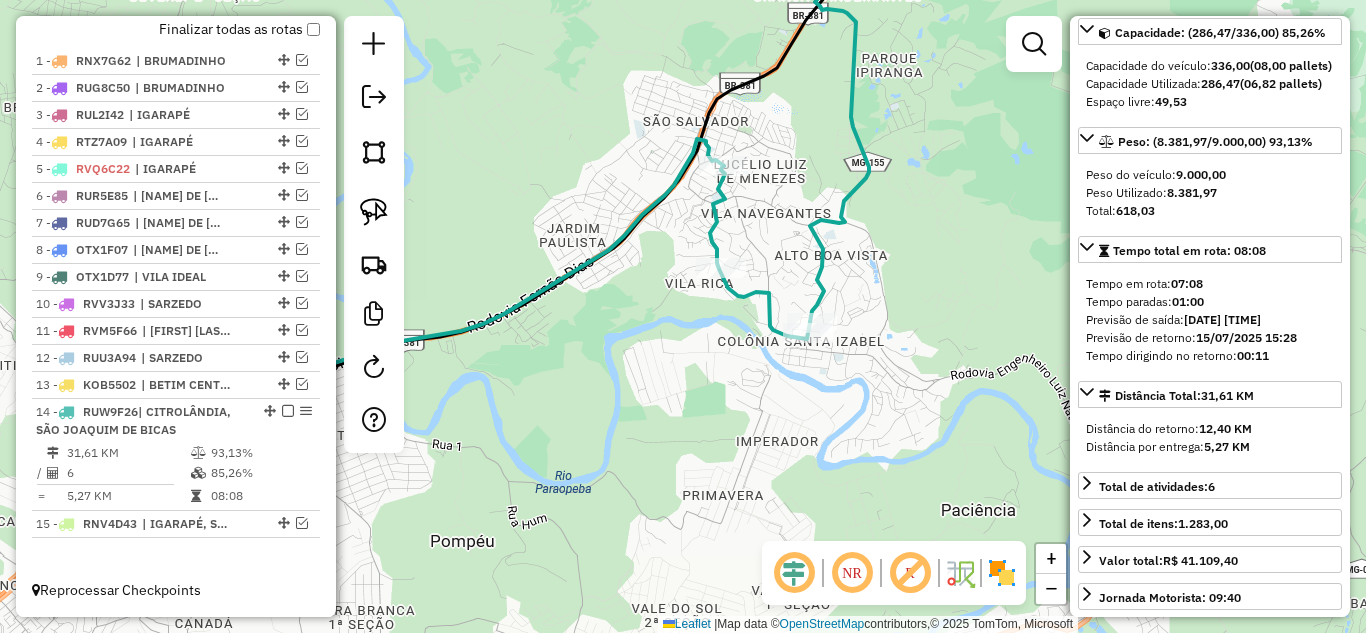 drag, startPoint x: 964, startPoint y: 396, endPoint x: 890, endPoint y: 324, distance: 103.24728 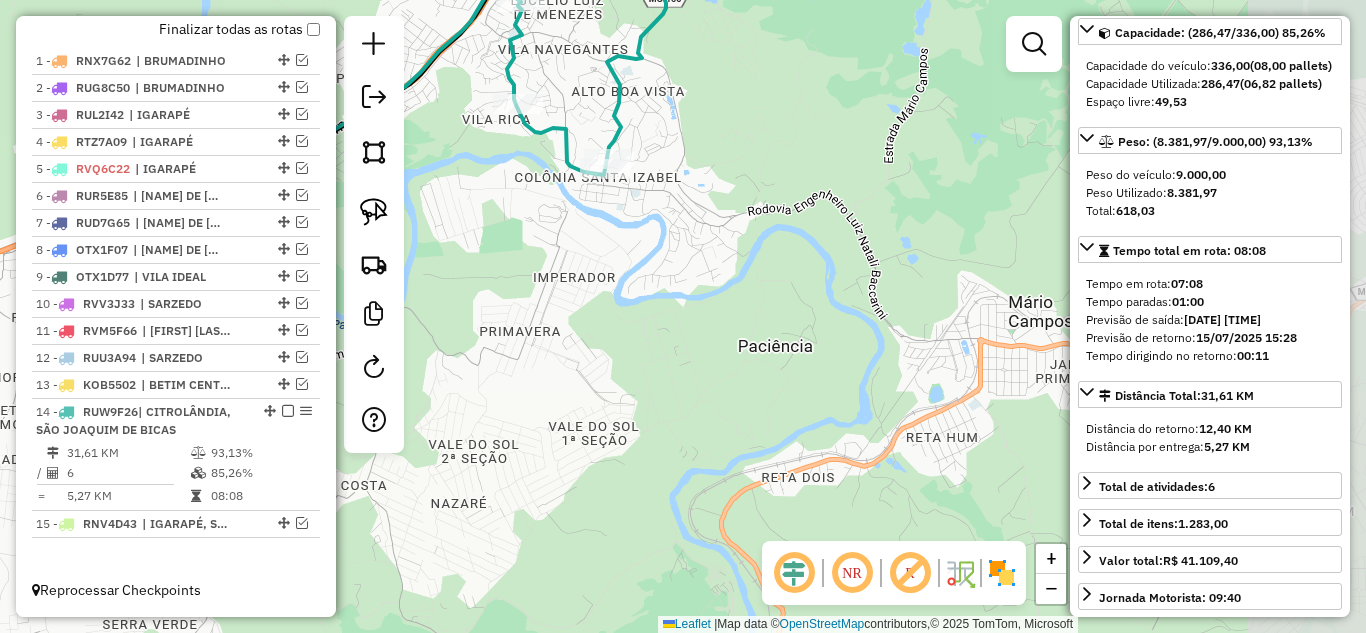 drag, startPoint x: 1013, startPoint y: 428, endPoint x: 851, endPoint y: 307, distance: 202.2004 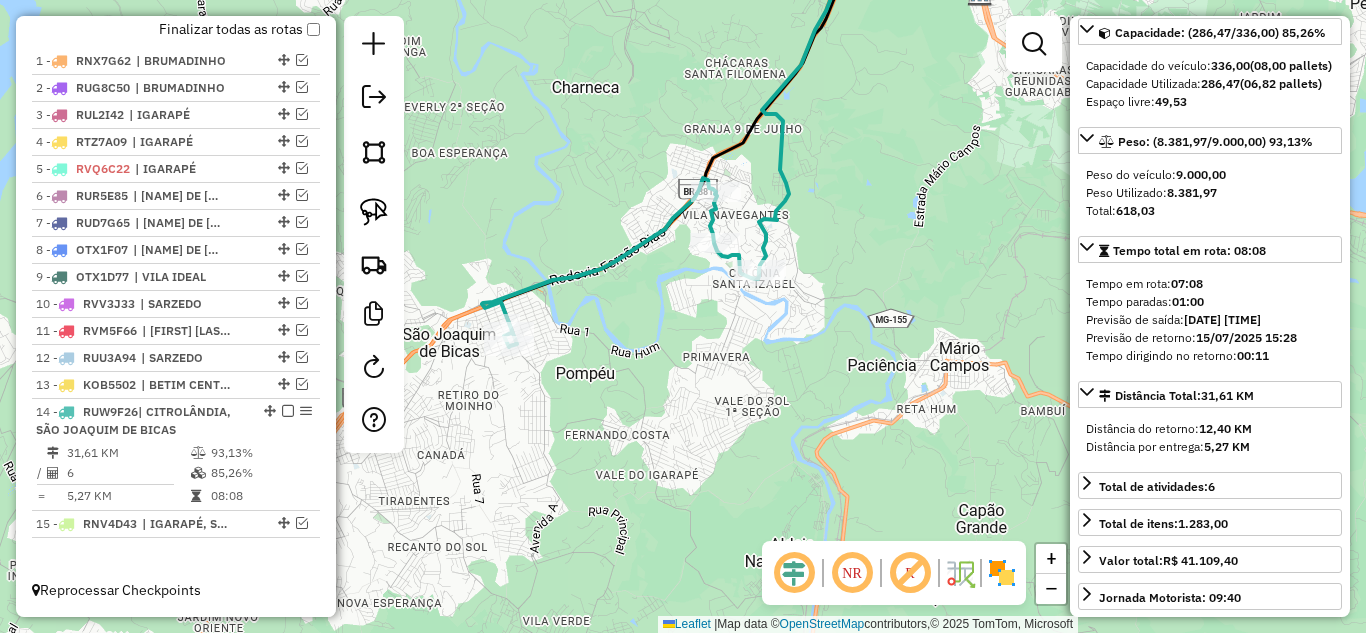 drag, startPoint x: 765, startPoint y: 372, endPoint x: 791, endPoint y: 355, distance: 31.06445 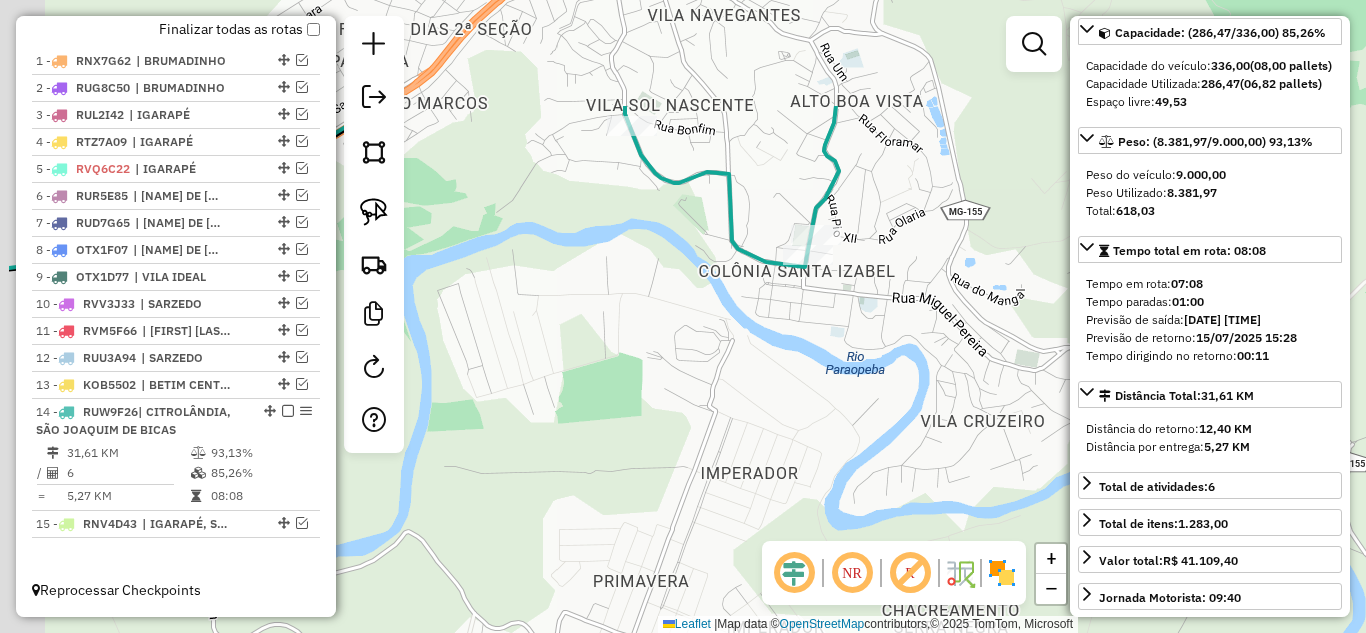 drag, startPoint x: 617, startPoint y: 358, endPoint x: 771, endPoint y: 520, distance: 223.51733 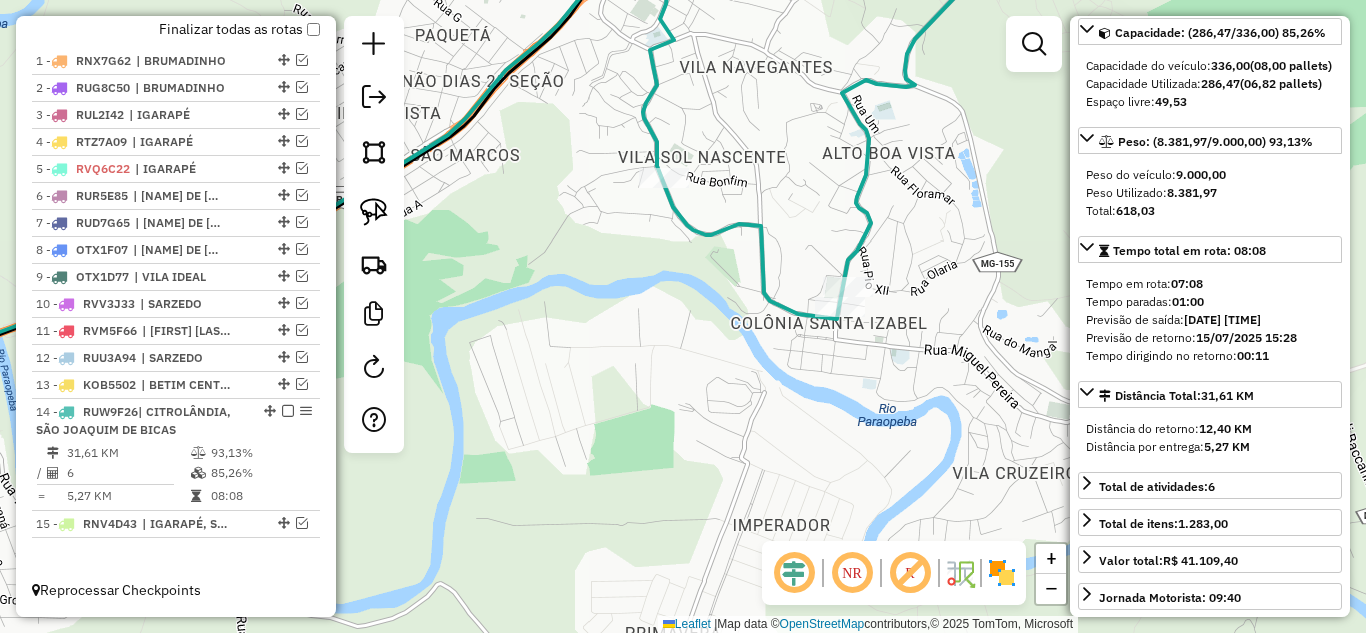drag, startPoint x: 665, startPoint y: 332, endPoint x: 636, endPoint y: 304, distance: 40.311287 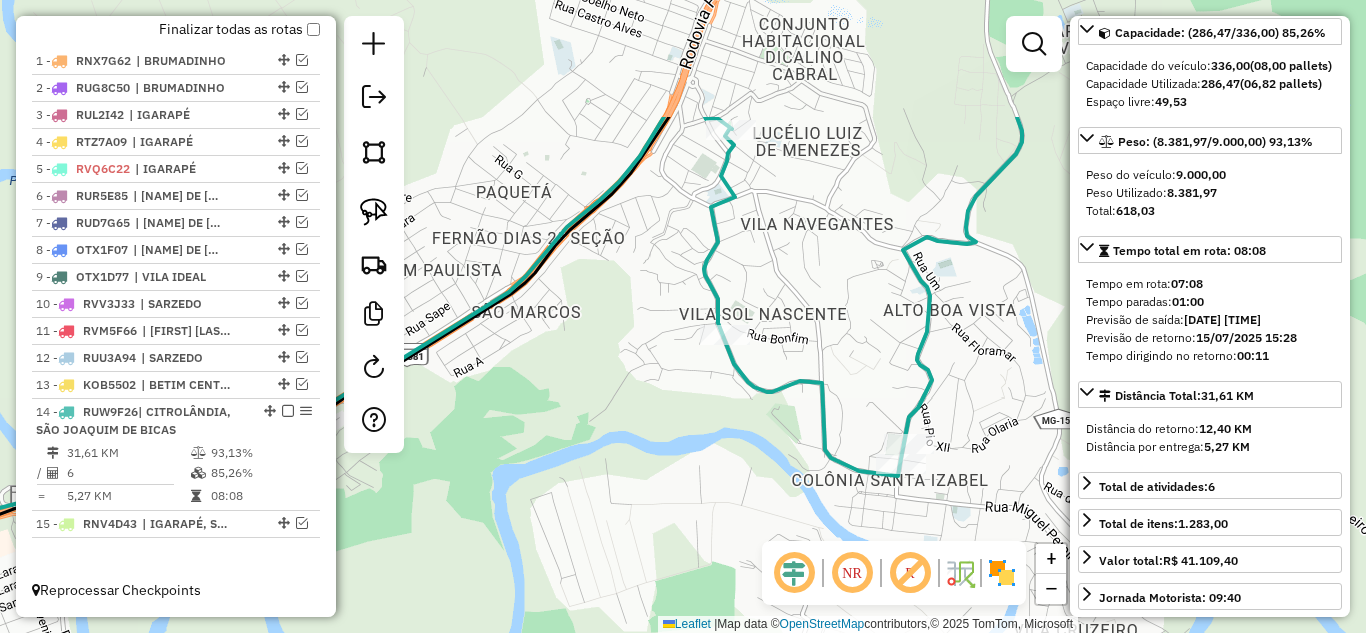 drag, startPoint x: 825, startPoint y: 407, endPoint x: 792, endPoint y: 428, distance: 39.115215 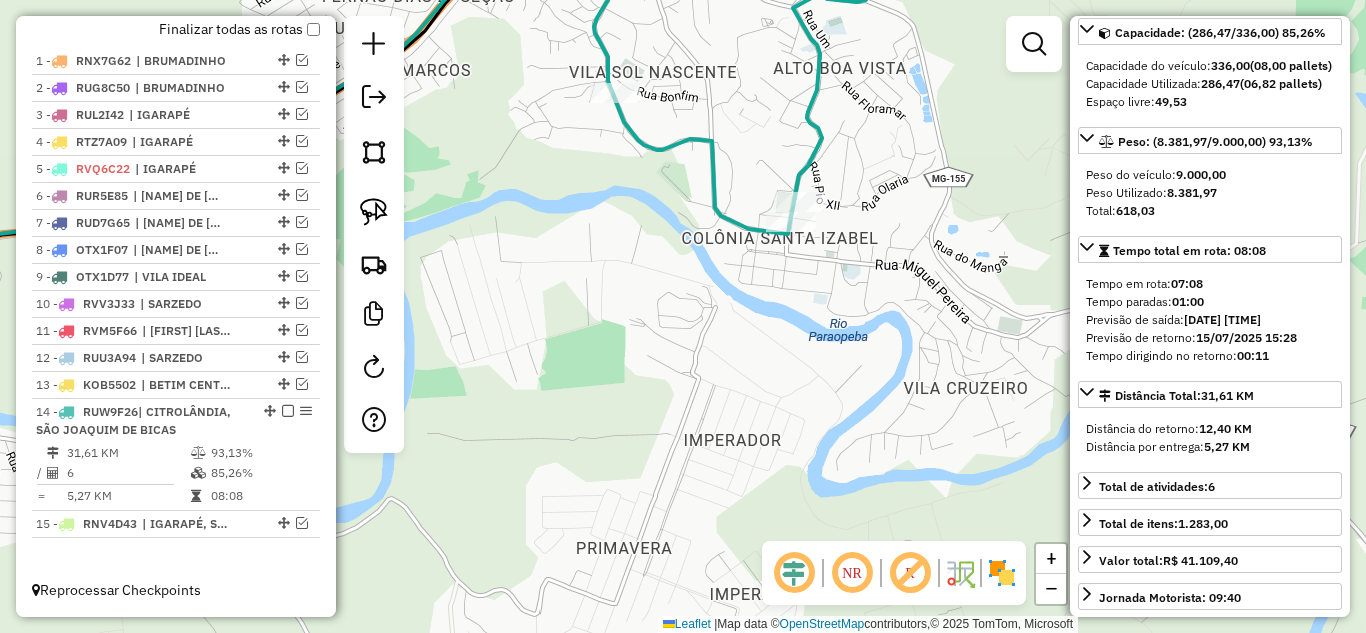 drag, startPoint x: 740, startPoint y: 508, endPoint x: 612, endPoint y: 242, distance: 295.19485 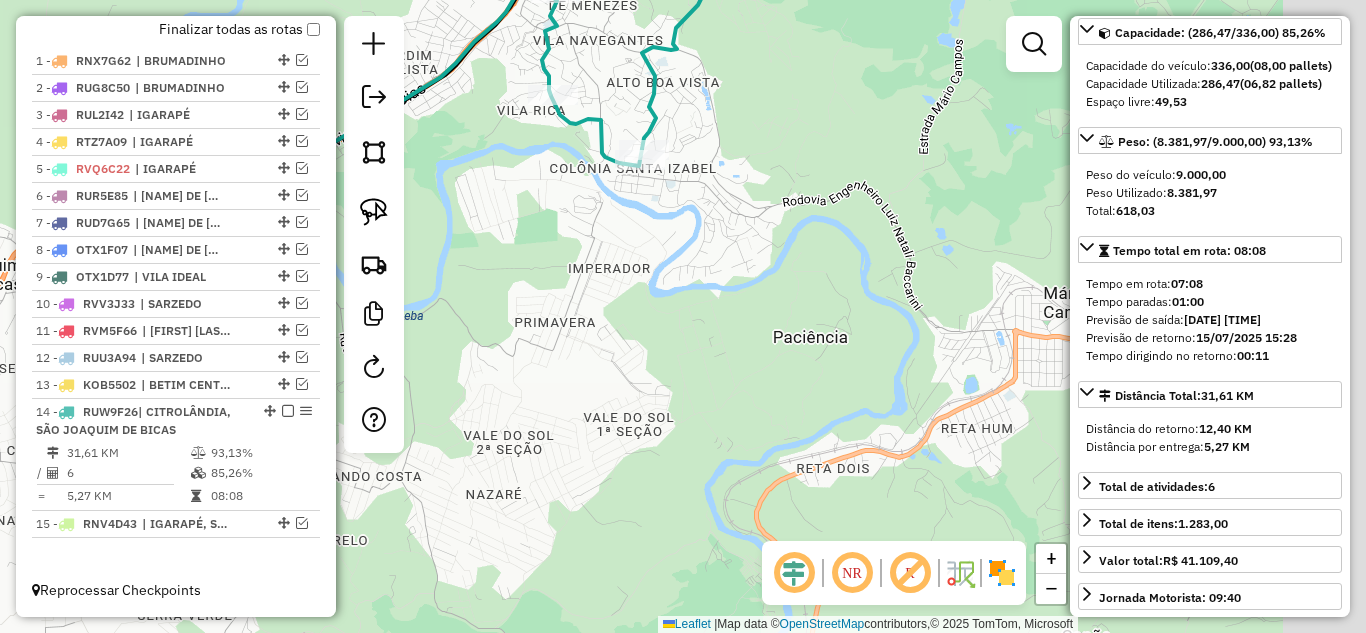 drag, startPoint x: 933, startPoint y: 415, endPoint x: 838, endPoint y: 334, distance: 124.8439 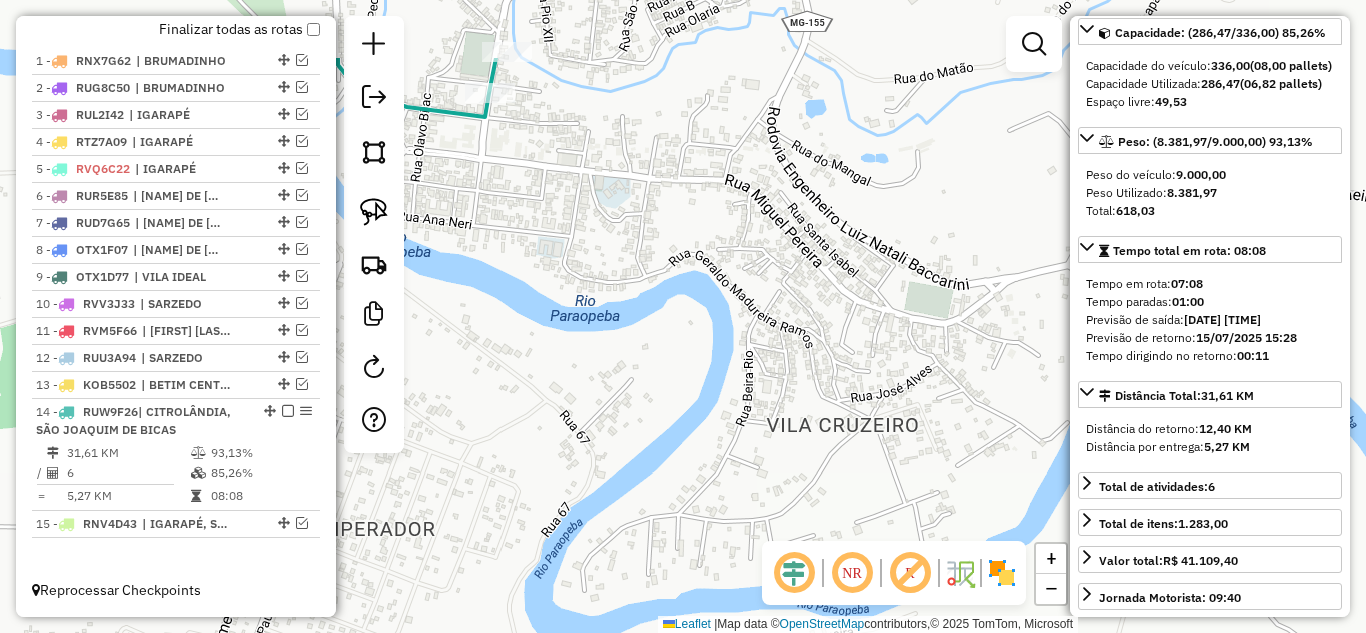 drag, startPoint x: 616, startPoint y: 113, endPoint x: 696, endPoint y: 241, distance: 150.9437 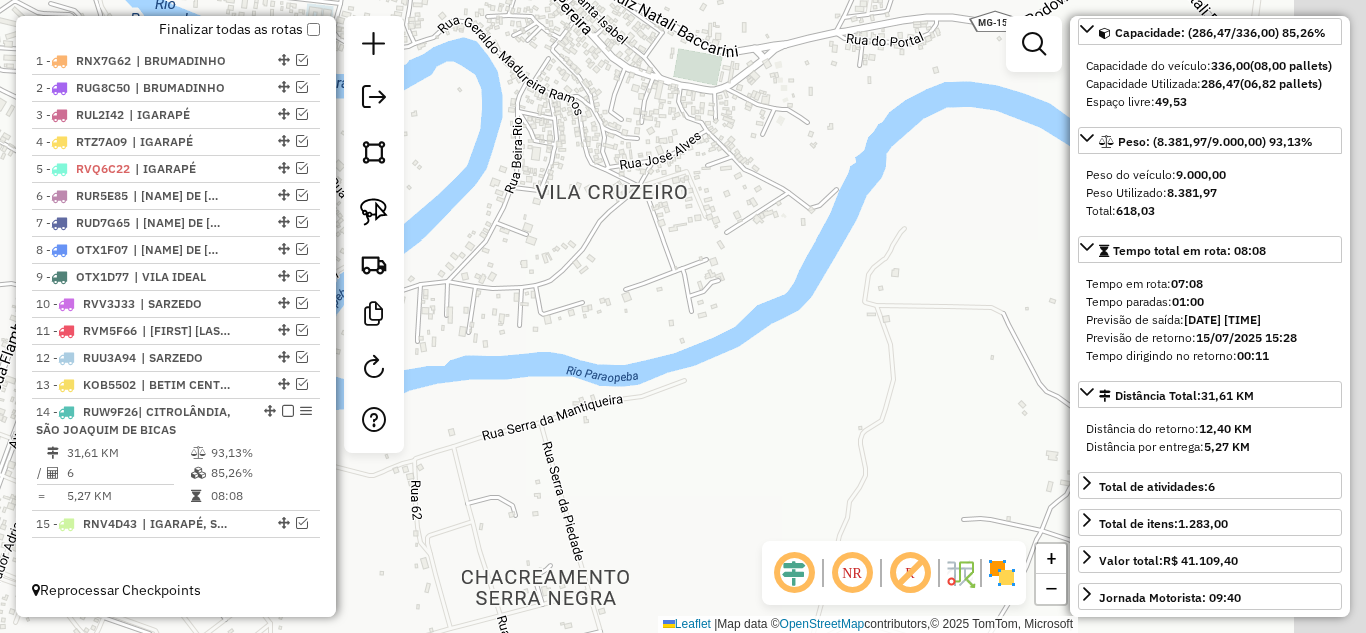 drag, startPoint x: 902, startPoint y: 470, endPoint x: 576, endPoint y: 182, distance: 434.99426 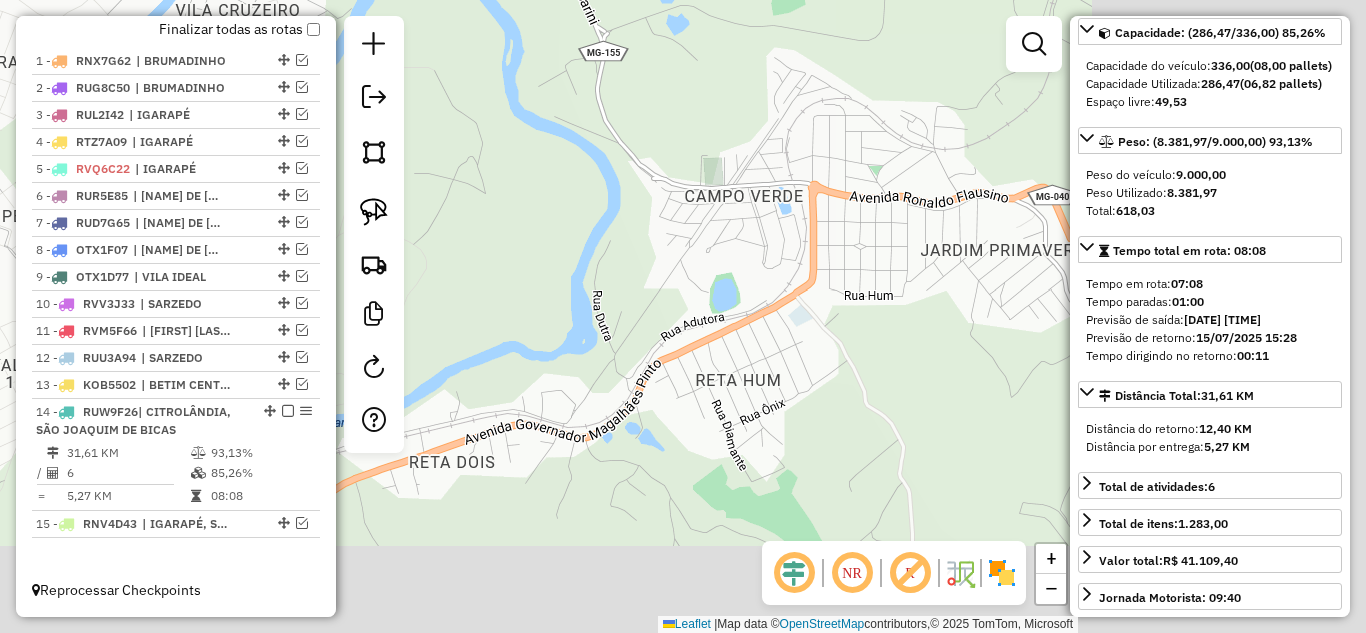 drag, startPoint x: 868, startPoint y: 336, endPoint x: 651, endPoint y: 243, distance: 236.08896 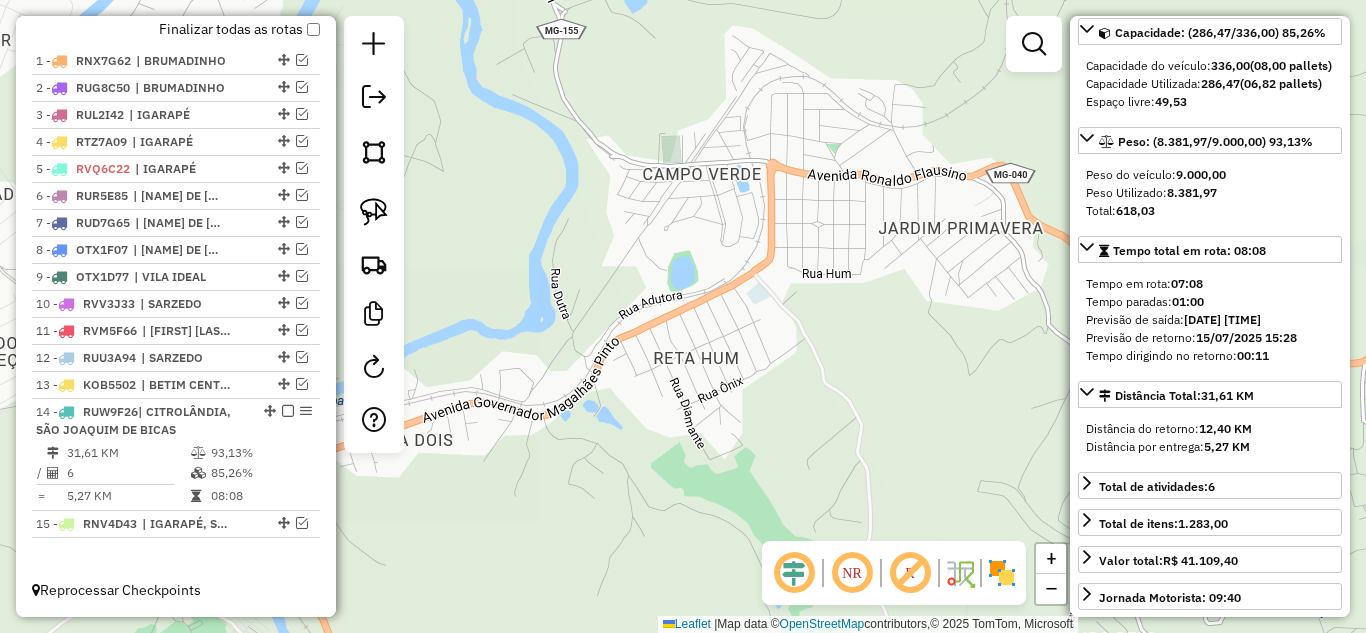 drag, startPoint x: 791, startPoint y: 303, endPoint x: 783, endPoint y: 294, distance: 12.0415945 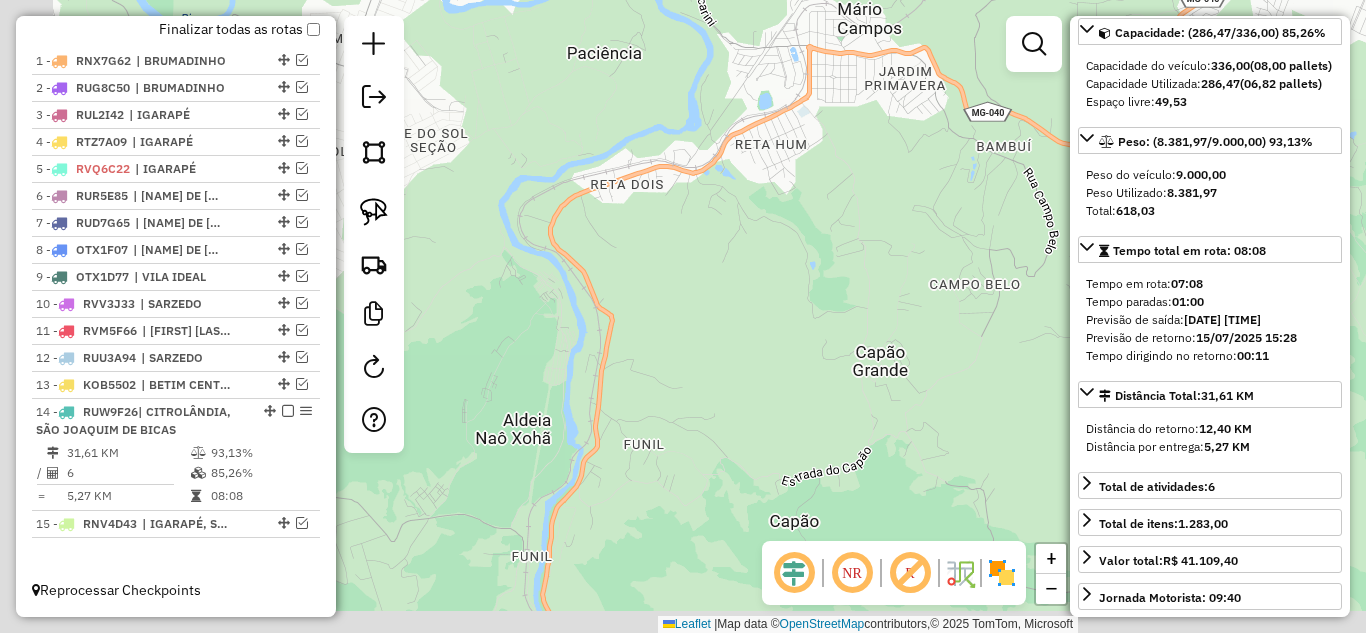 drag, startPoint x: 773, startPoint y: 333, endPoint x: 779, endPoint y: 321, distance: 13.416408 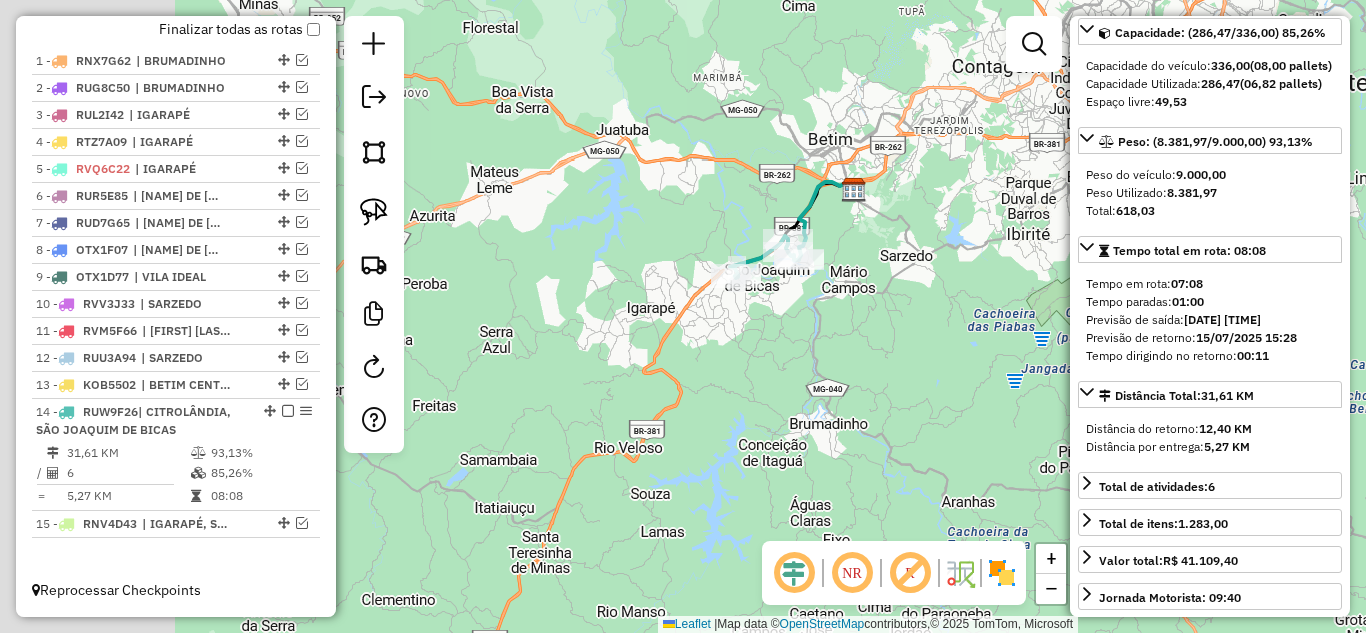 drag, startPoint x: 600, startPoint y: 336, endPoint x: 803, endPoint y: 332, distance: 203.0394 